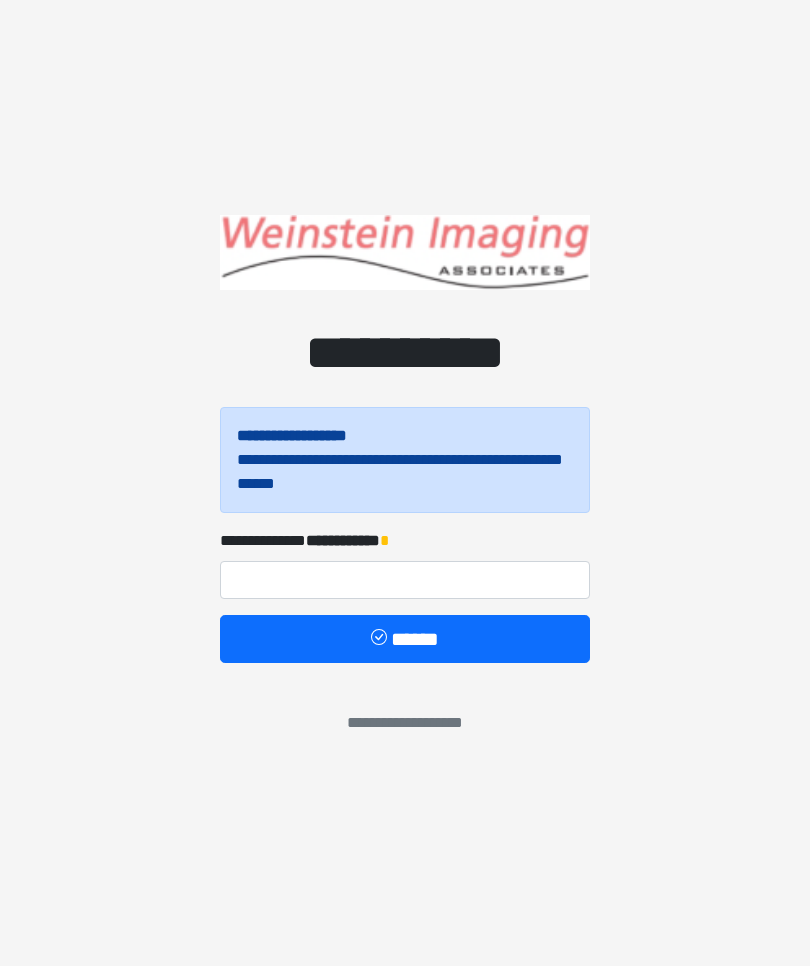 scroll, scrollTop: 0, scrollLeft: 0, axis: both 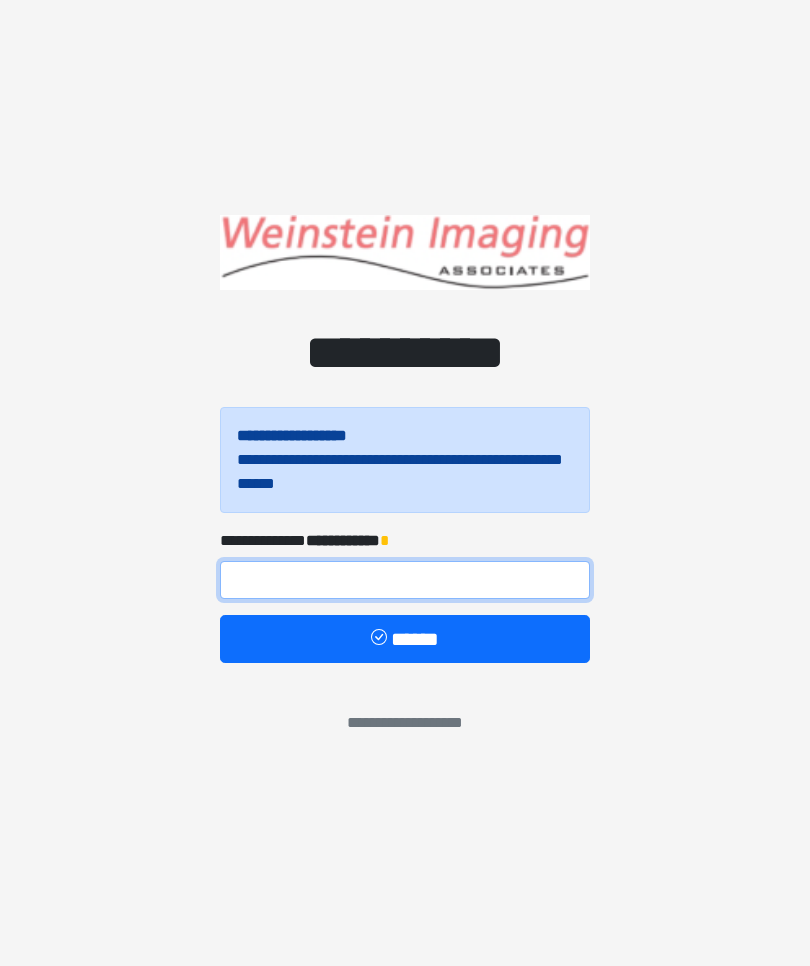 click at bounding box center [405, 580] 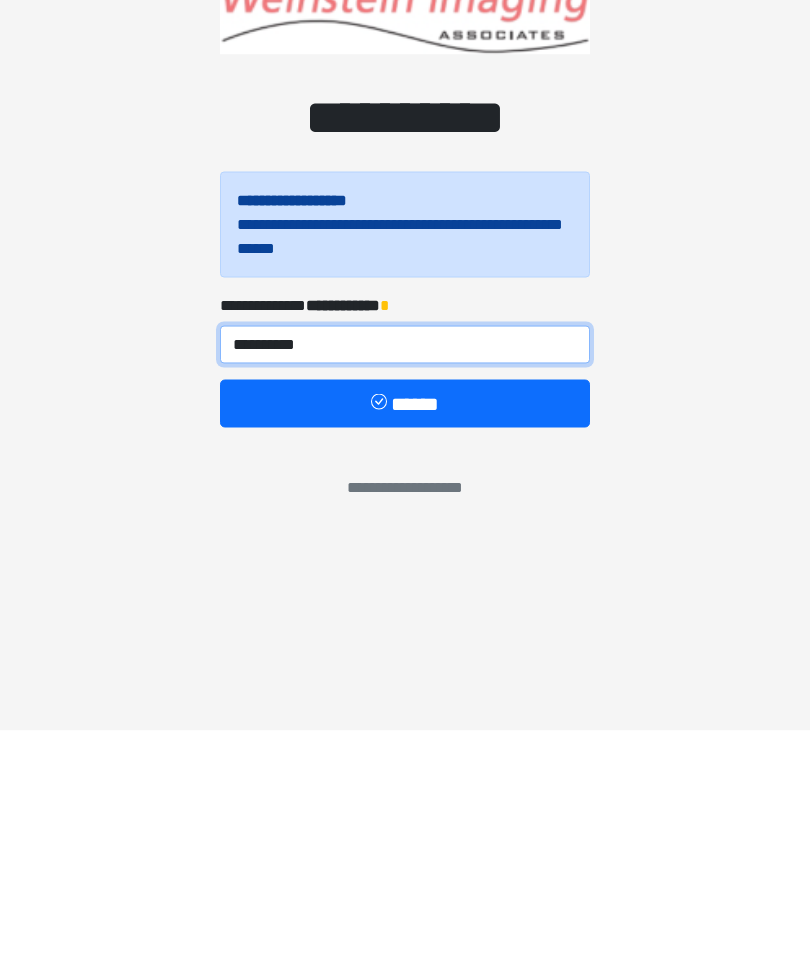 type on "**********" 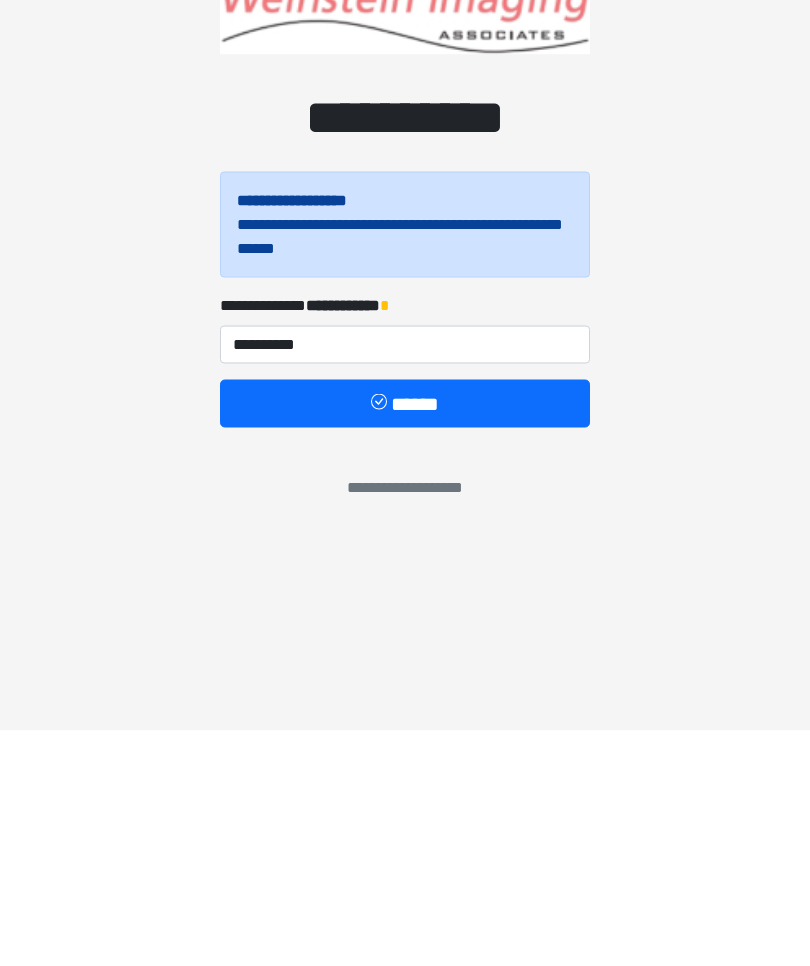 click on "******" at bounding box center (405, 639) 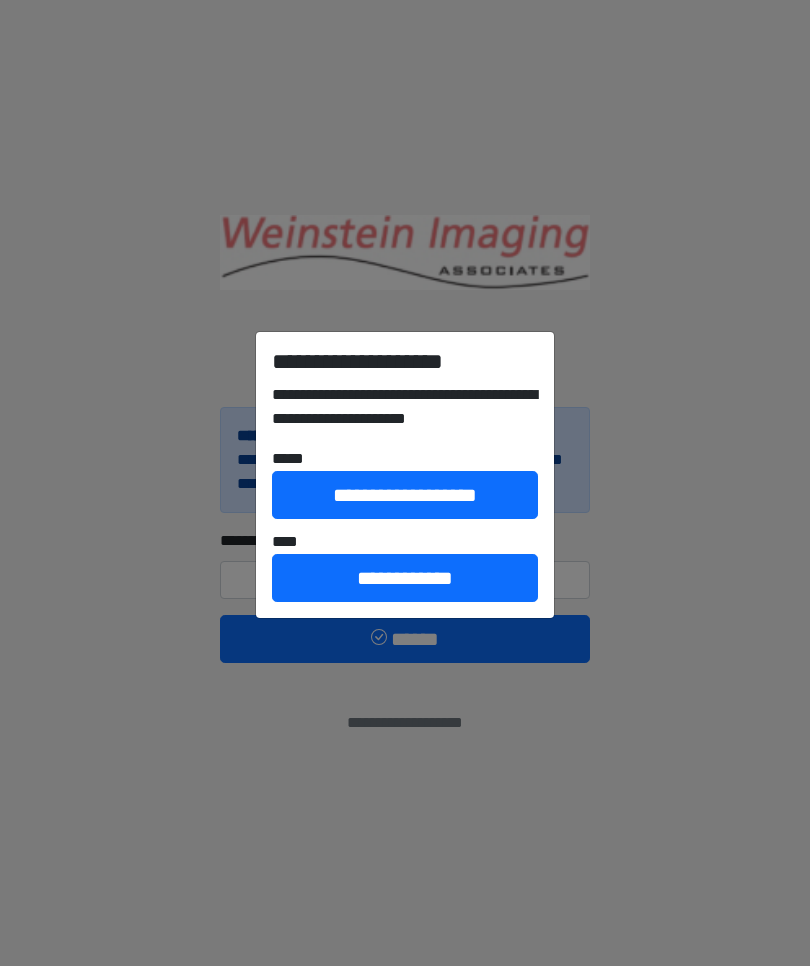 click on "**********" at bounding box center [405, 578] 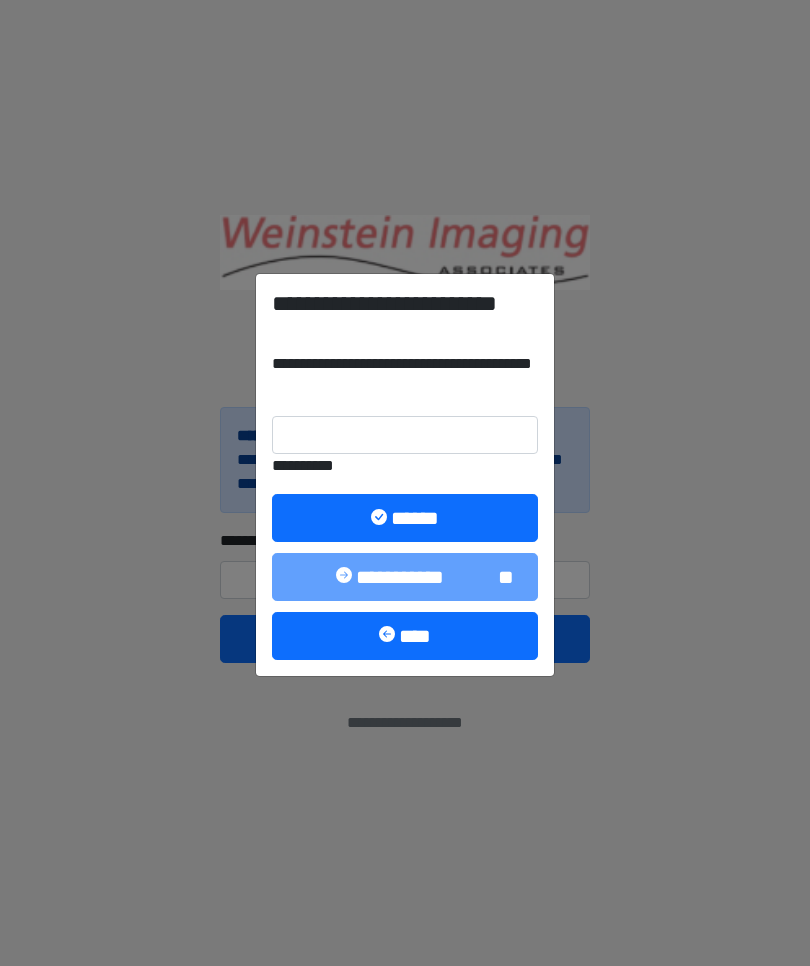 click on "******" at bounding box center (405, 518) 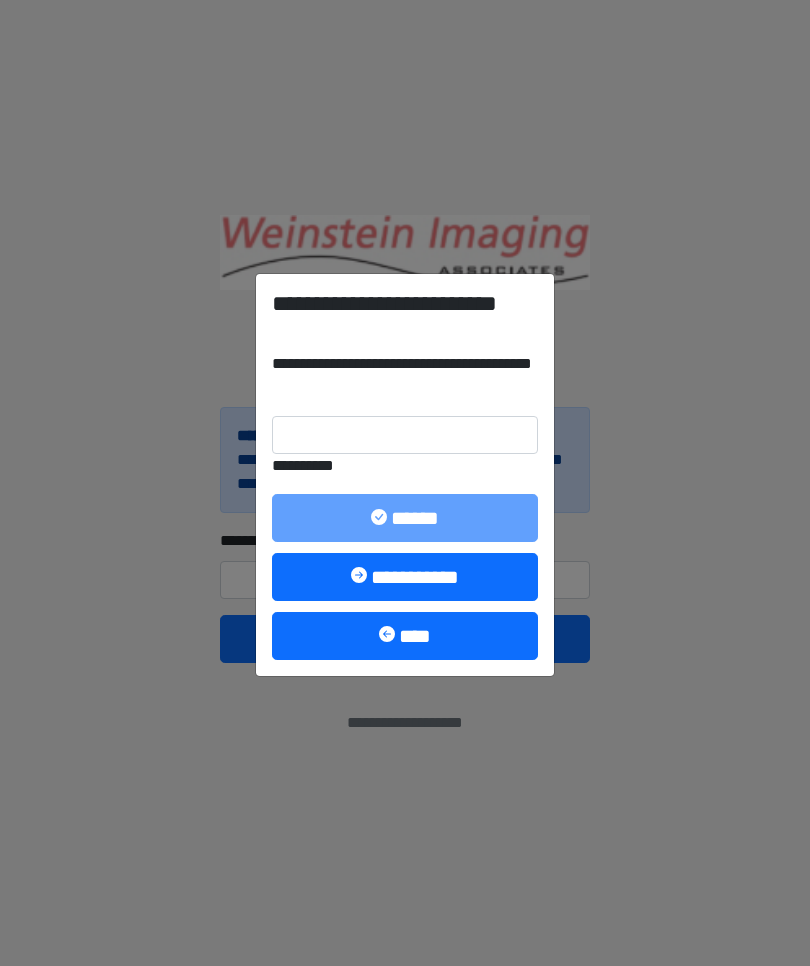 click on "**********" at bounding box center [405, 577] 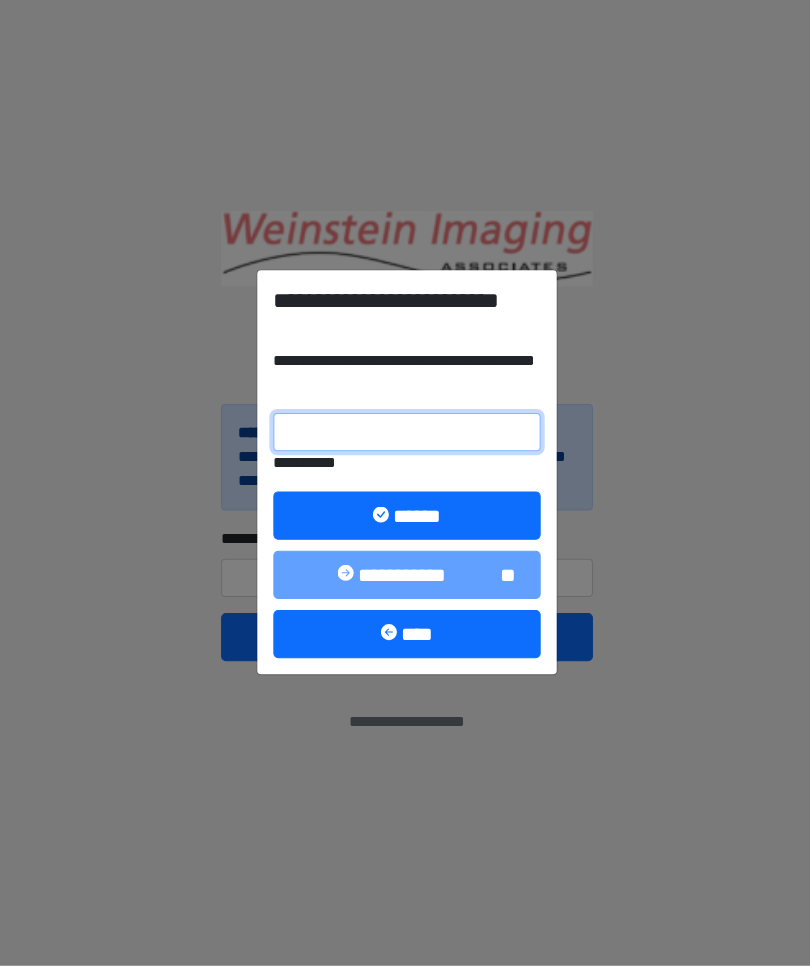 click on "**********" at bounding box center (405, 435) 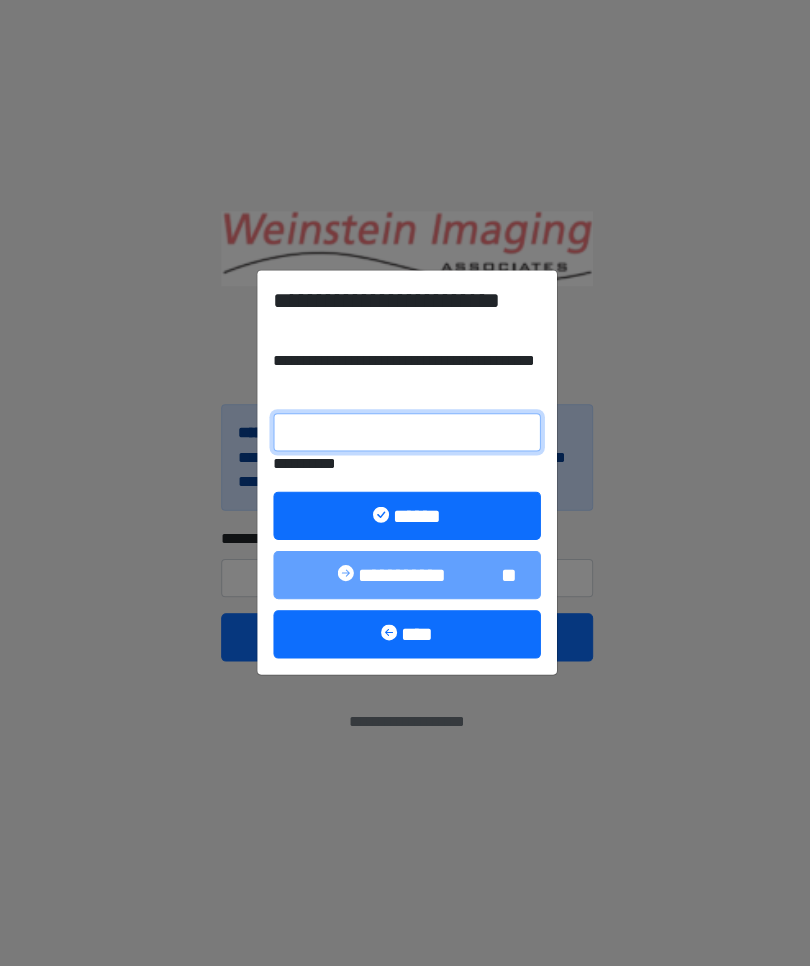 click on "**********" at bounding box center (405, 435) 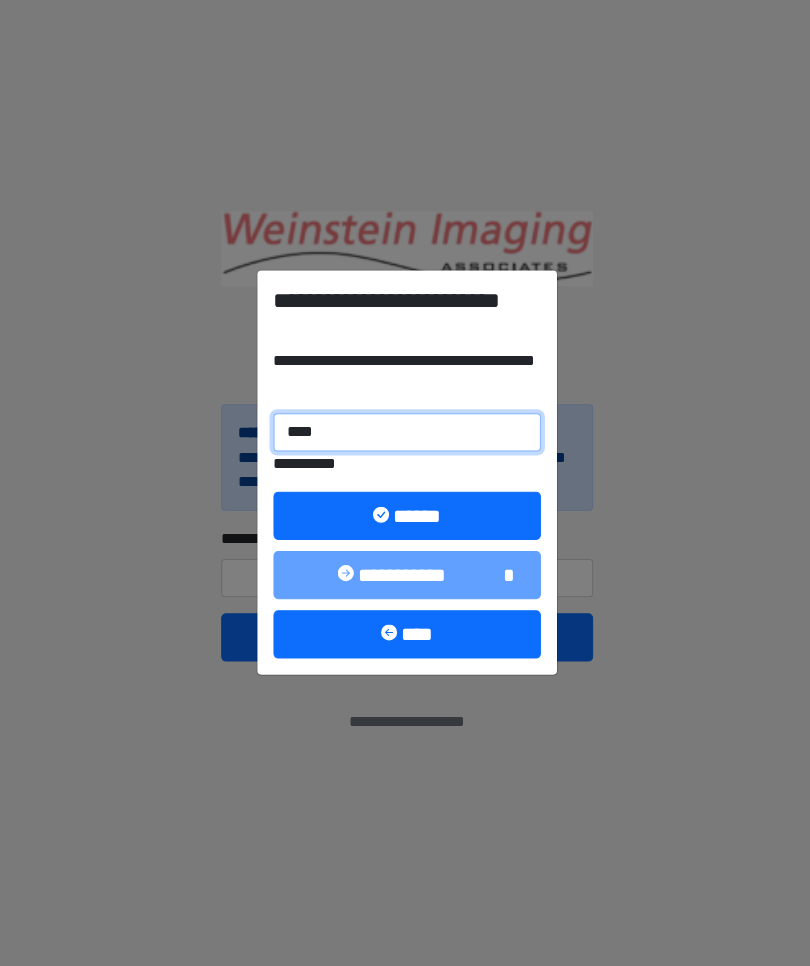 type on "******" 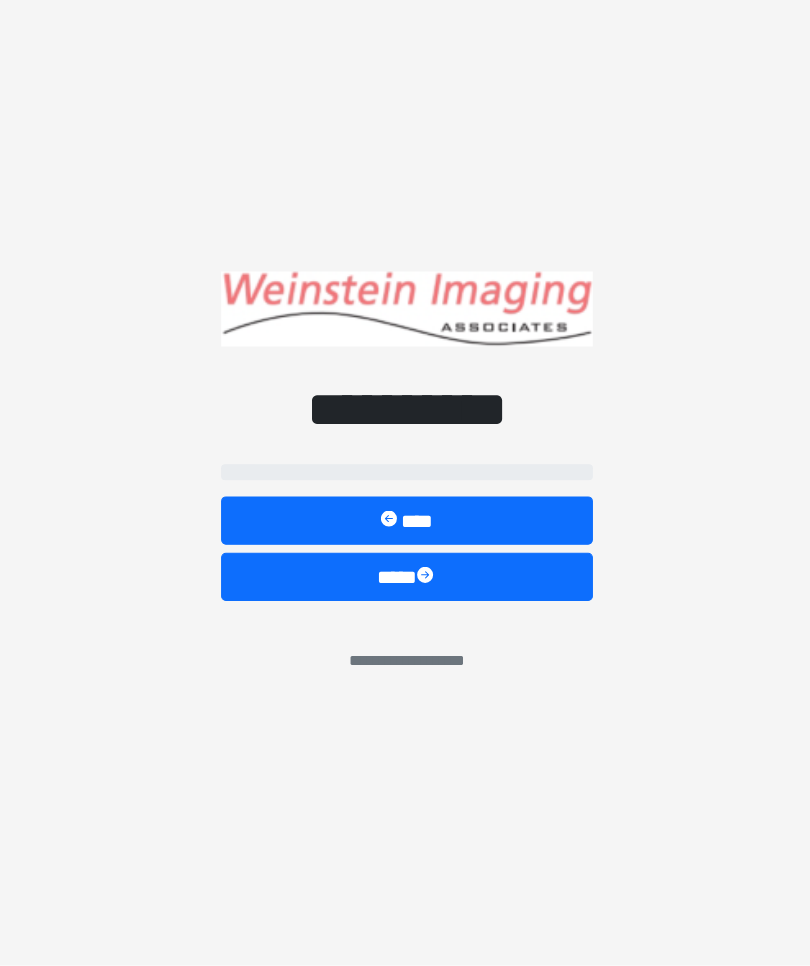 select on "*******" 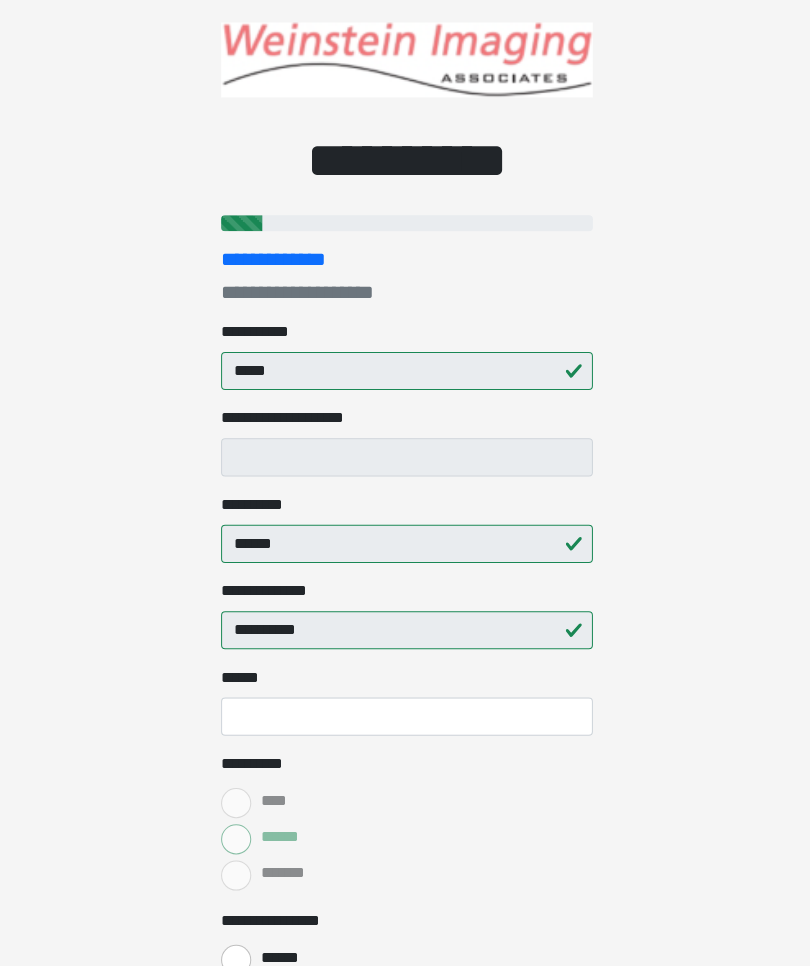 scroll, scrollTop: 59, scrollLeft: 0, axis: vertical 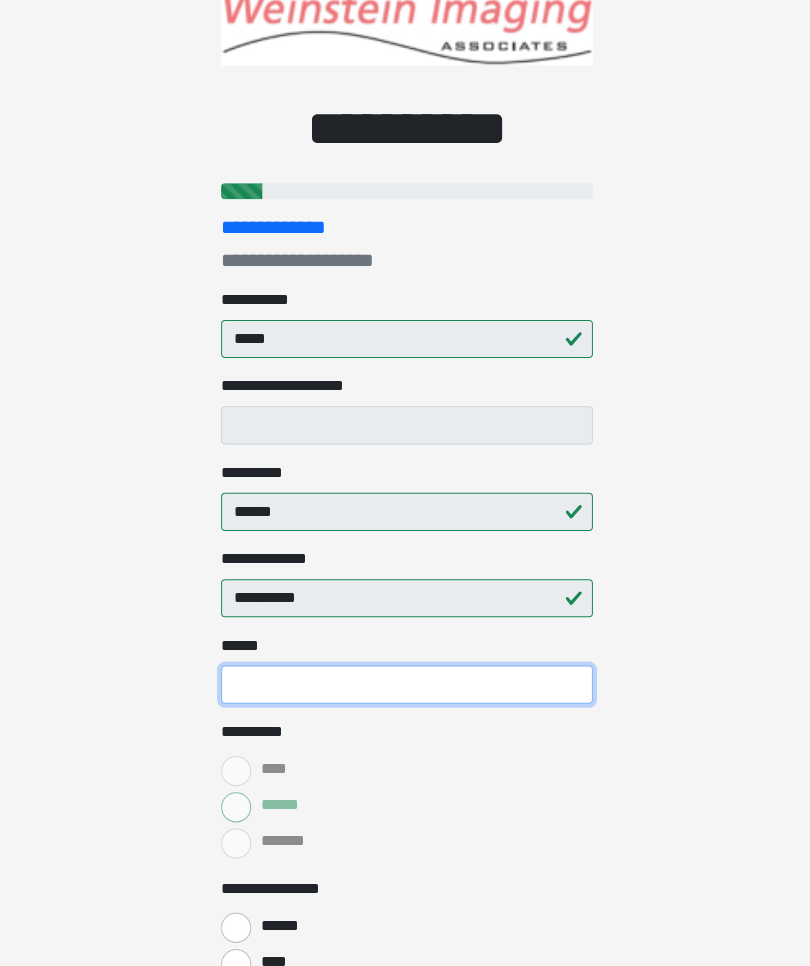 click on "**** *" at bounding box center (405, 687) 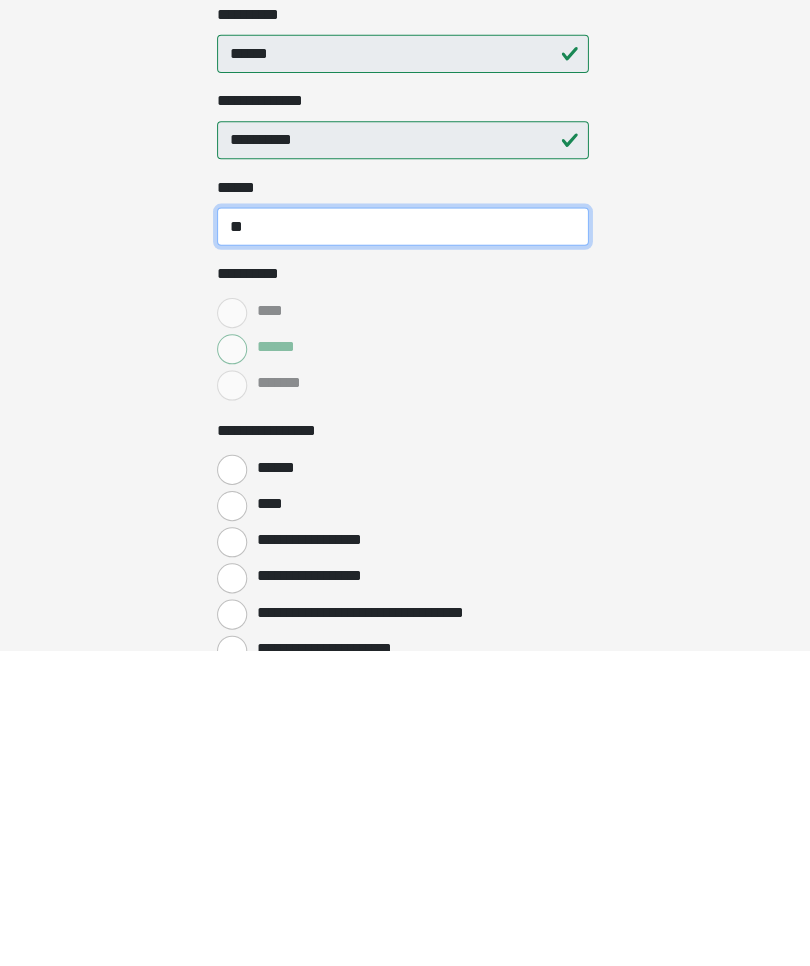 scroll, scrollTop: 202, scrollLeft: 0, axis: vertical 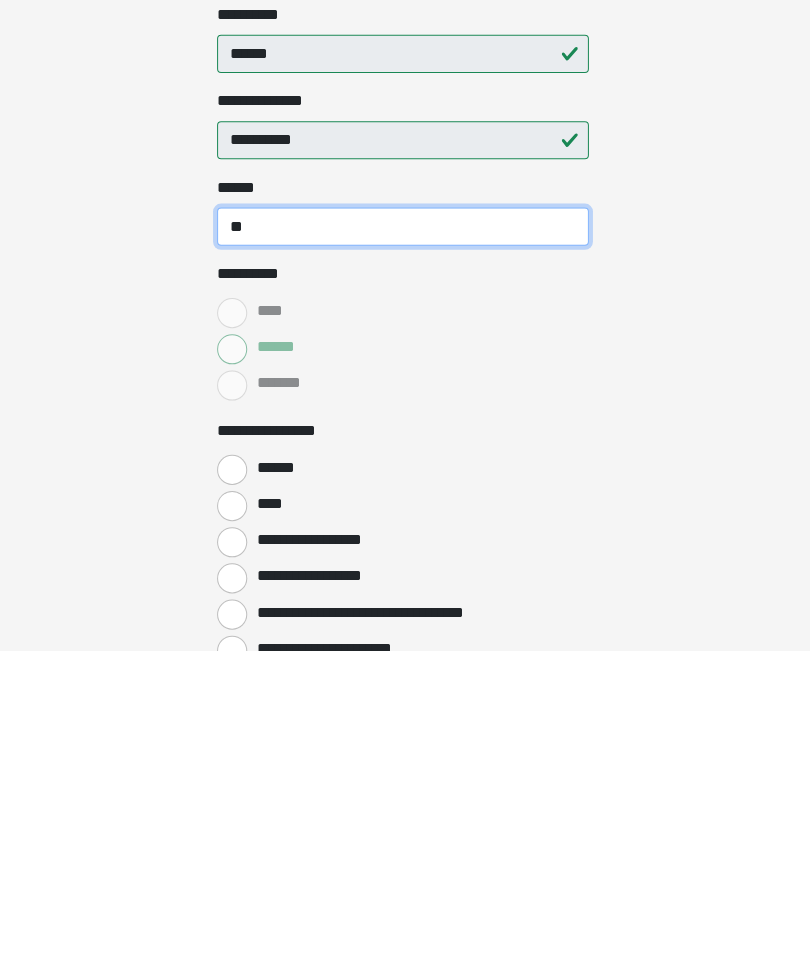 type on "**" 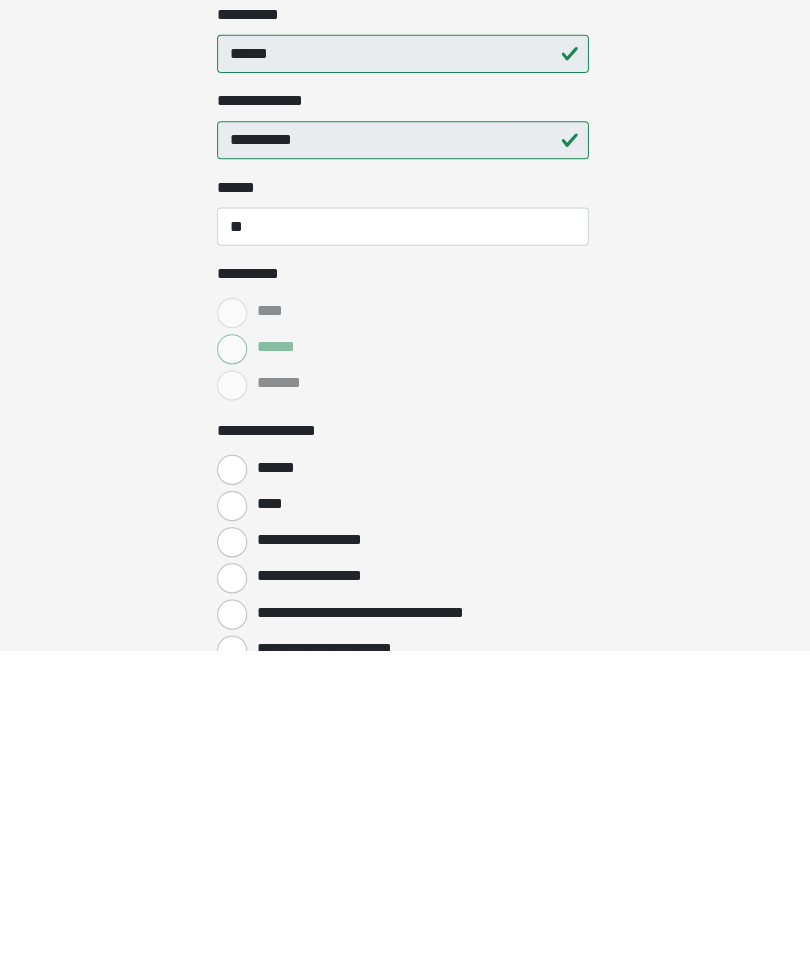 click on "******" at bounding box center (235, 786) 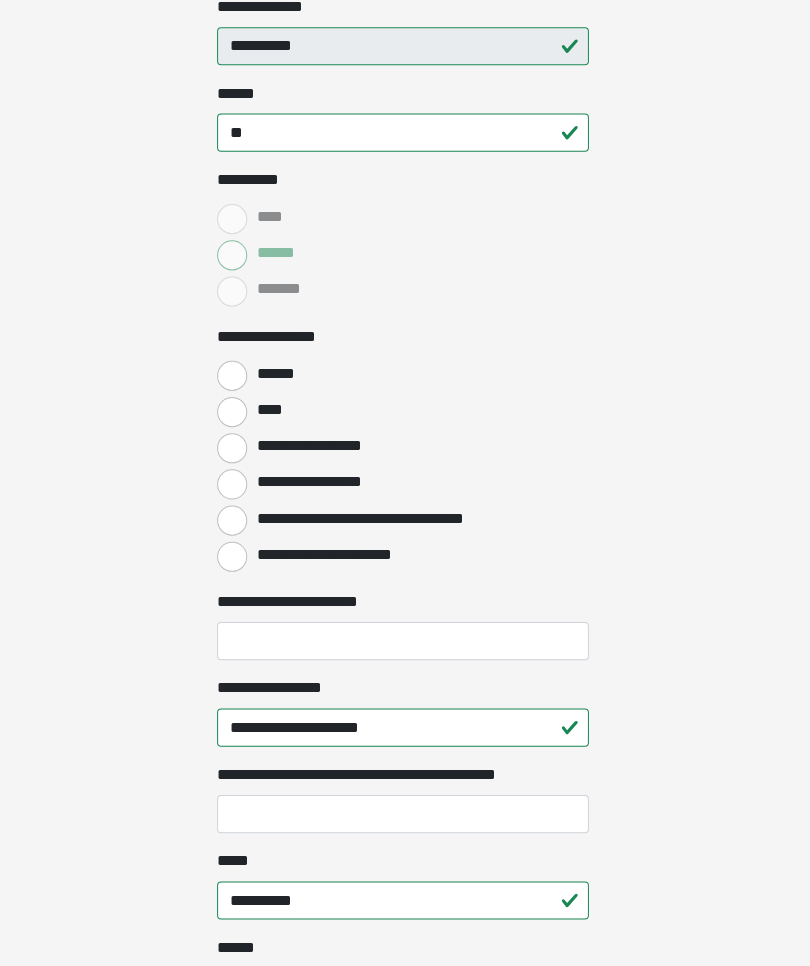 scroll, scrollTop: 620, scrollLeft: 0, axis: vertical 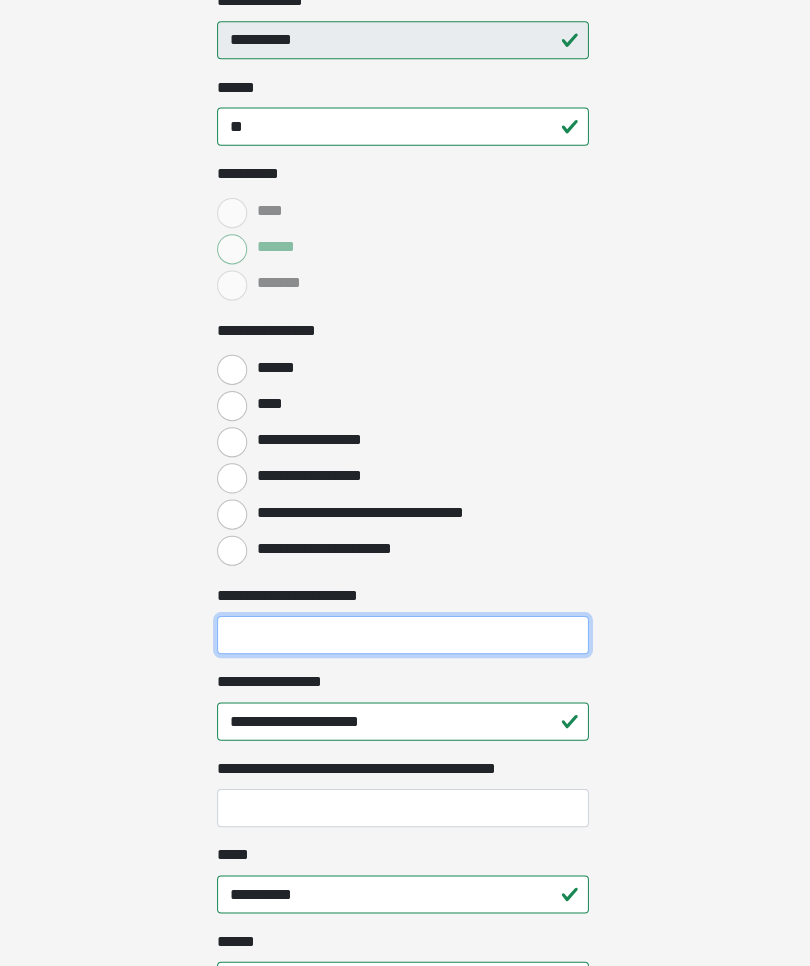 click on "**********" at bounding box center (405, 632) 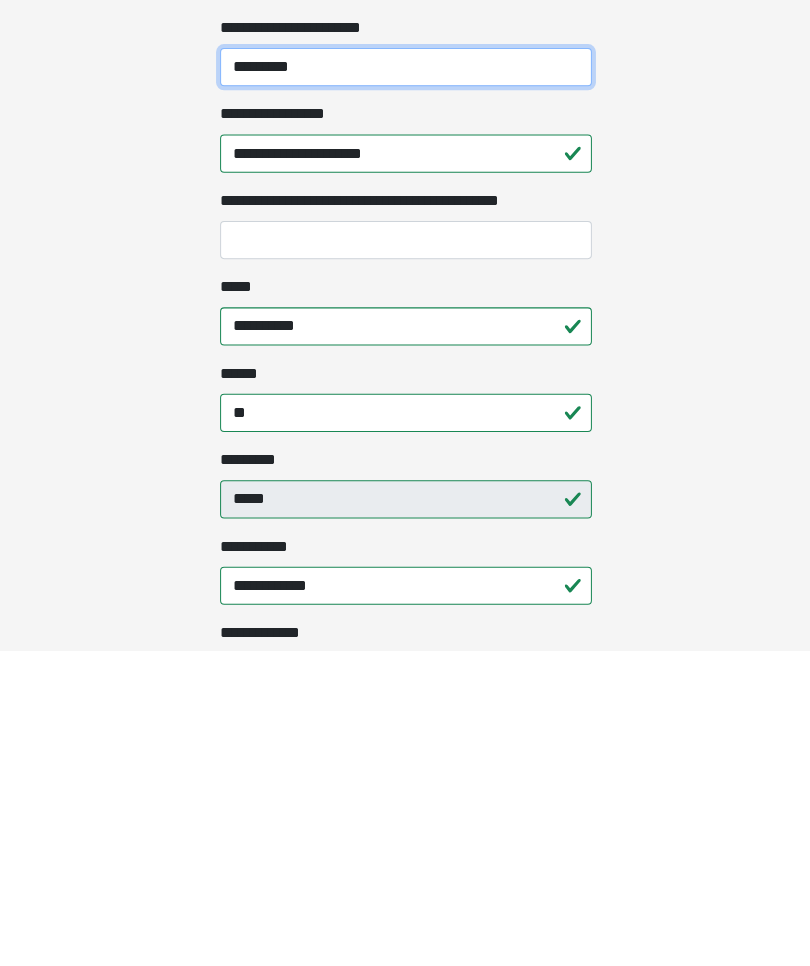 scroll, scrollTop: 873, scrollLeft: 0, axis: vertical 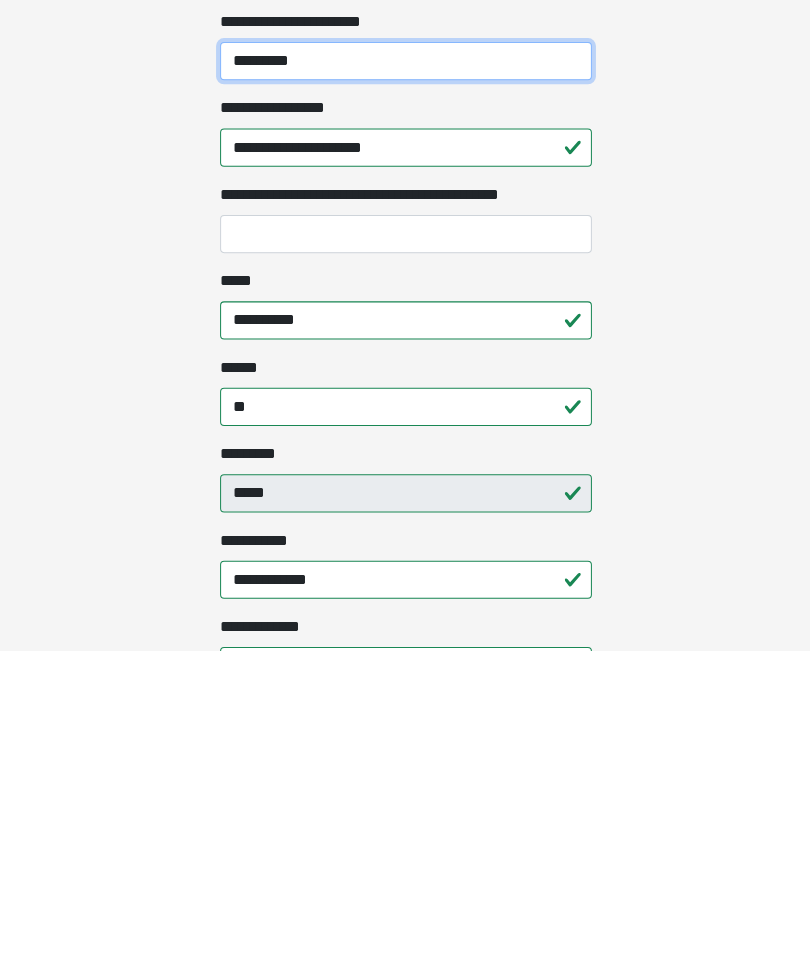 type on "*********" 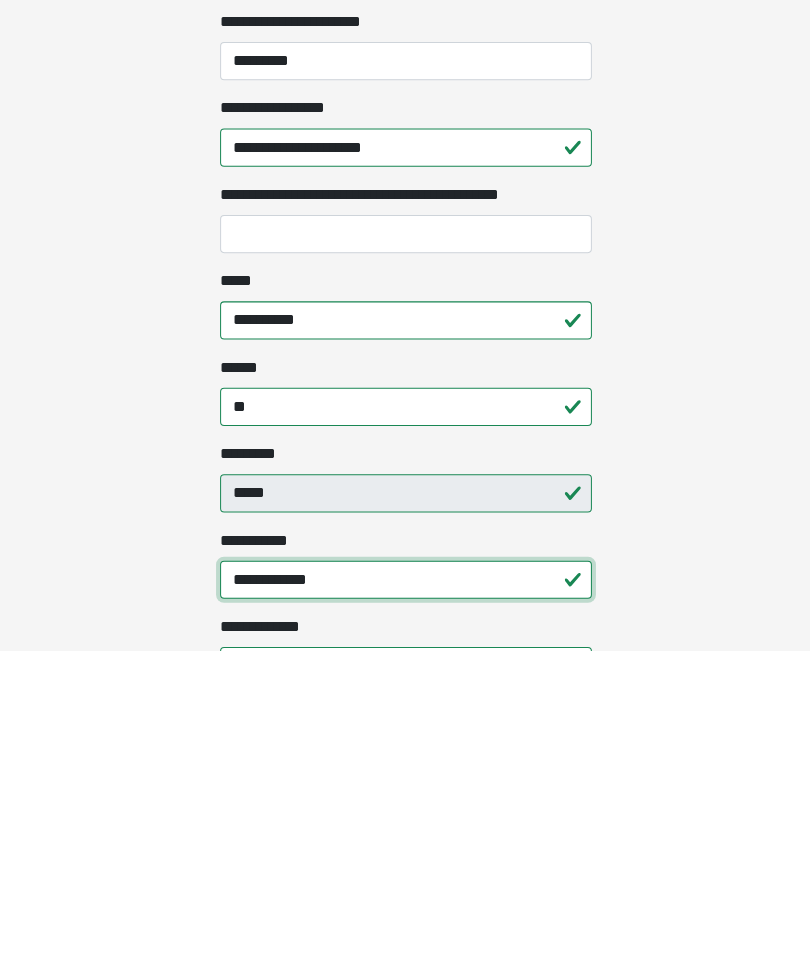 click on "**********" at bounding box center (405, 895) 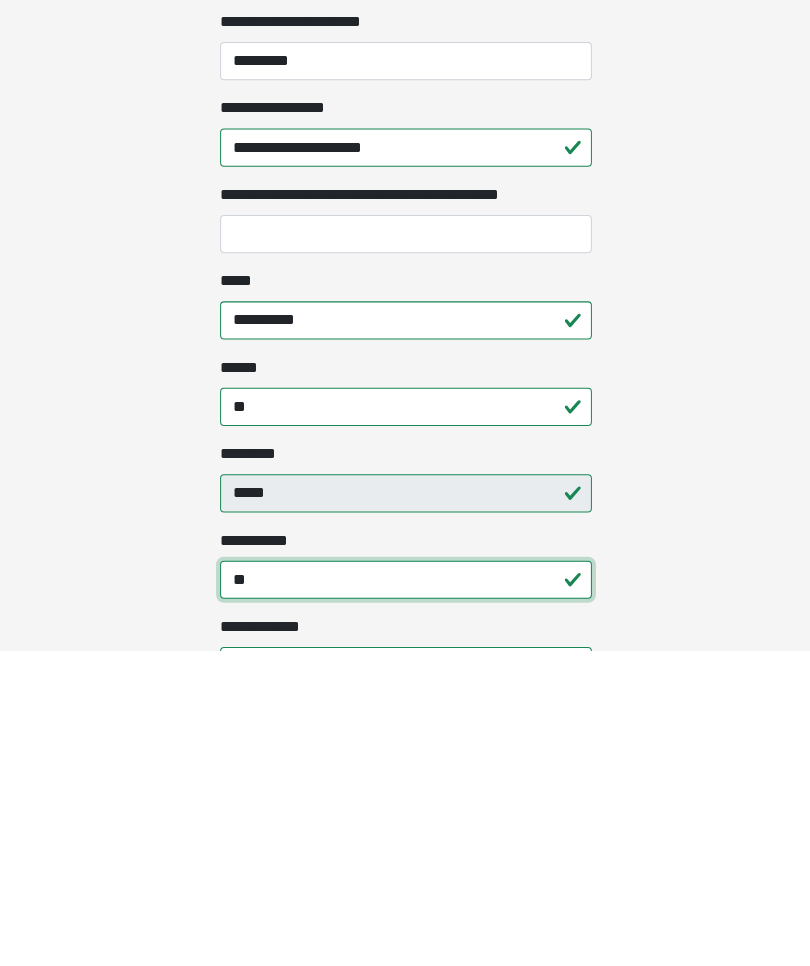 type on "*" 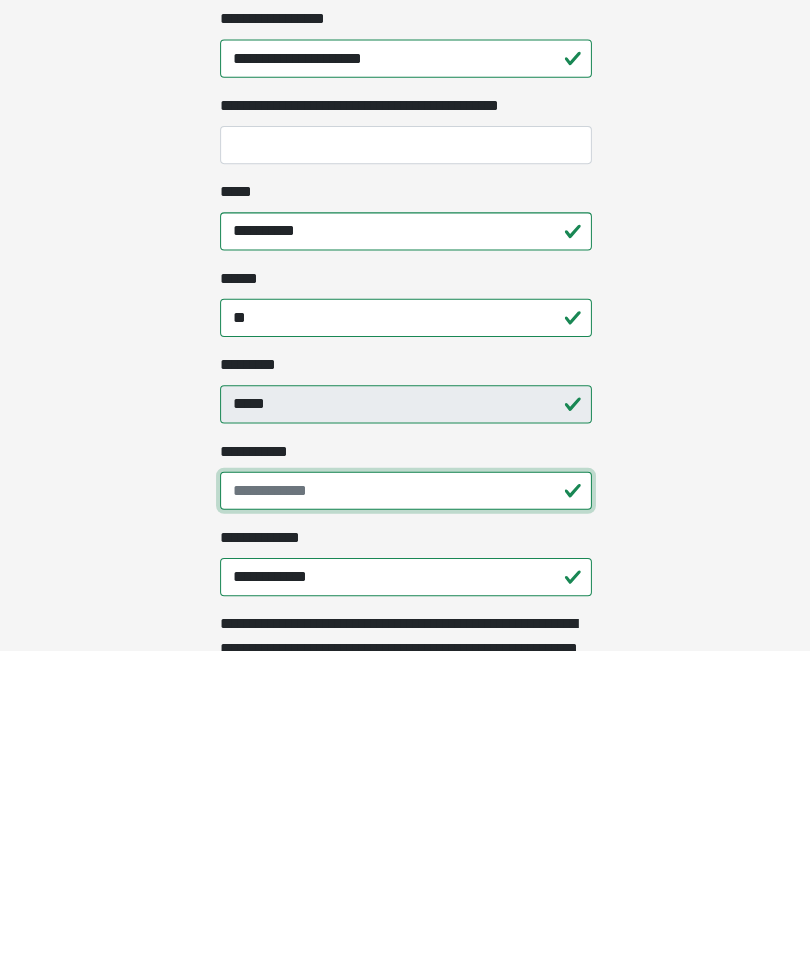 type 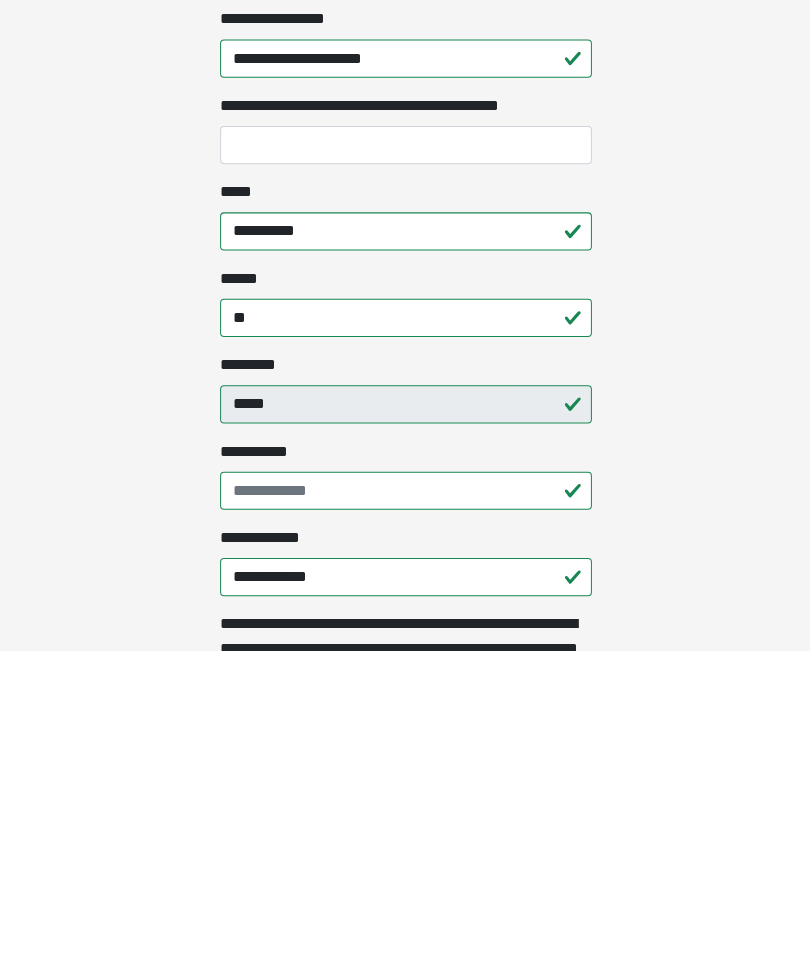 click on "**********" at bounding box center (405, -478) 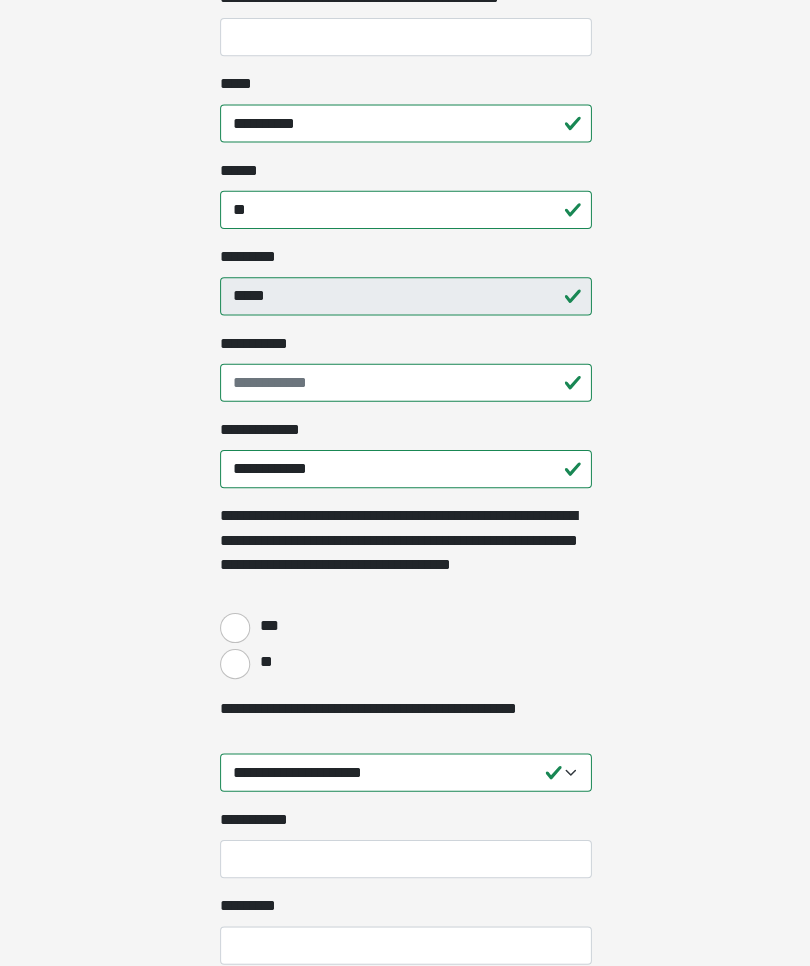 scroll, scrollTop: 1387, scrollLeft: 0, axis: vertical 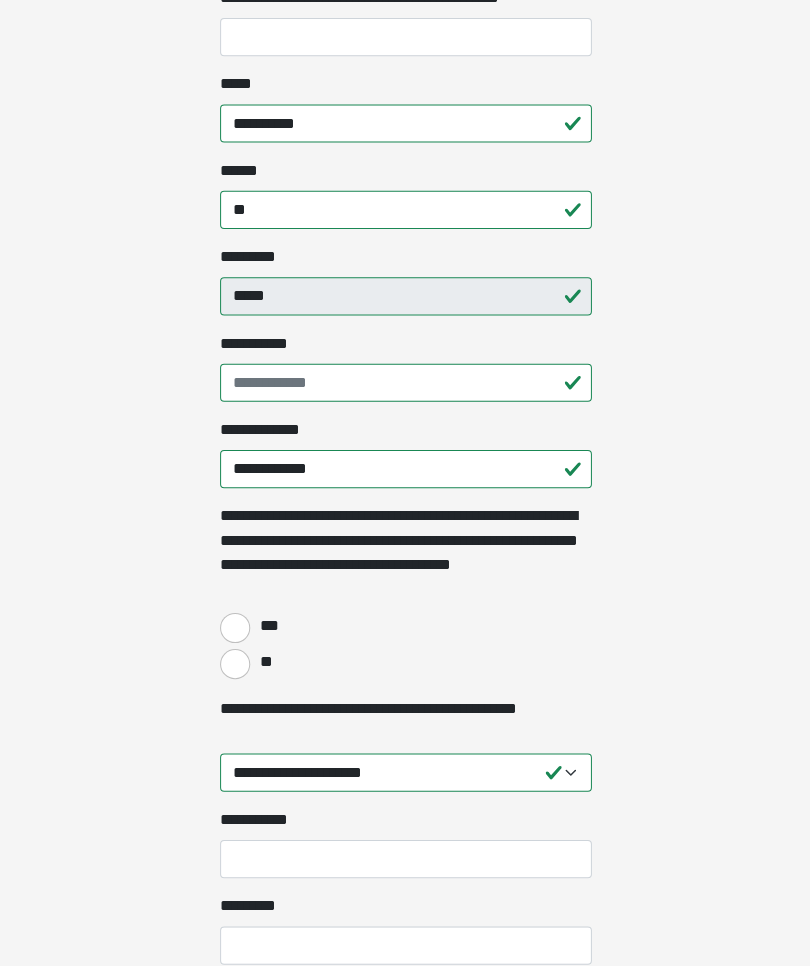 click on "***" at bounding box center (235, 625) 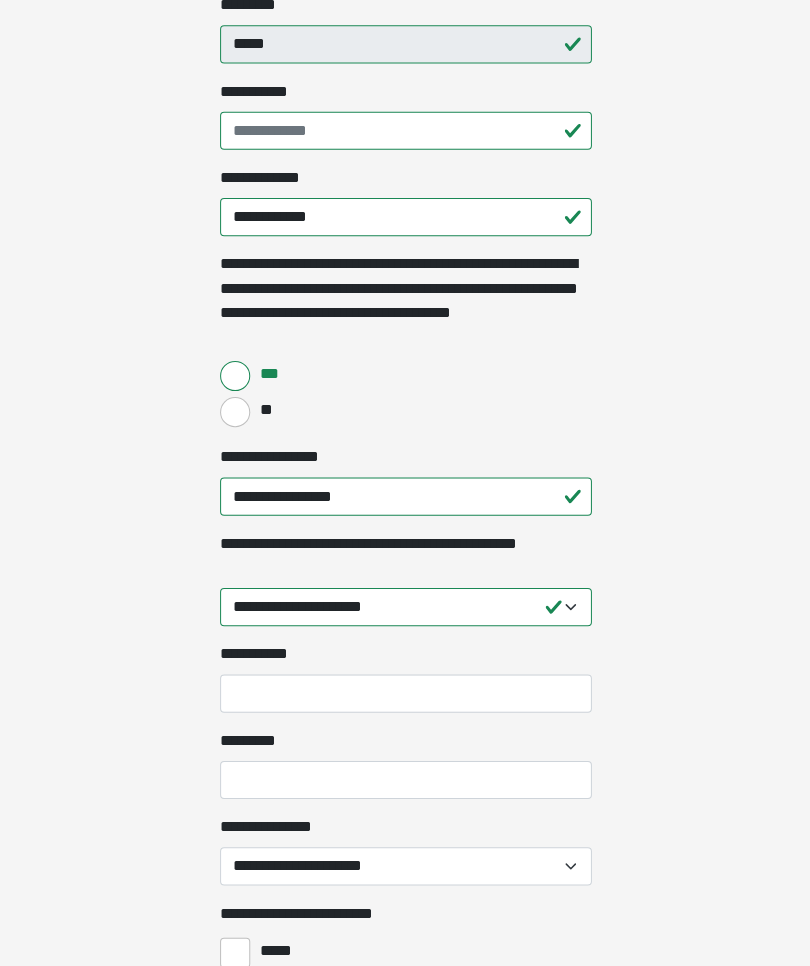 scroll, scrollTop: 1637, scrollLeft: 0, axis: vertical 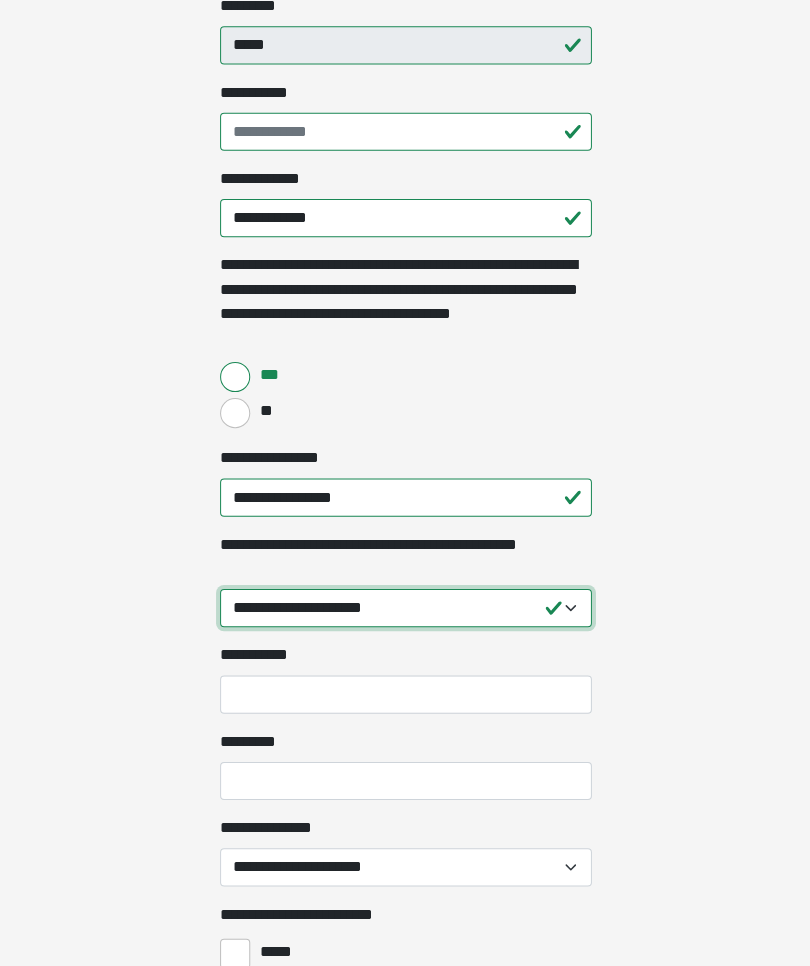 click on "**********" at bounding box center [405, 605] 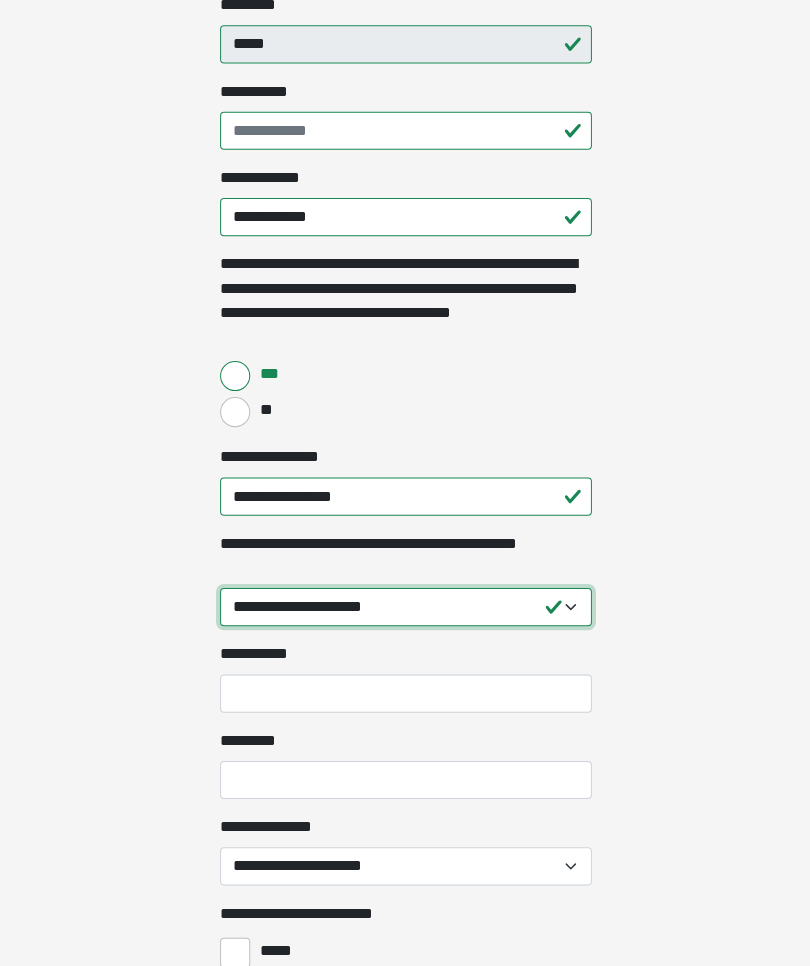 select on "****" 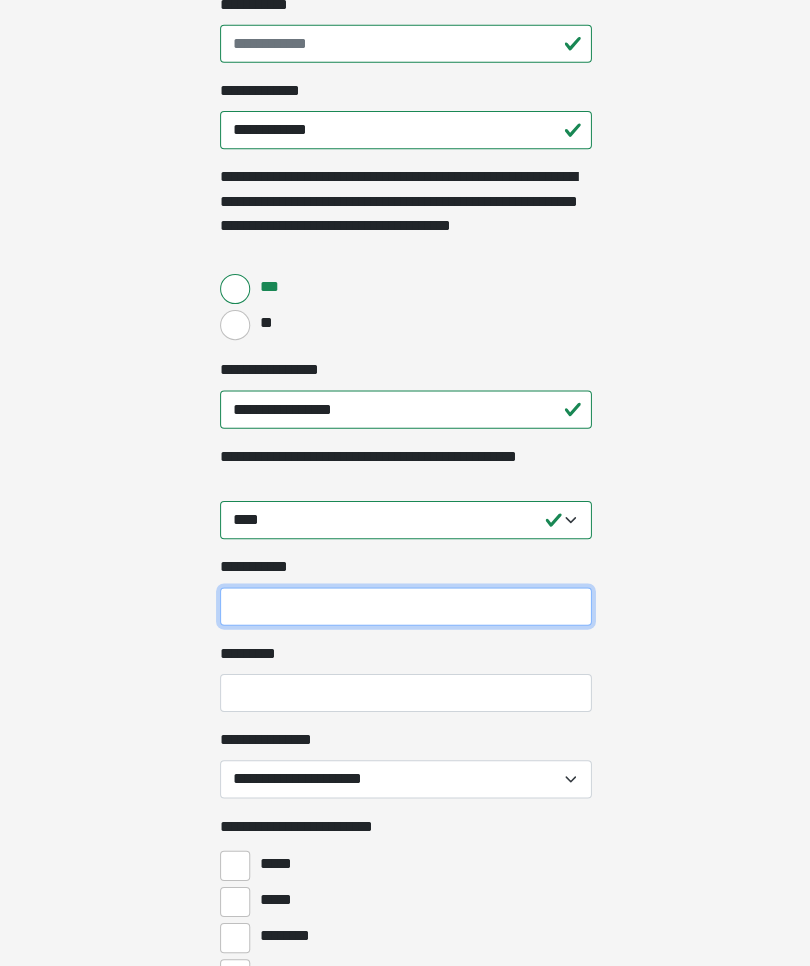click on "**********" at bounding box center (405, 603) 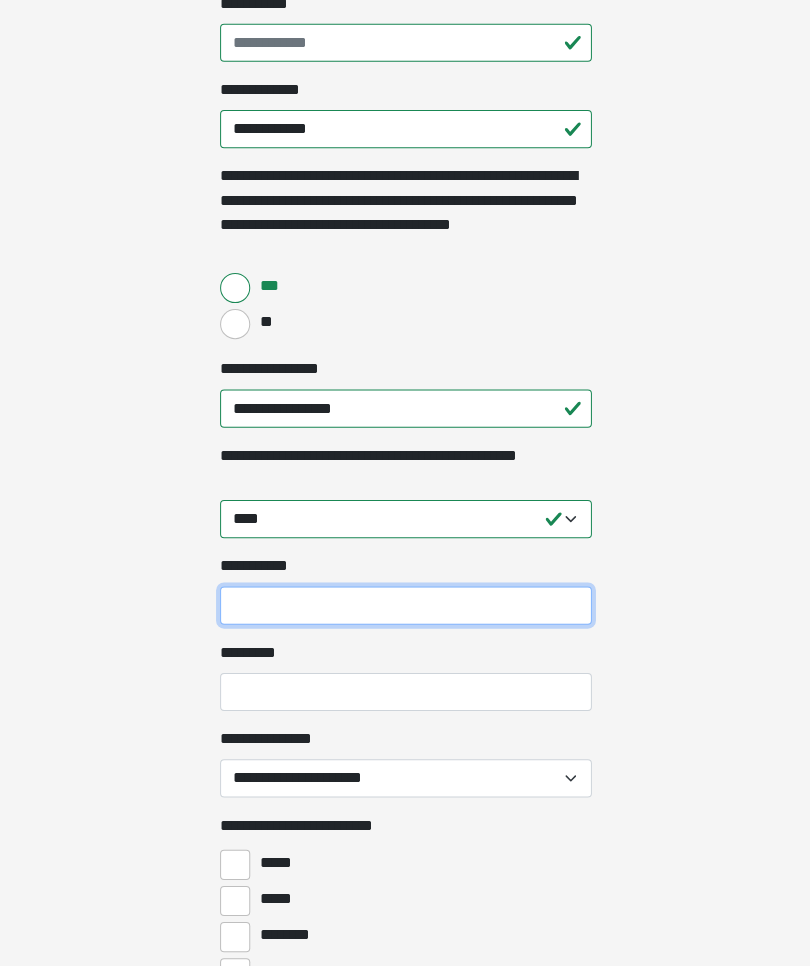 scroll, scrollTop: 1725, scrollLeft: 0, axis: vertical 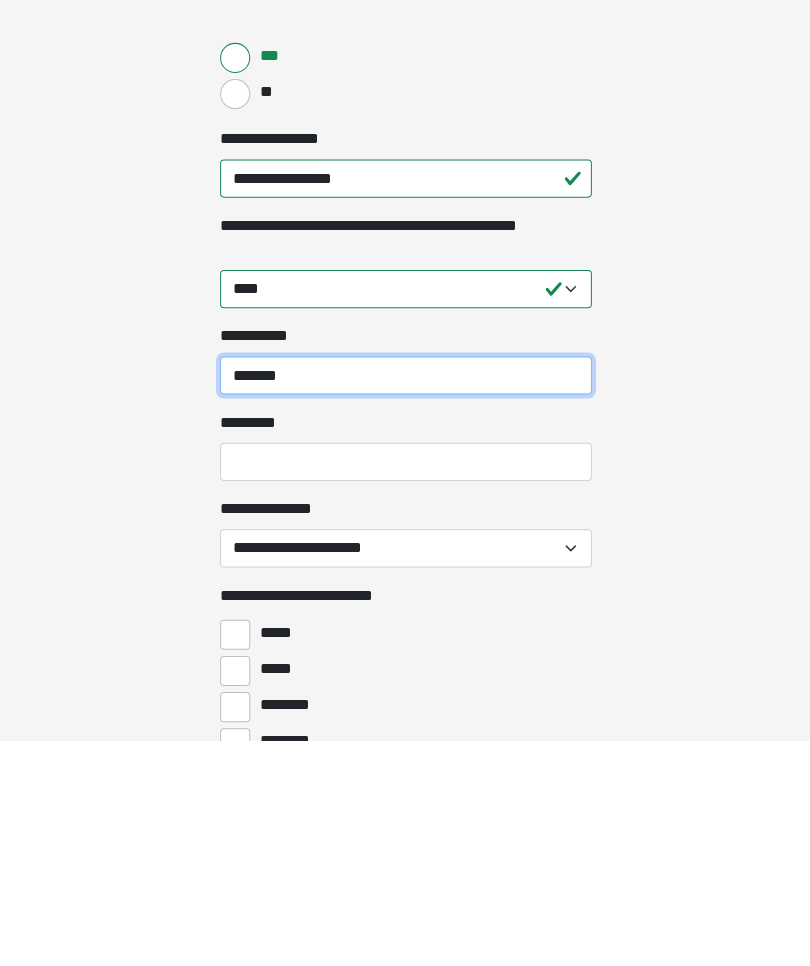 type on "*******" 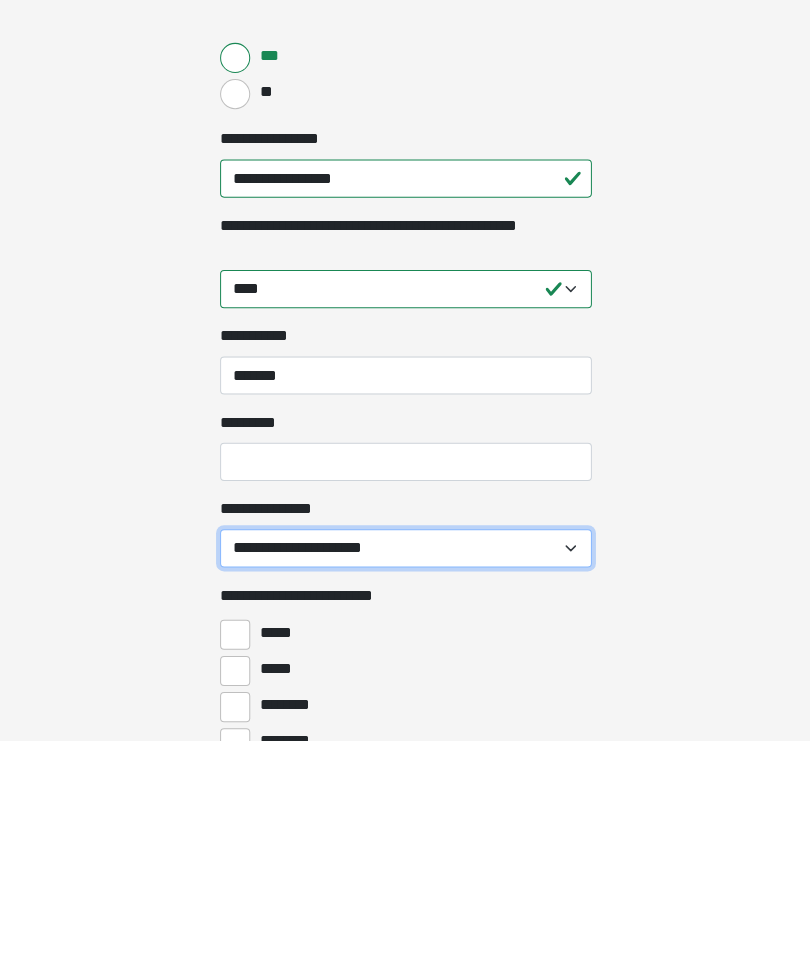 click on "**********" at bounding box center (405, 775) 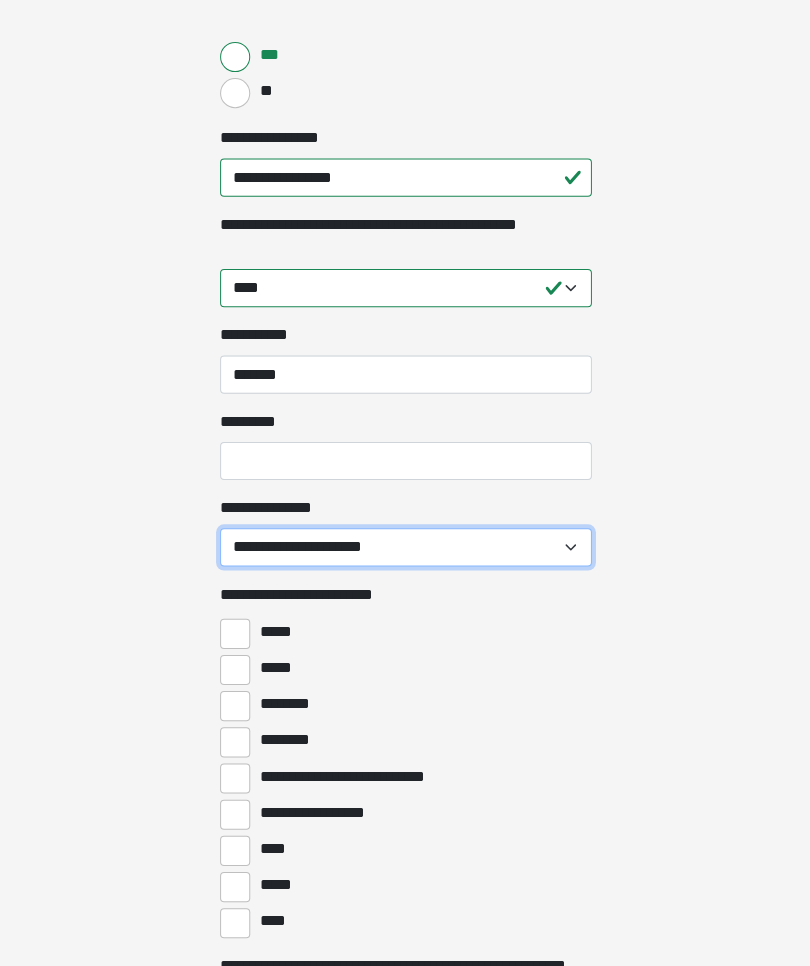 select on "*******" 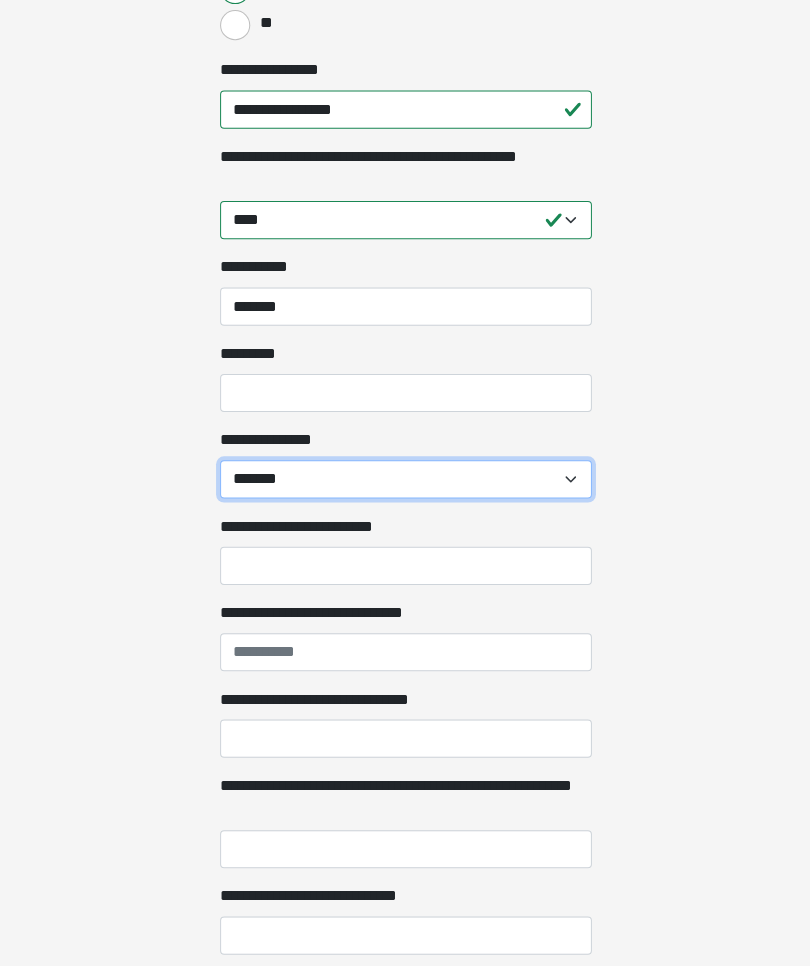 scroll, scrollTop: 2023, scrollLeft: 0, axis: vertical 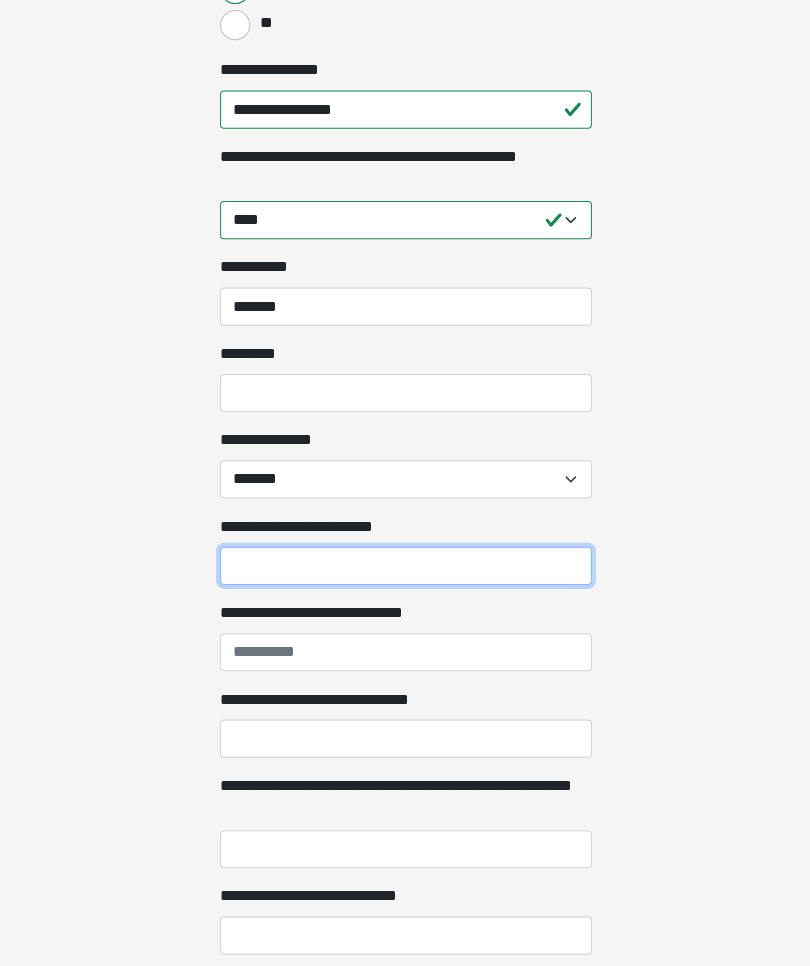click on "**********" at bounding box center [405, 563] 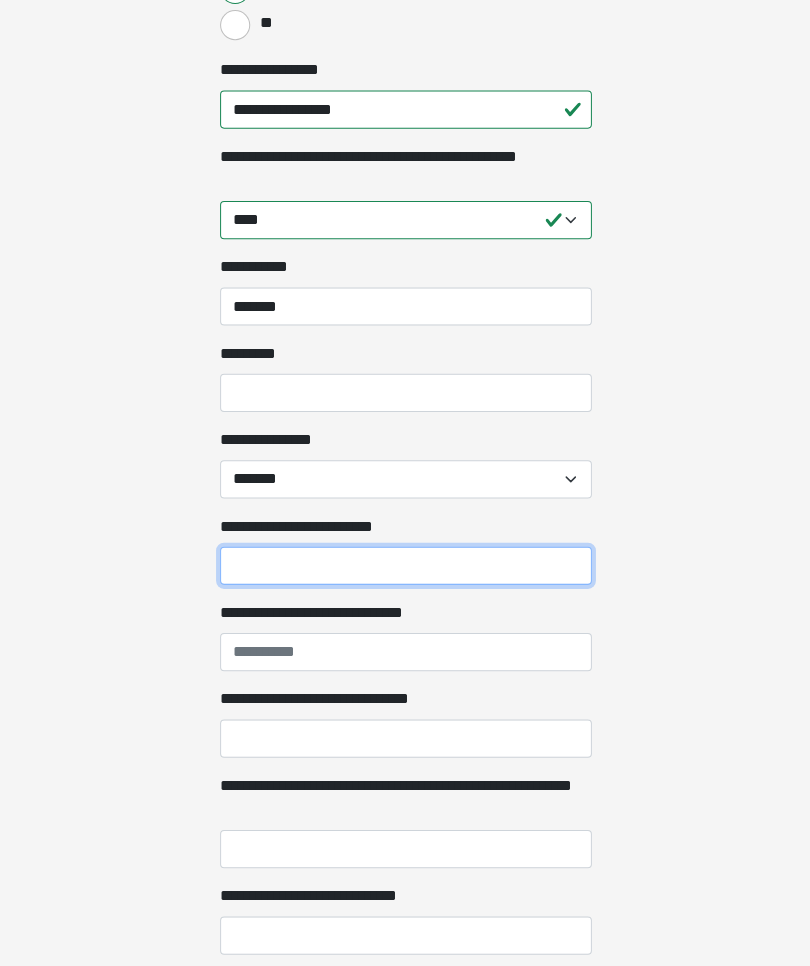 type on "**********" 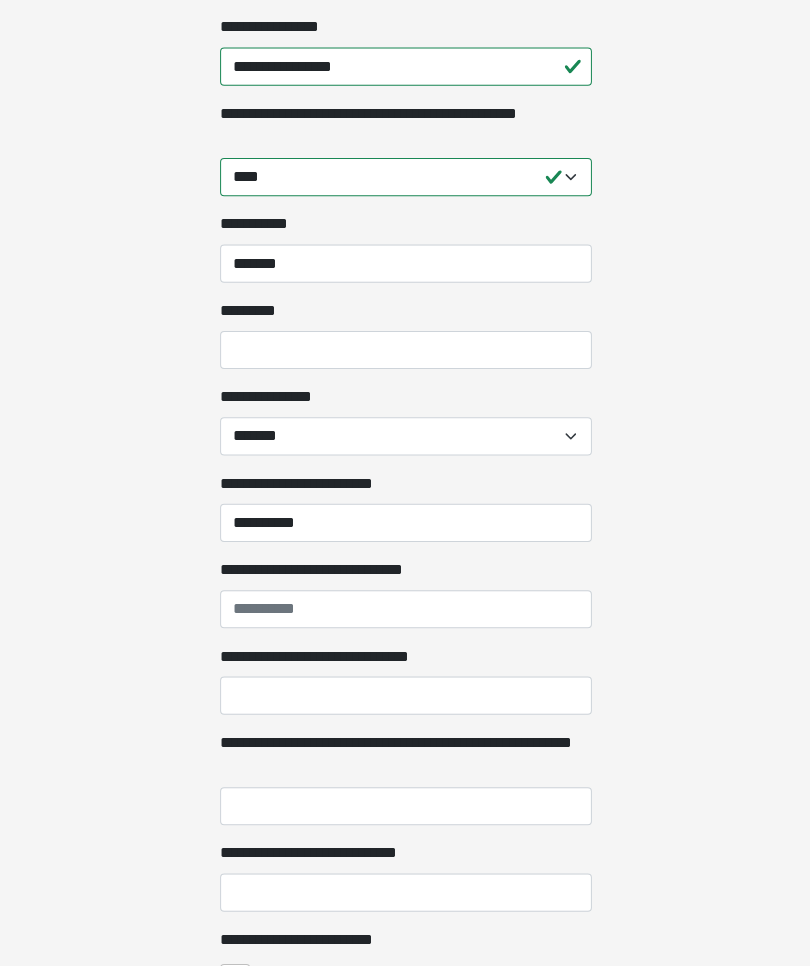 scroll, scrollTop: 2068, scrollLeft: 0, axis: vertical 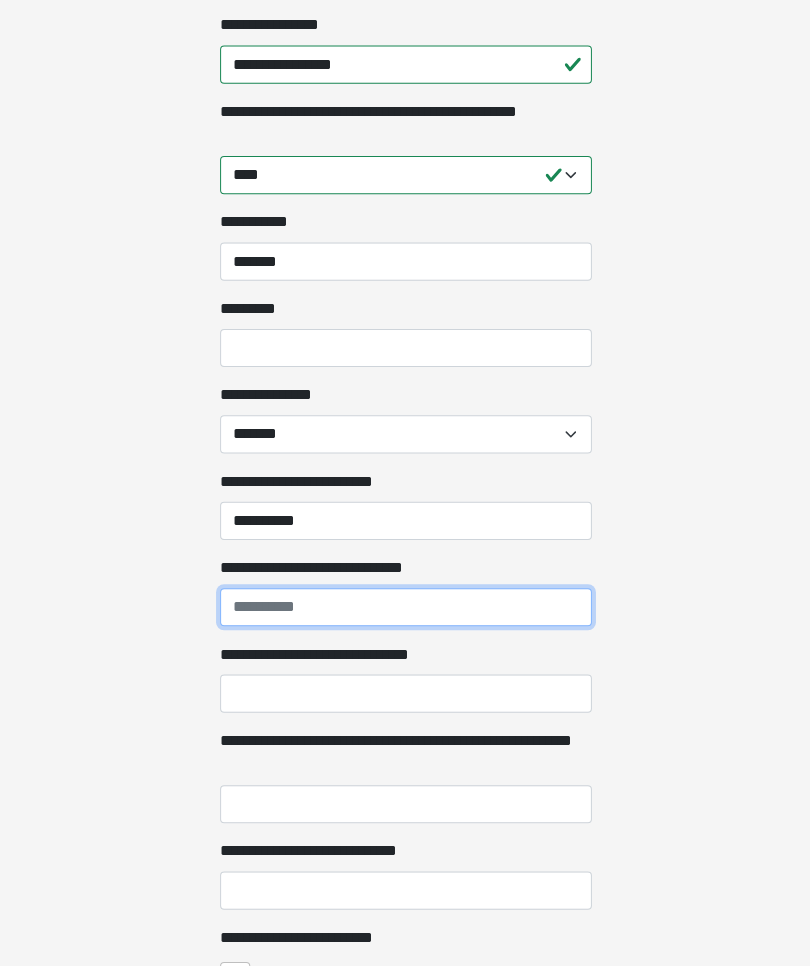 click on "**********" at bounding box center (405, 604) 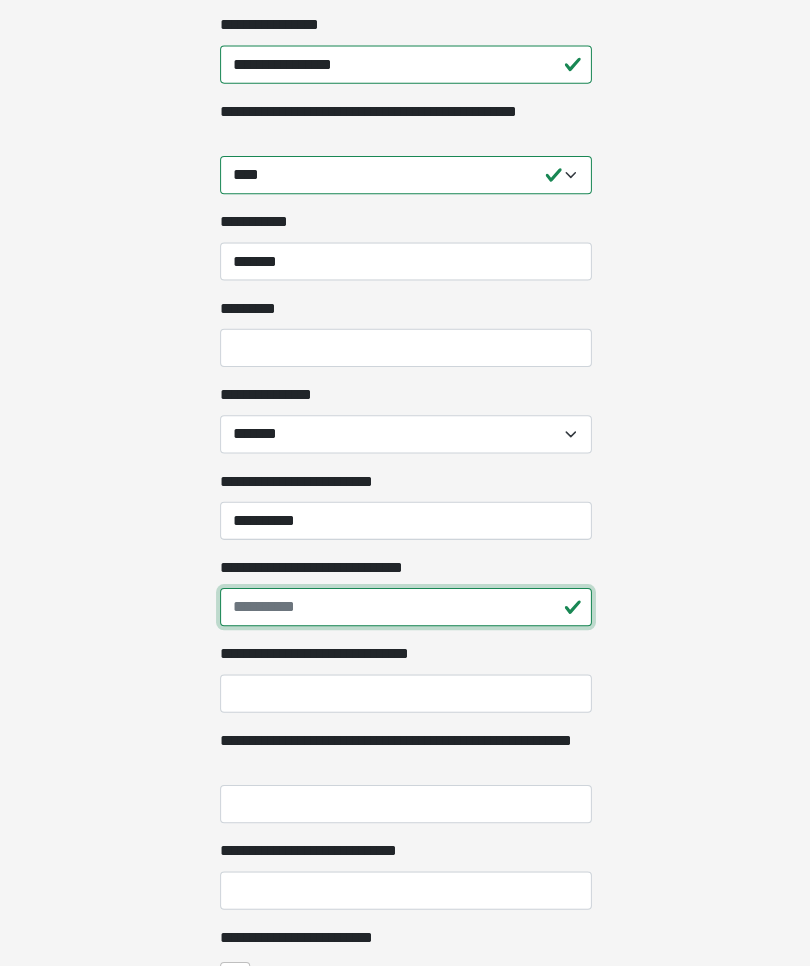 type on "*" 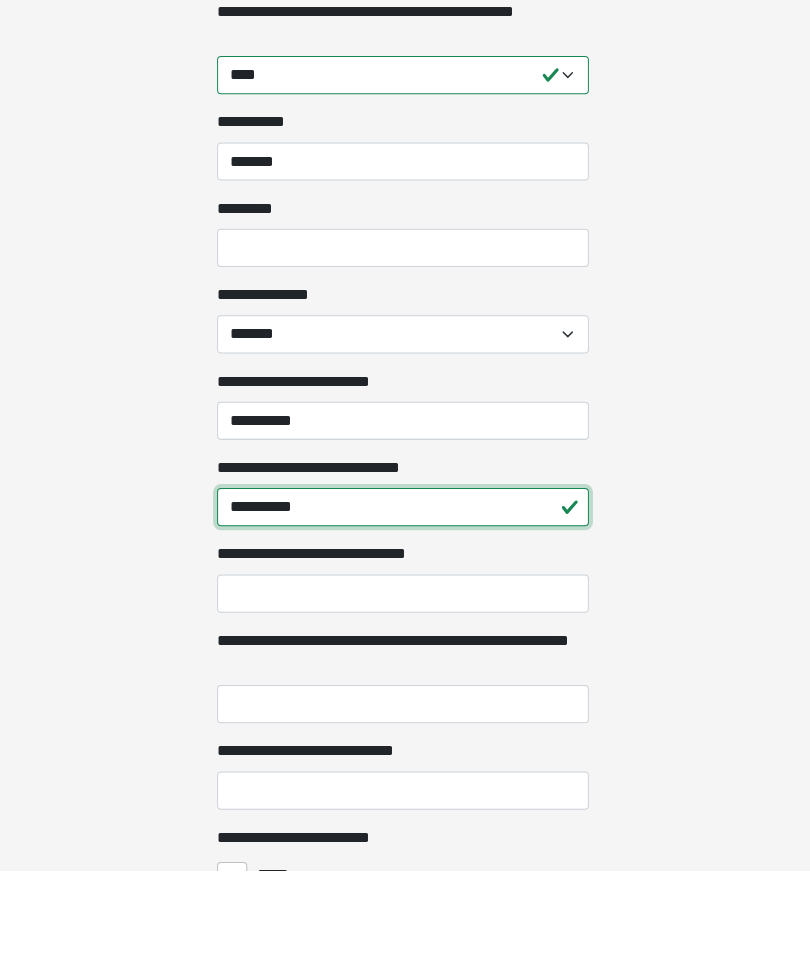 type on "**********" 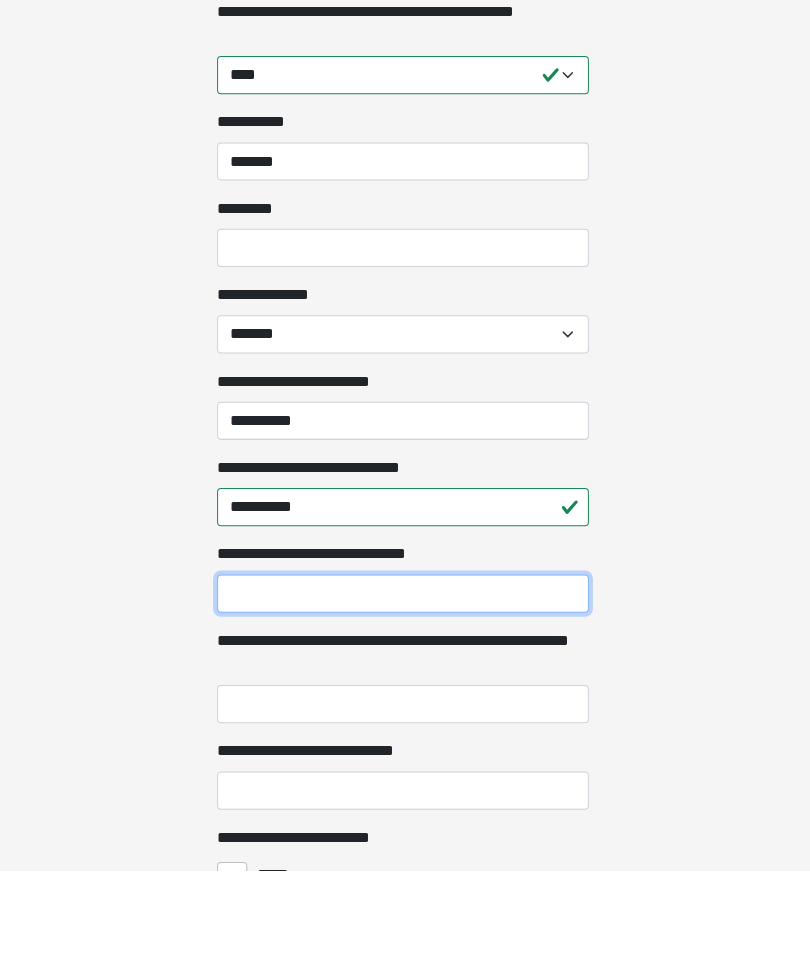 click on "**********" at bounding box center (405, 690) 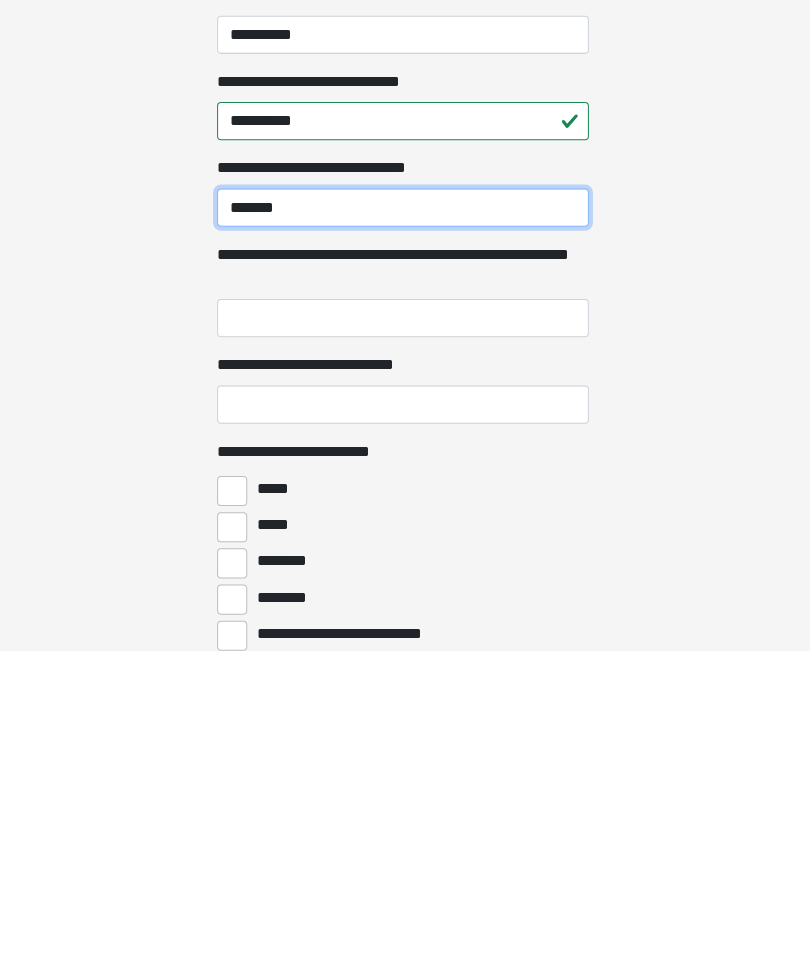 scroll, scrollTop: 2245, scrollLeft: 0, axis: vertical 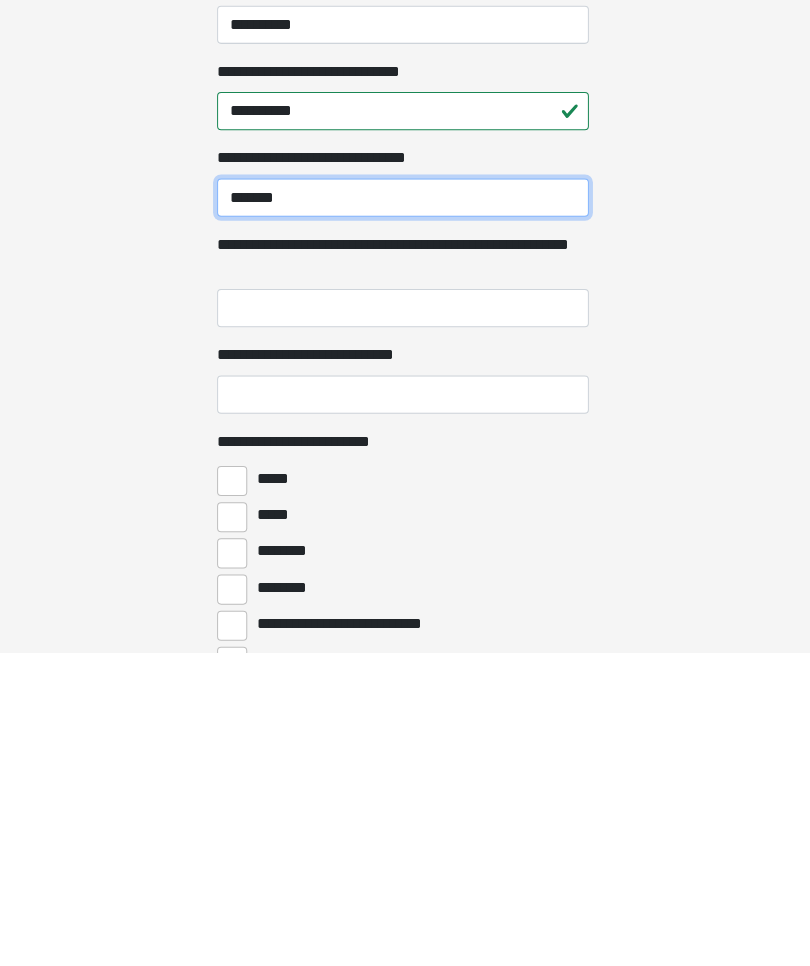 type on "*******" 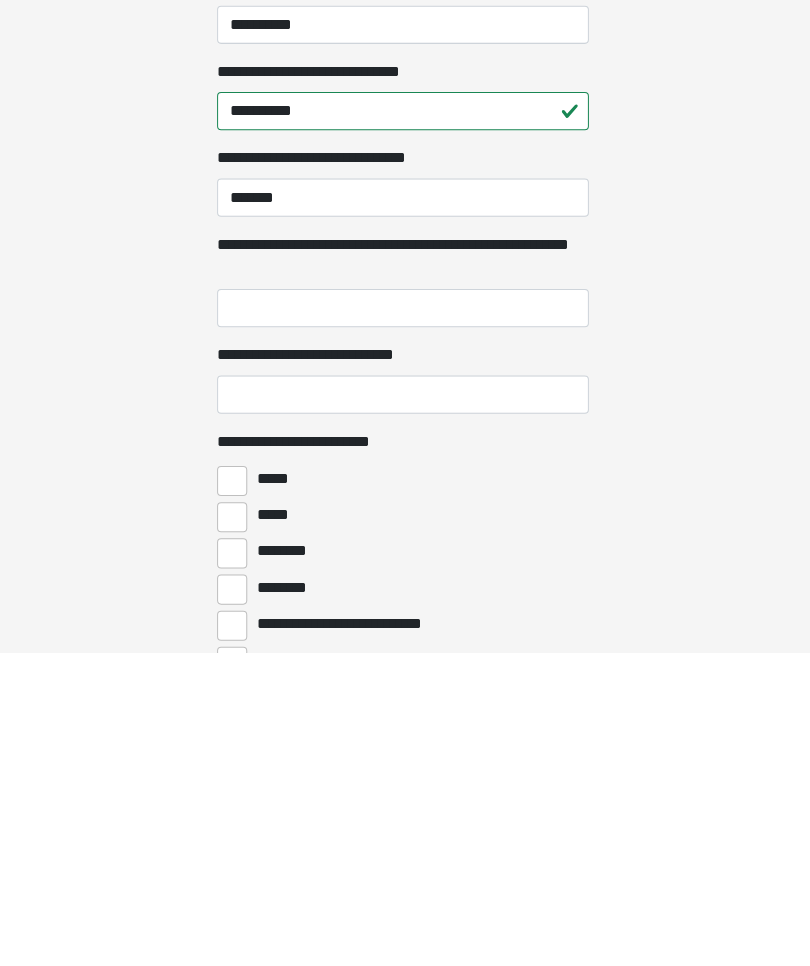 click on "********" at bounding box center [235, 903] 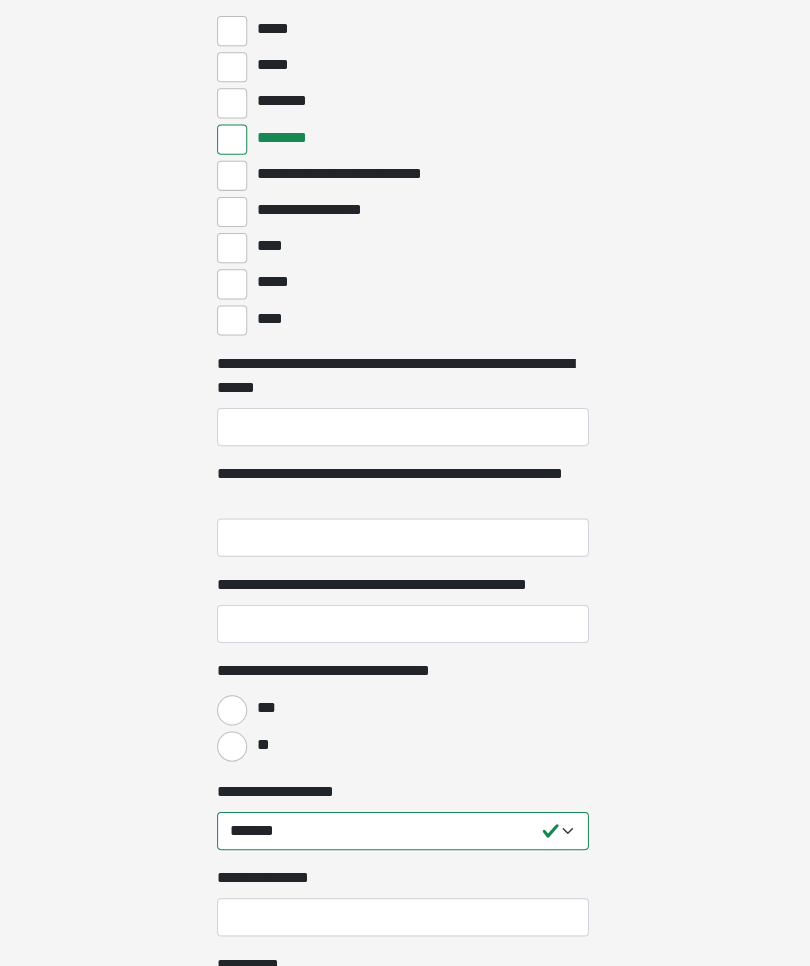 scroll, scrollTop: 3010, scrollLeft: 0, axis: vertical 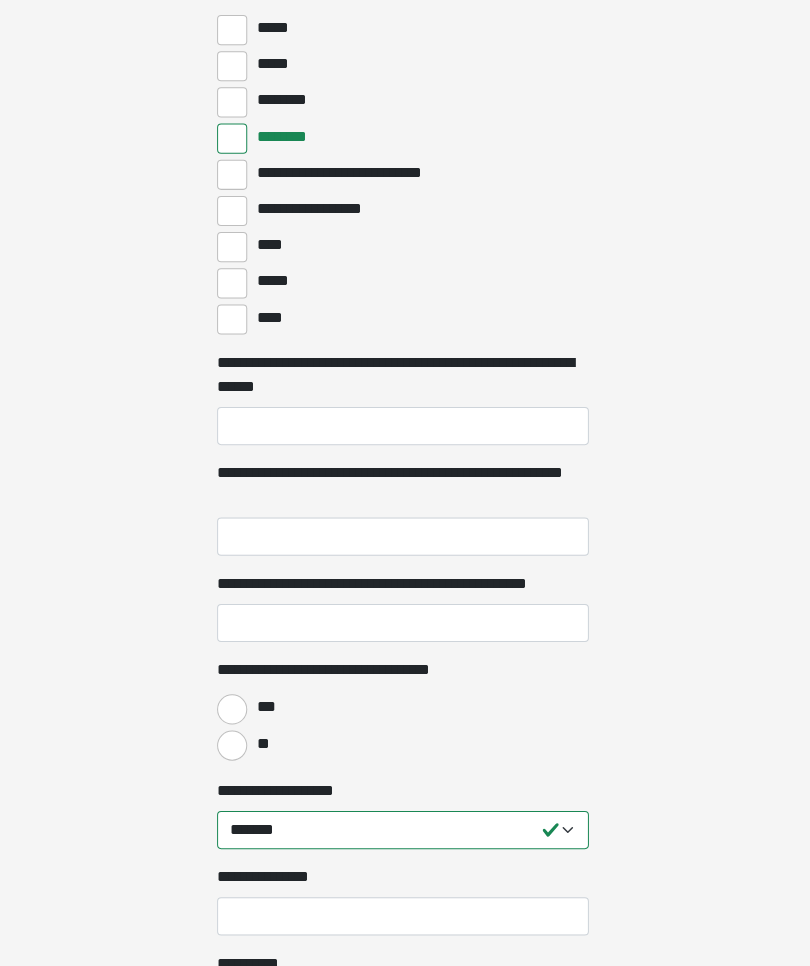 click on "***" at bounding box center (235, 706) 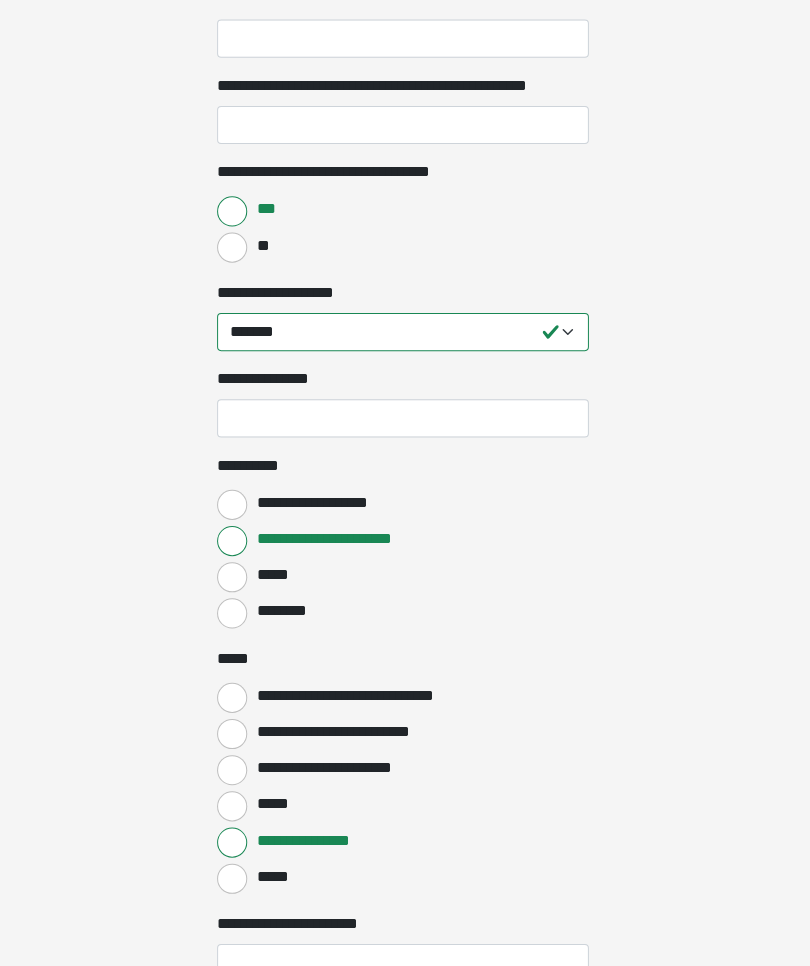 scroll, scrollTop: 3515, scrollLeft: 0, axis: vertical 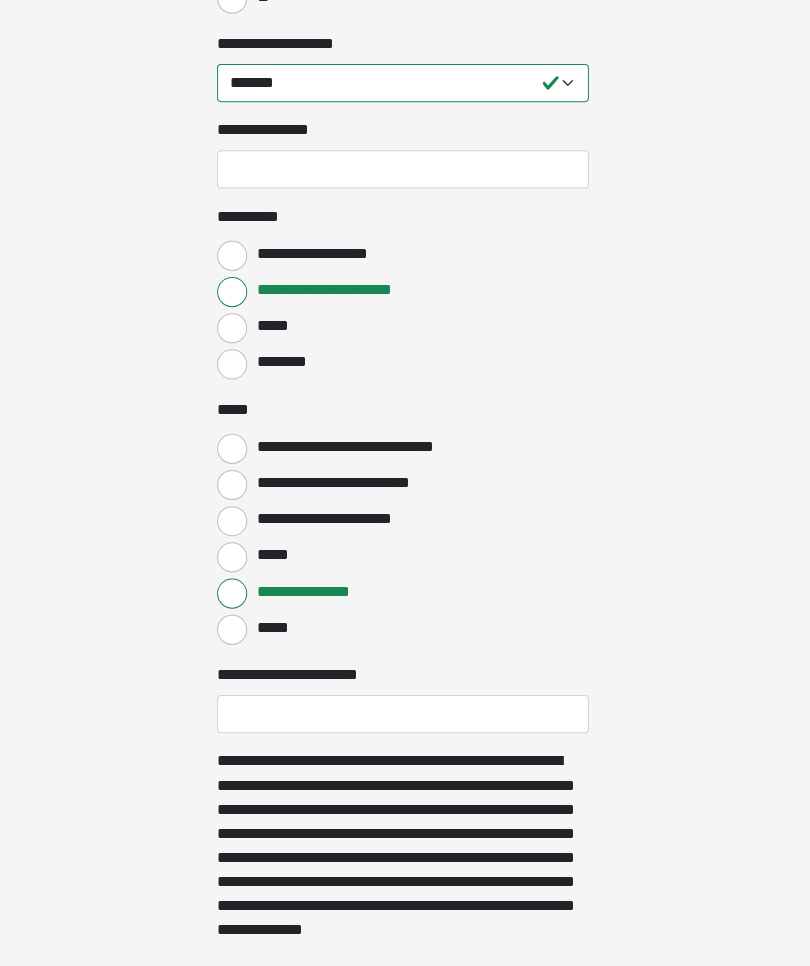 click on "**********" at bounding box center (405, -3270) 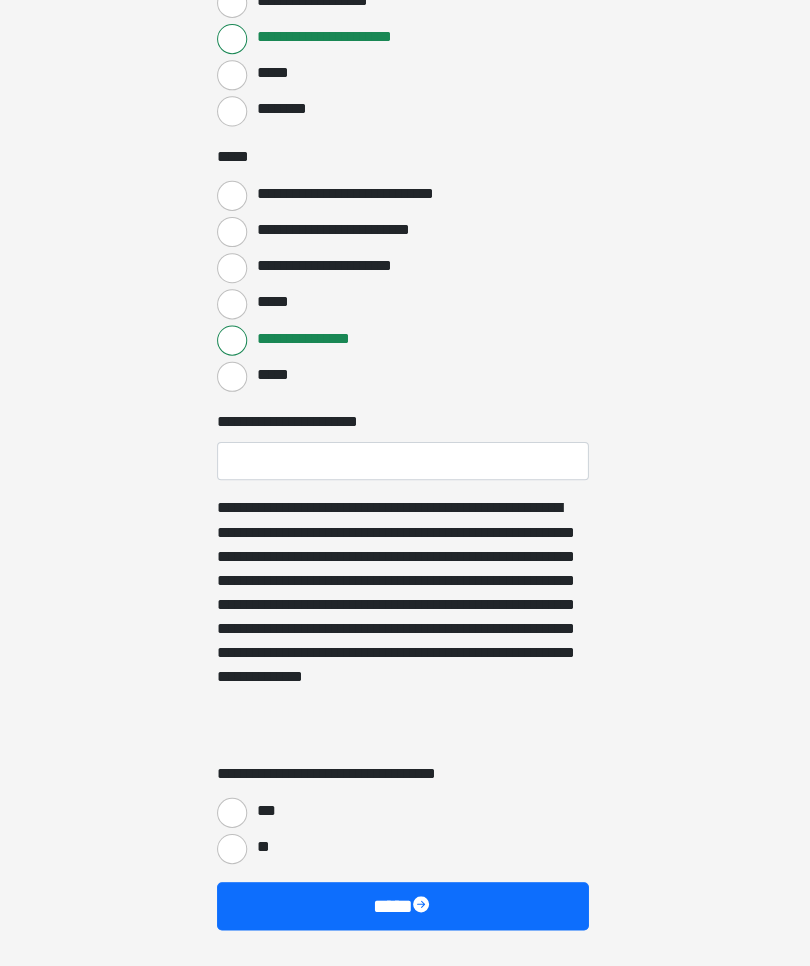 scroll, scrollTop: 4003, scrollLeft: 0, axis: vertical 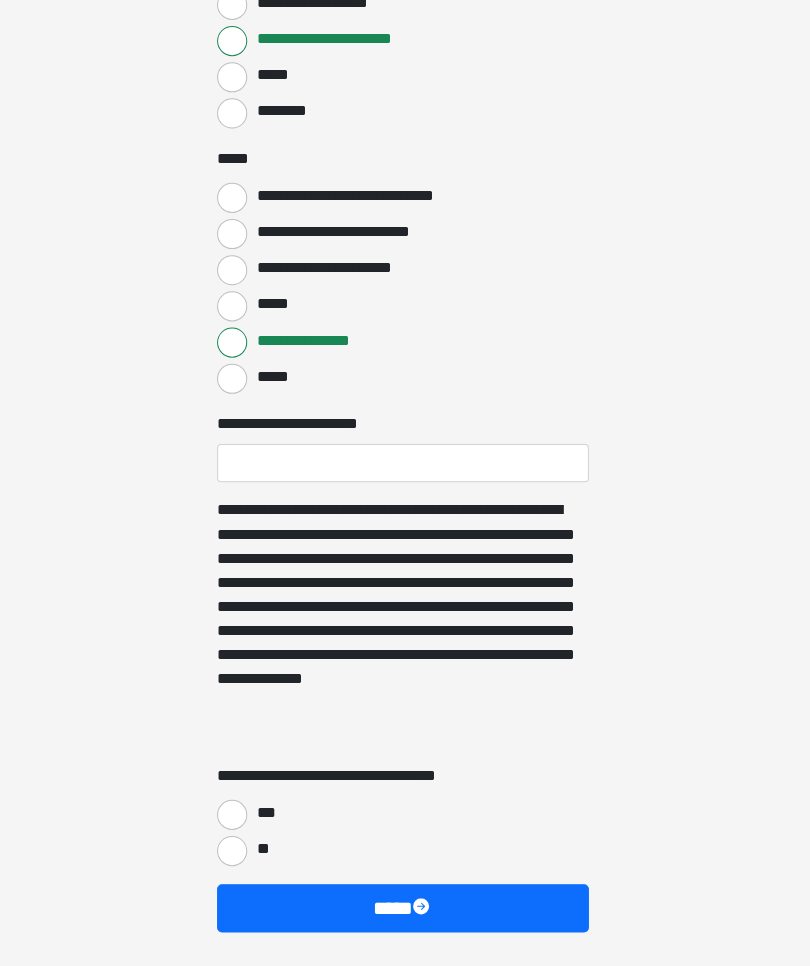 click on "***" at bounding box center (235, 811) 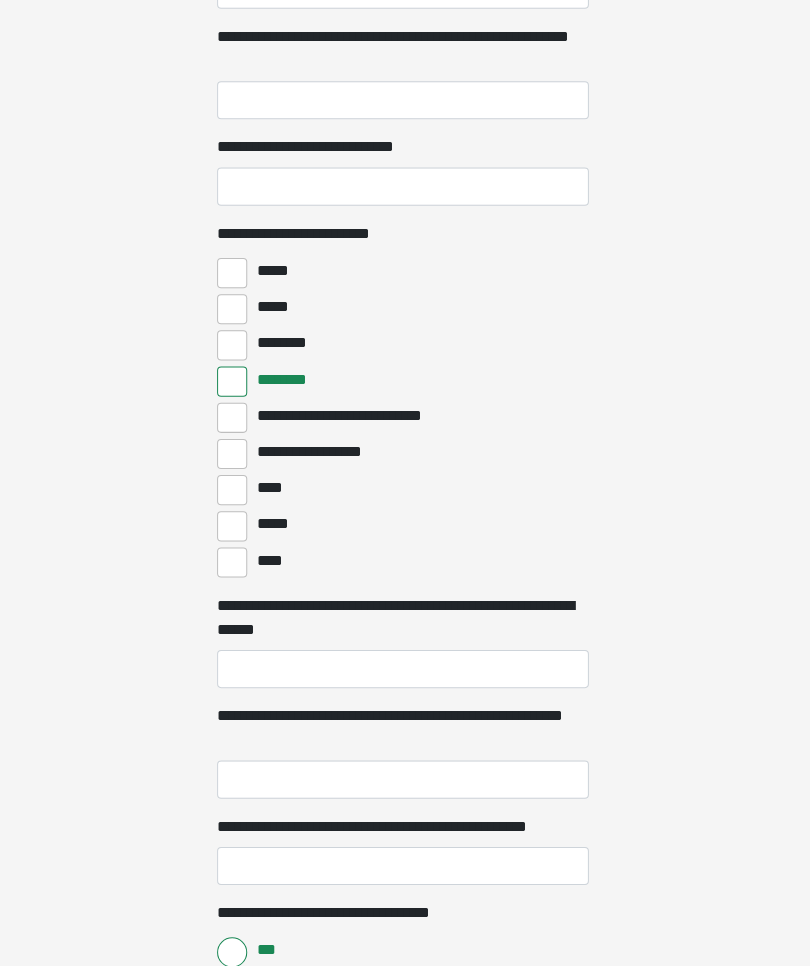 scroll, scrollTop: 2769, scrollLeft: 0, axis: vertical 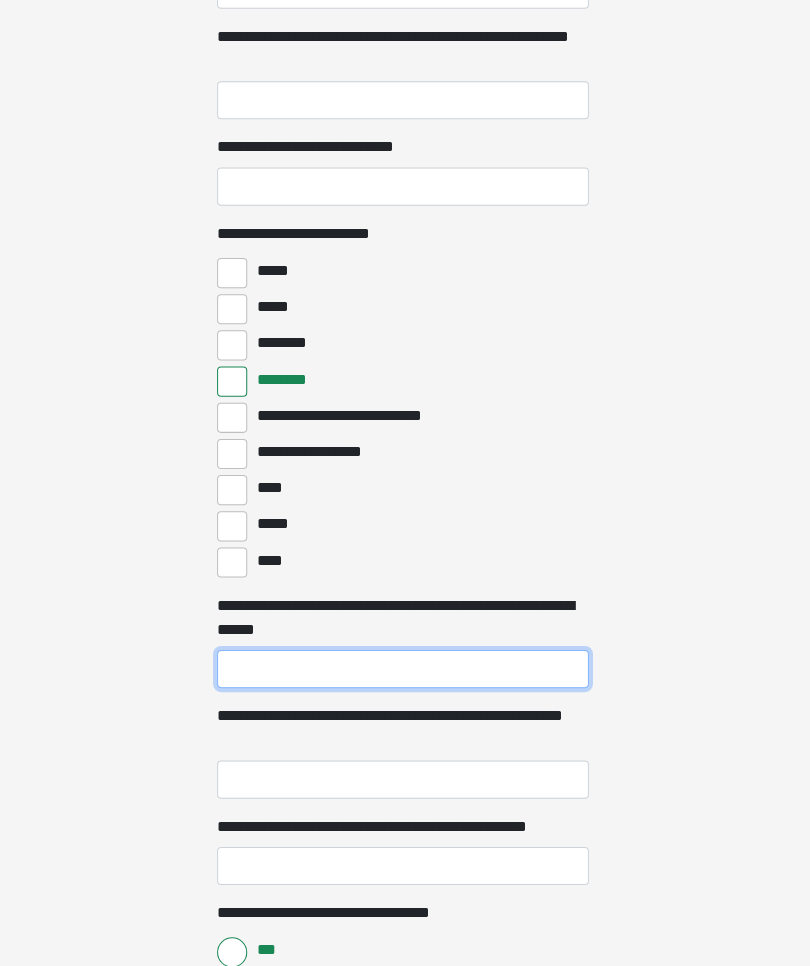 click on "**********" at bounding box center [405, 665] 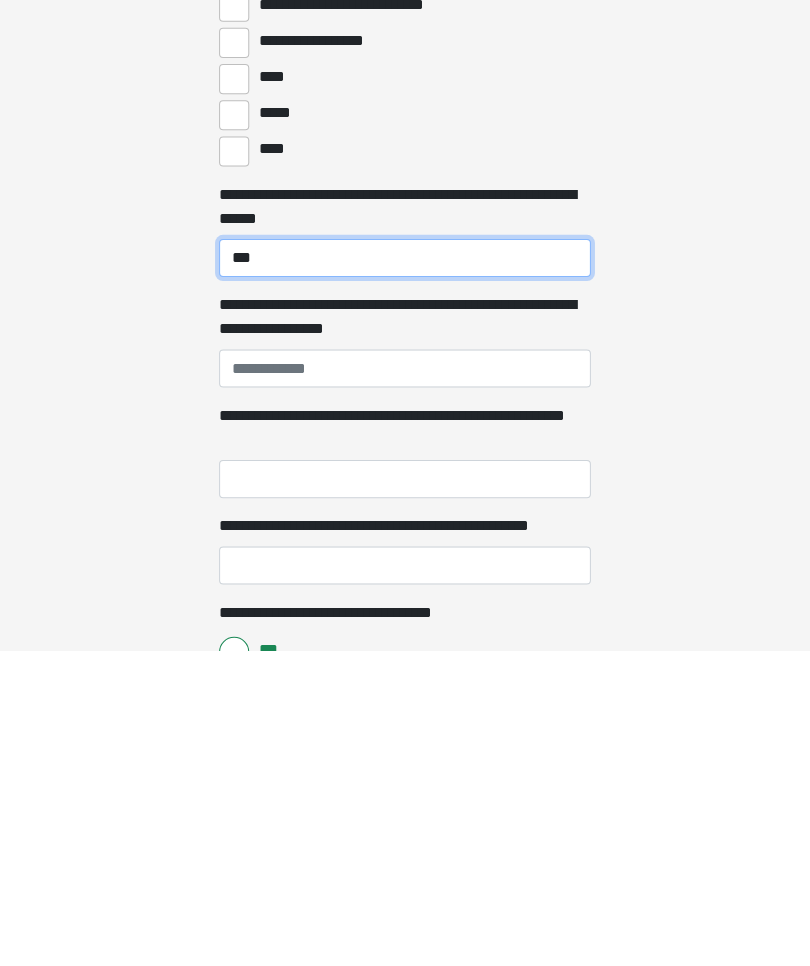 scroll, scrollTop: 2872, scrollLeft: 0, axis: vertical 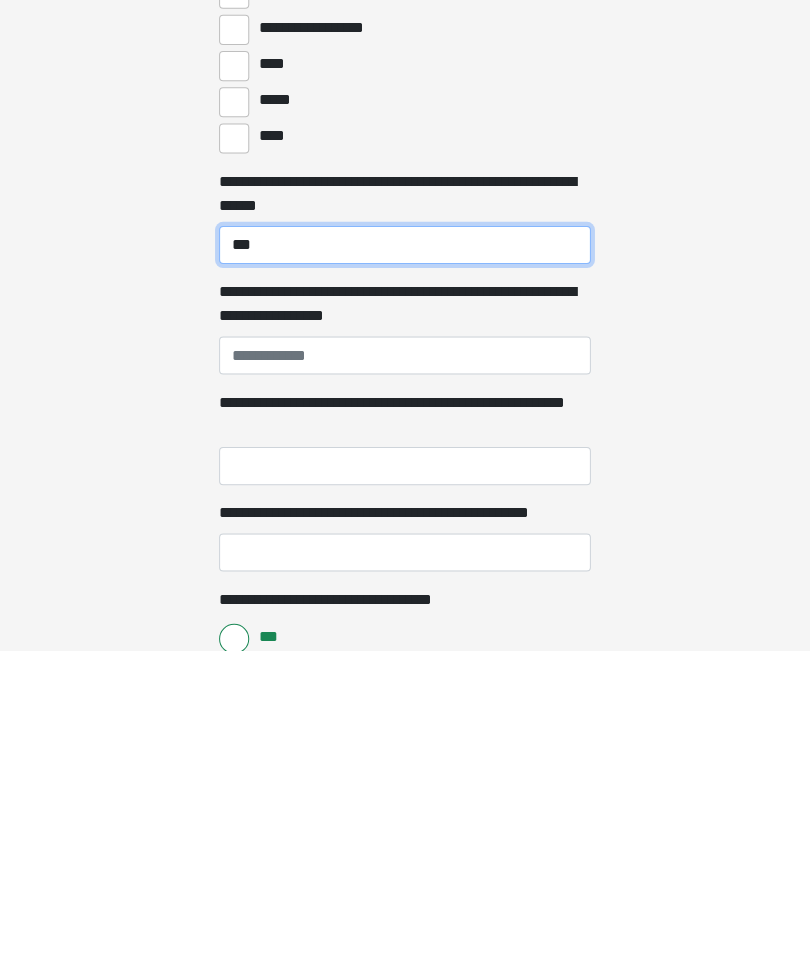 type on "***" 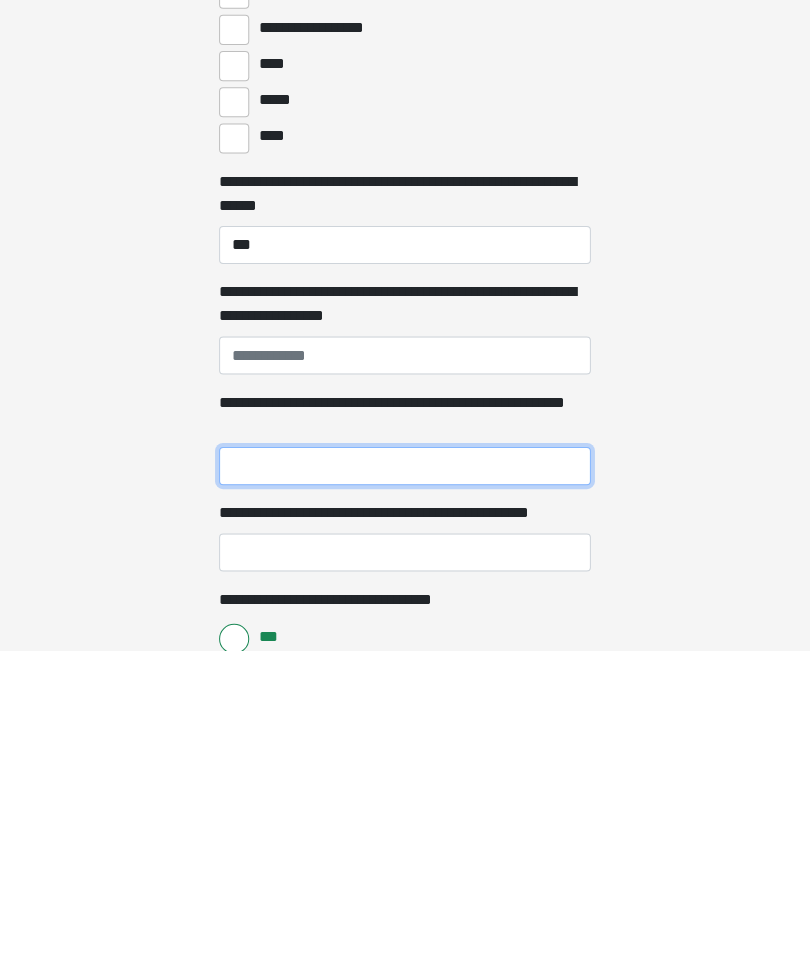 click on "**********" at bounding box center [405, 782] 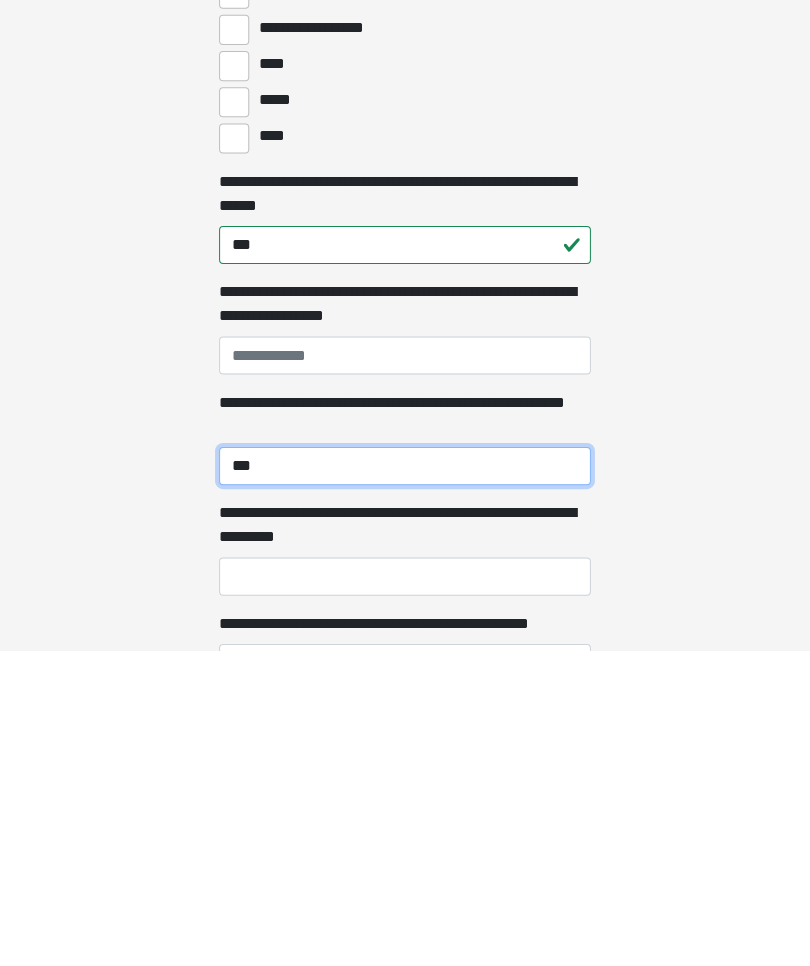 type on "***" 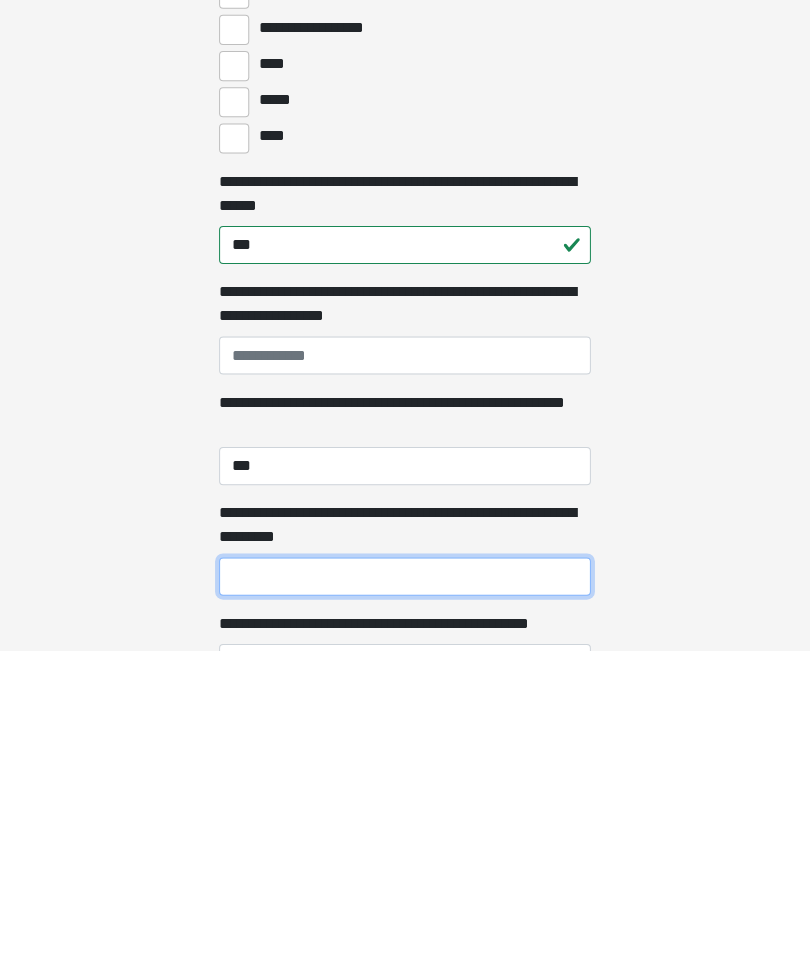 click on "**********" at bounding box center (405, 892) 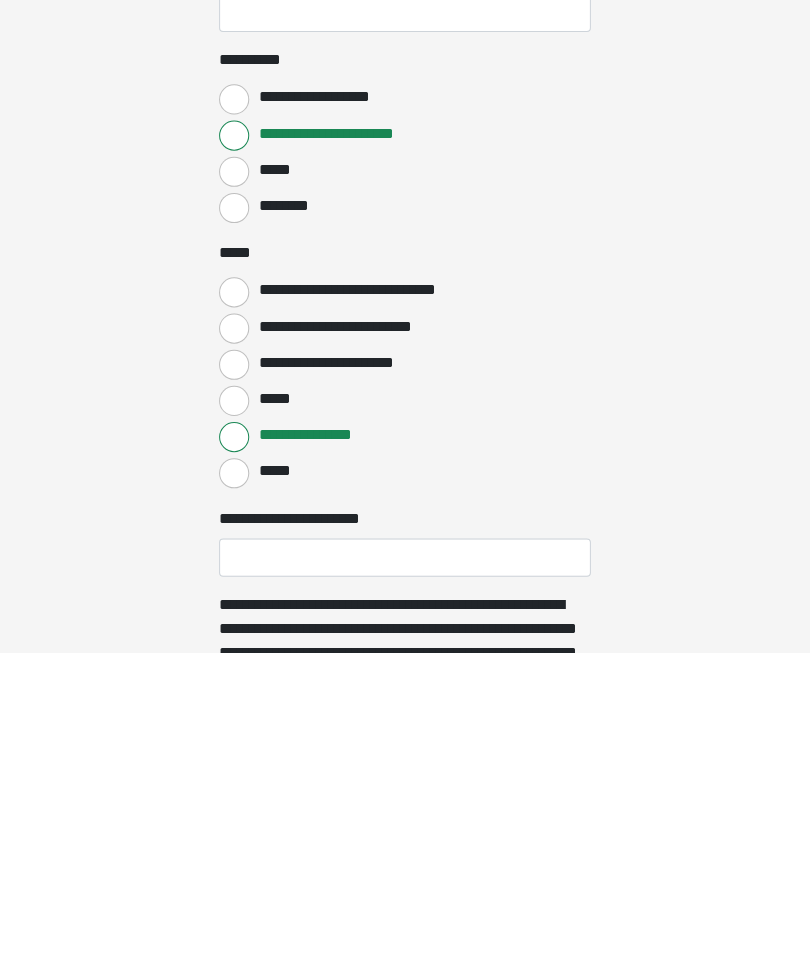 scroll, scrollTop: 3926, scrollLeft: 0, axis: vertical 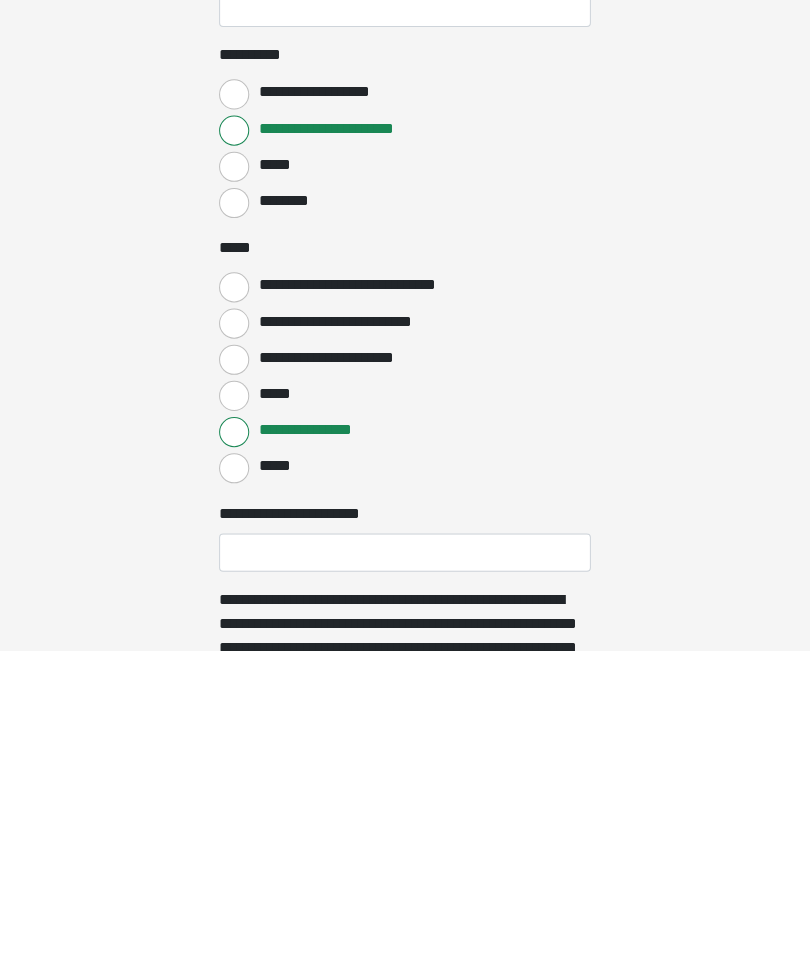 type on "**********" 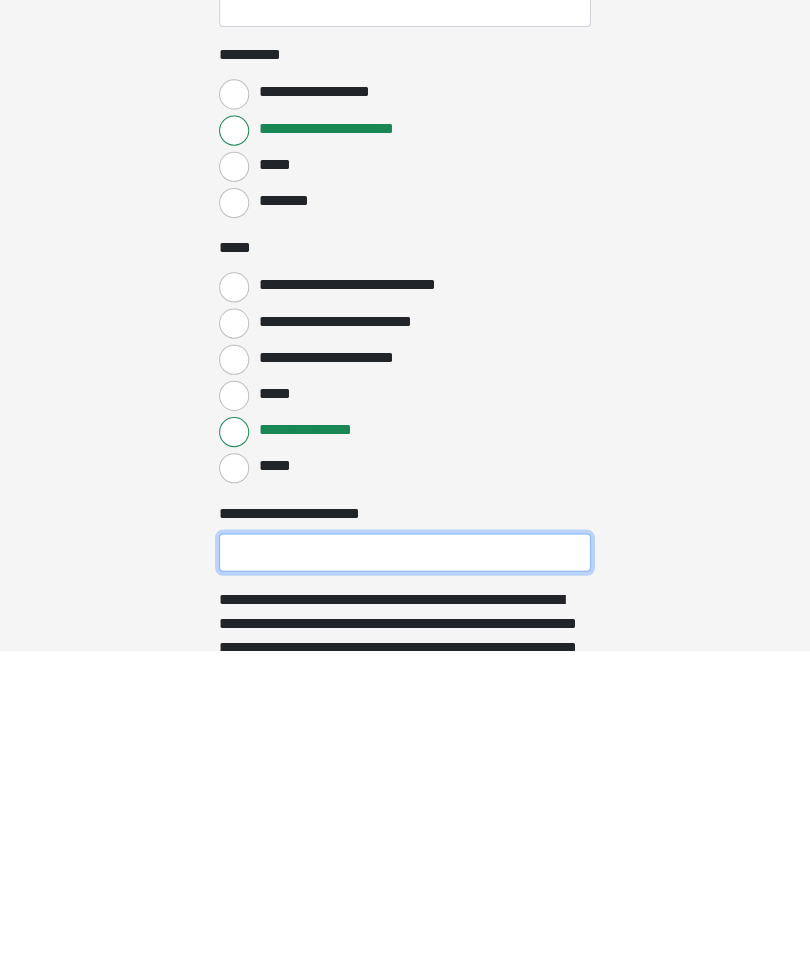 click on "**********" at bounding box center (405, 868) 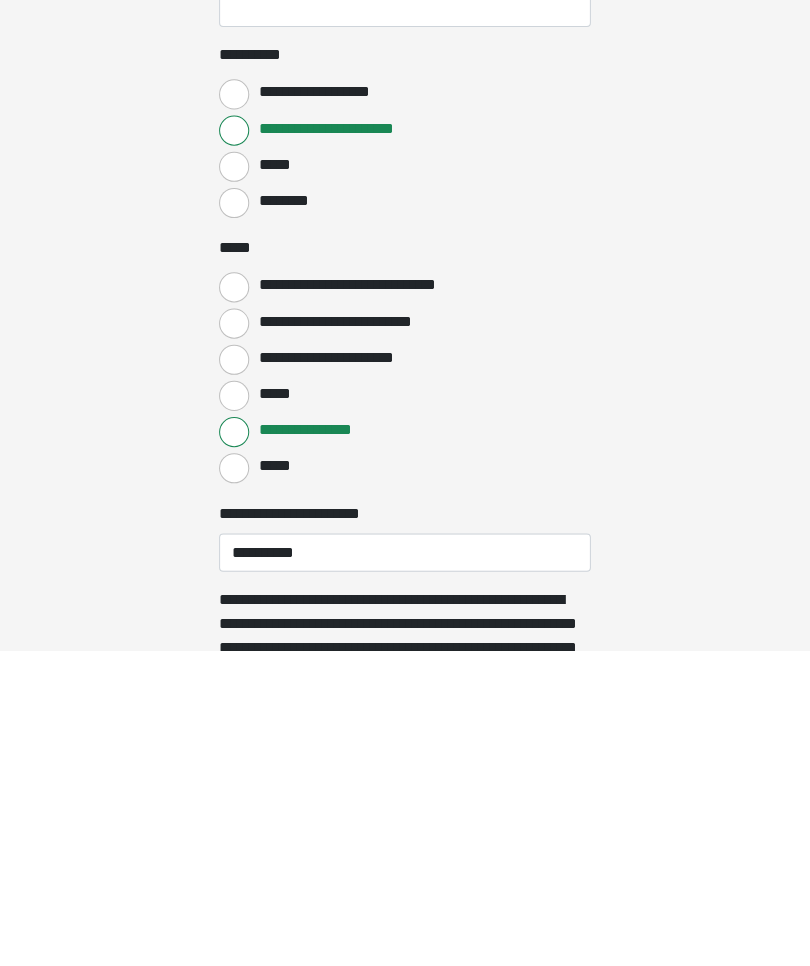 scroll, scrollTop: 4245, scrollLeft: 0, axis: vertical 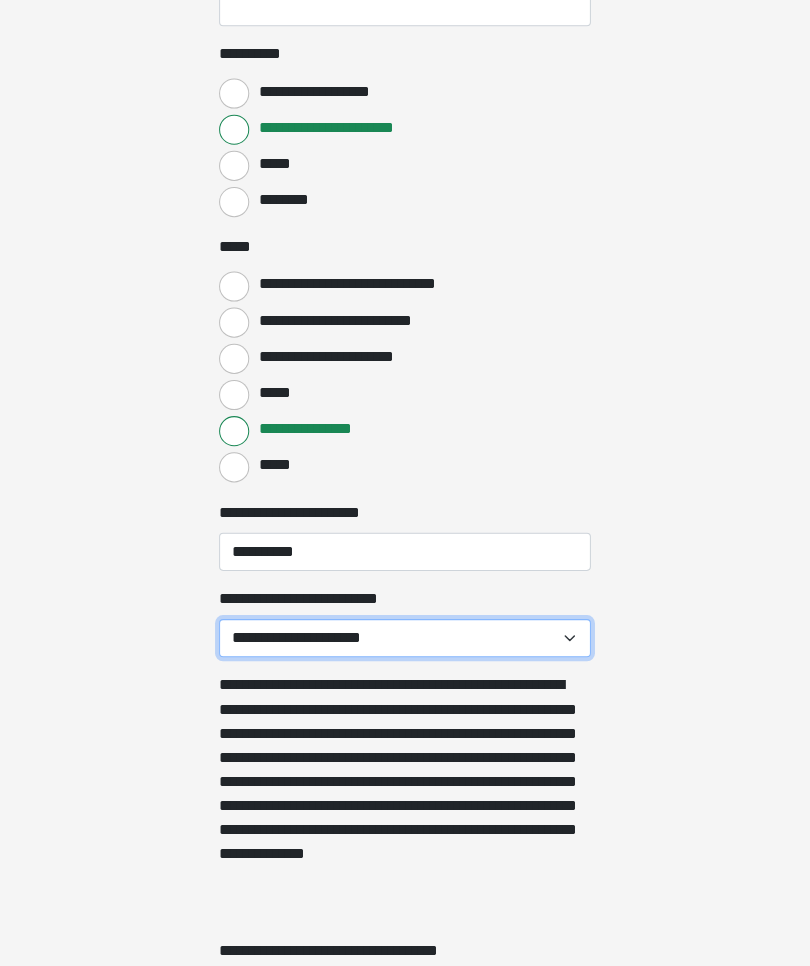 click on "**********" at bounding box center (405, 635) 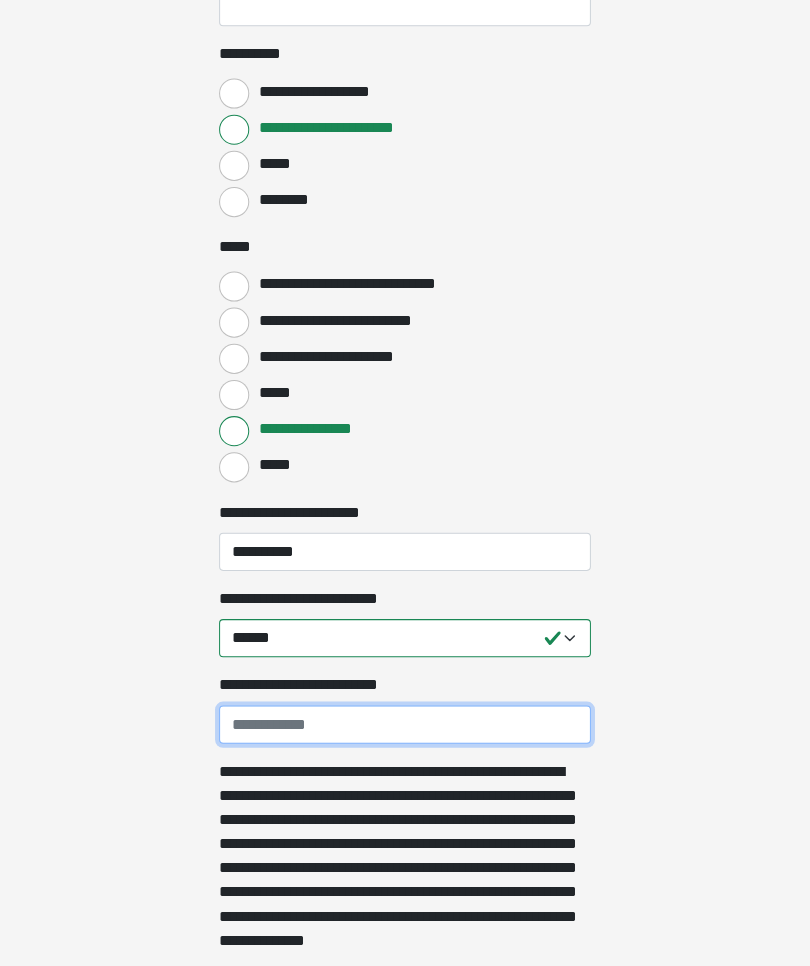 click on "**********" at bounding box center [405, 721] 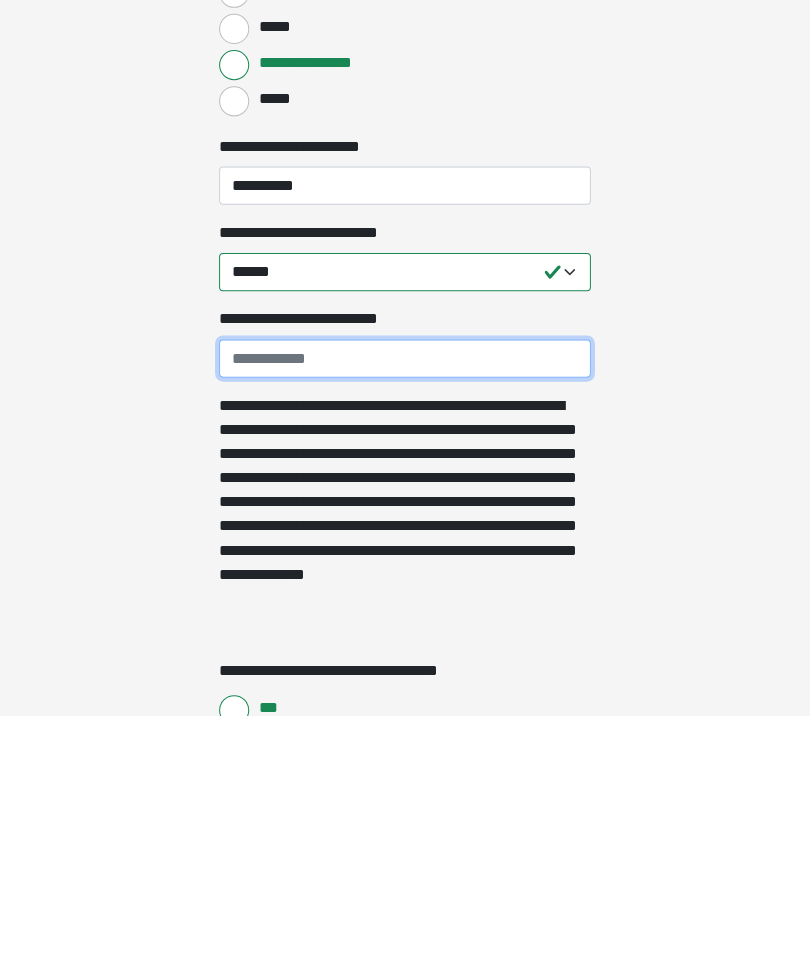 type on "**********" 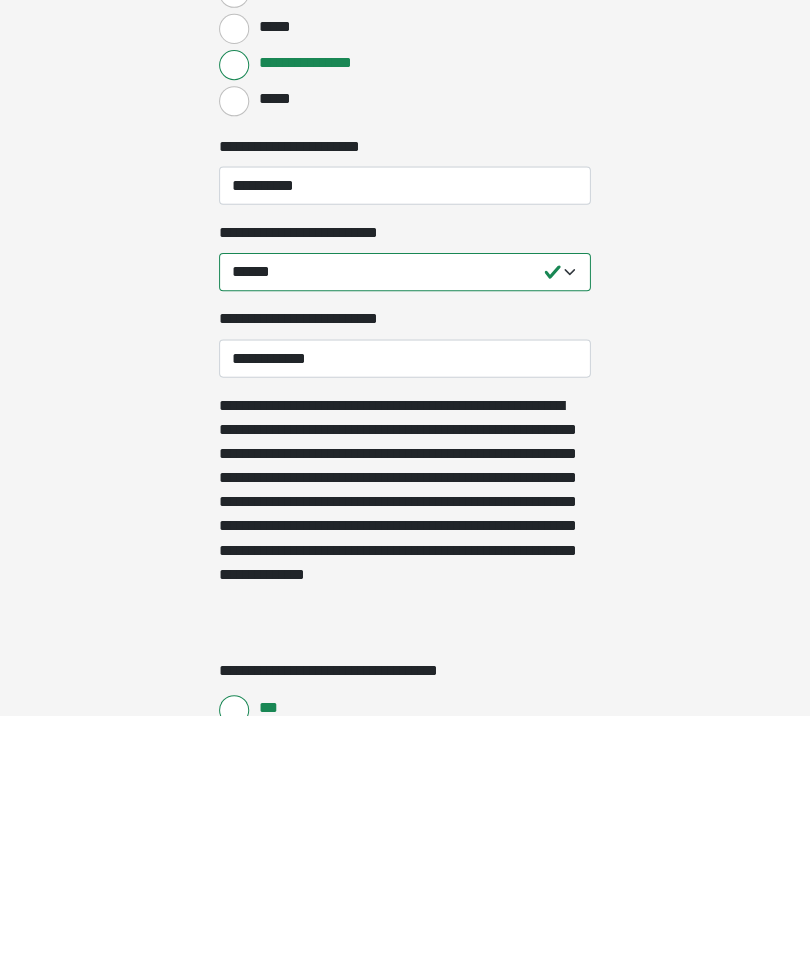 scroll, scrollTop: 4506, scrollLeft: 0, axis: vertical 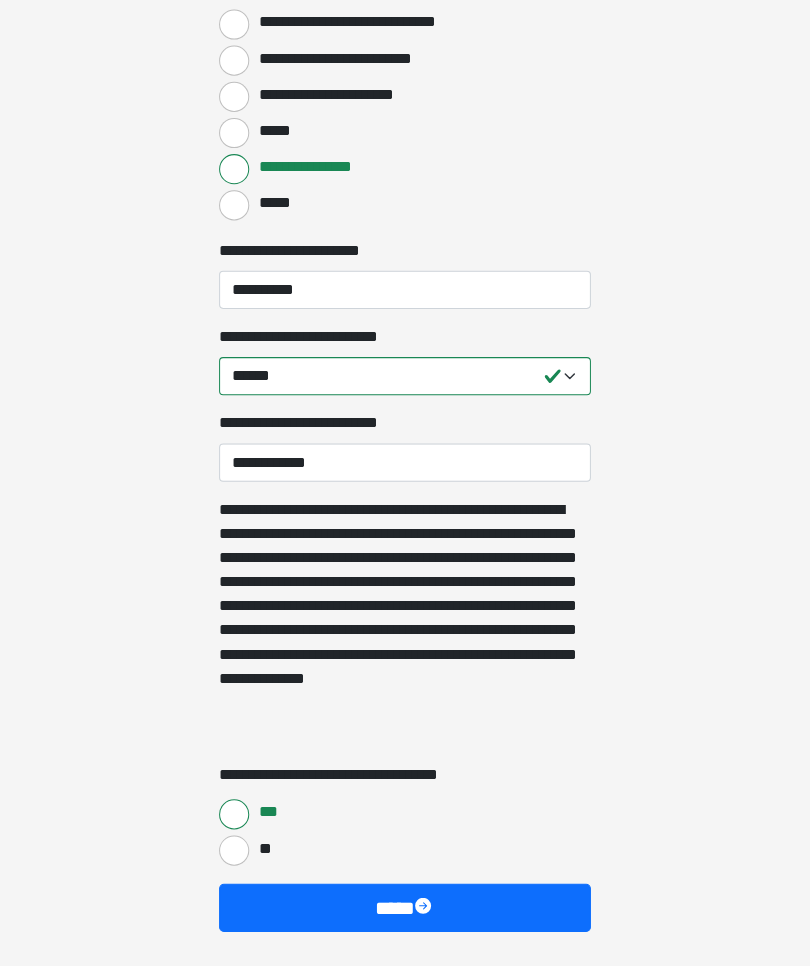 click on "****" at bounding box center (405, 903) 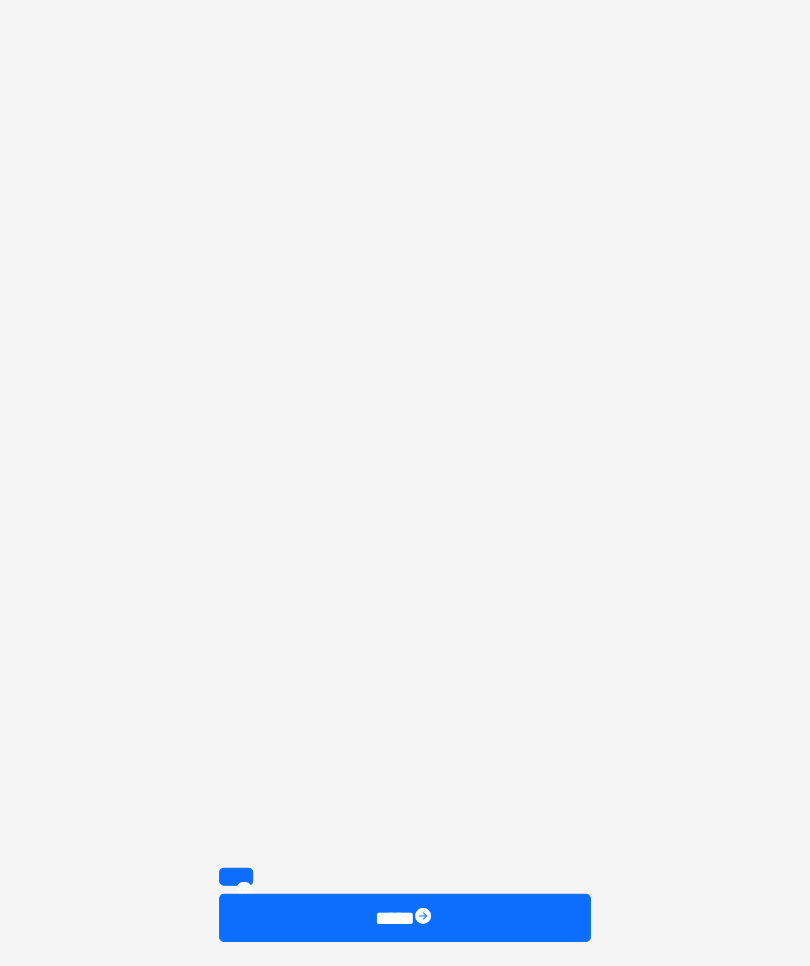 scroll, scrollTop: 3304, scrollLeft: 0, axis: vertical 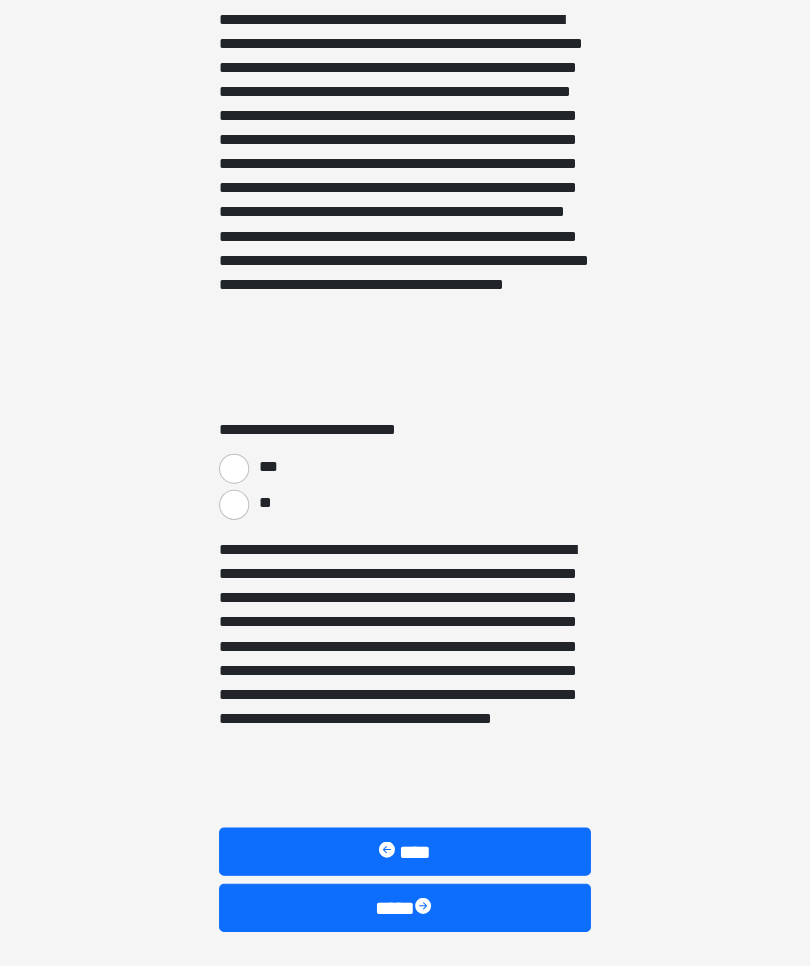 click on "**" at bounding box center [235, 502] 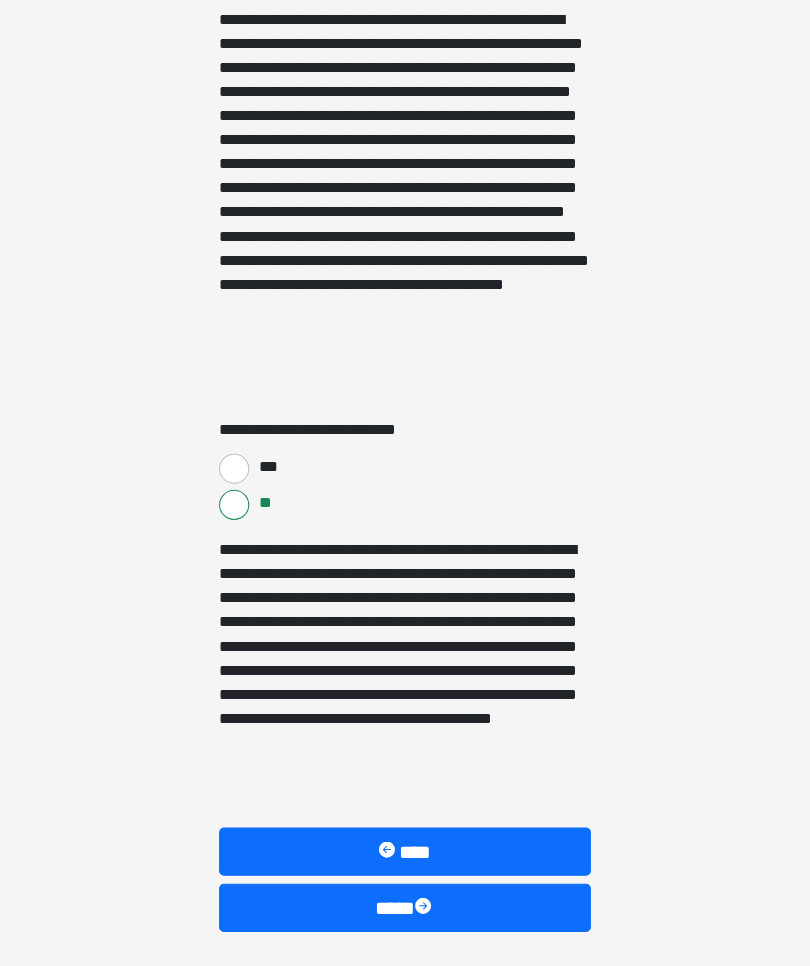 scroll, scrollTop: 3301, scrollLeft: 0, axis: vertical 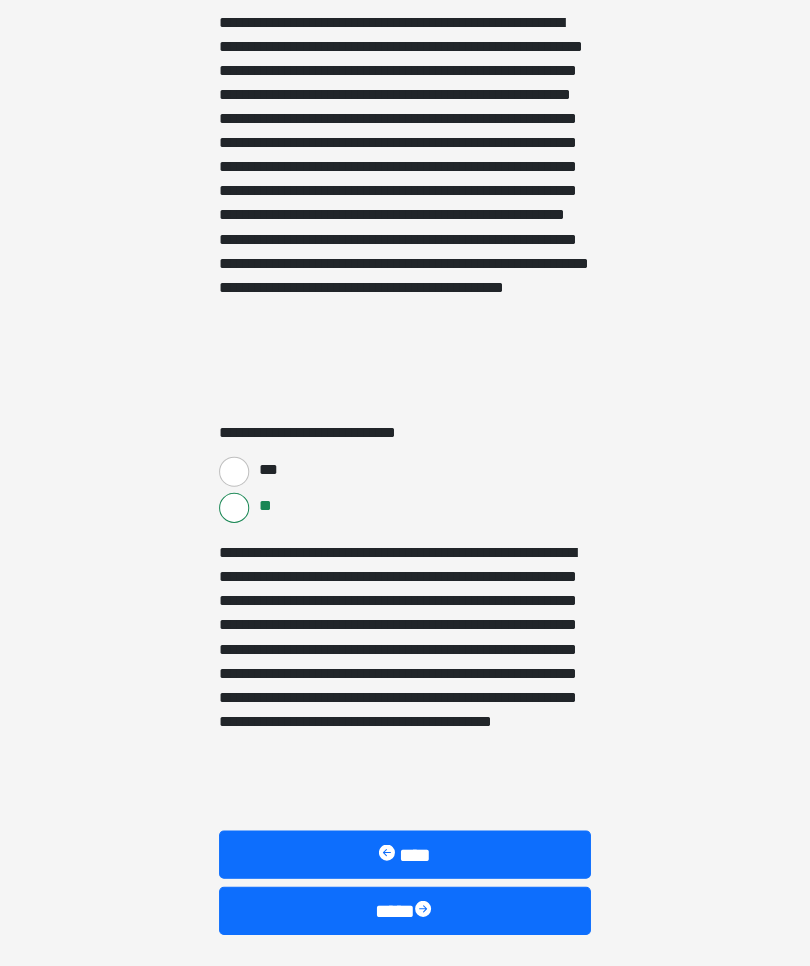 click on "****" at bounding box center (405, 906) 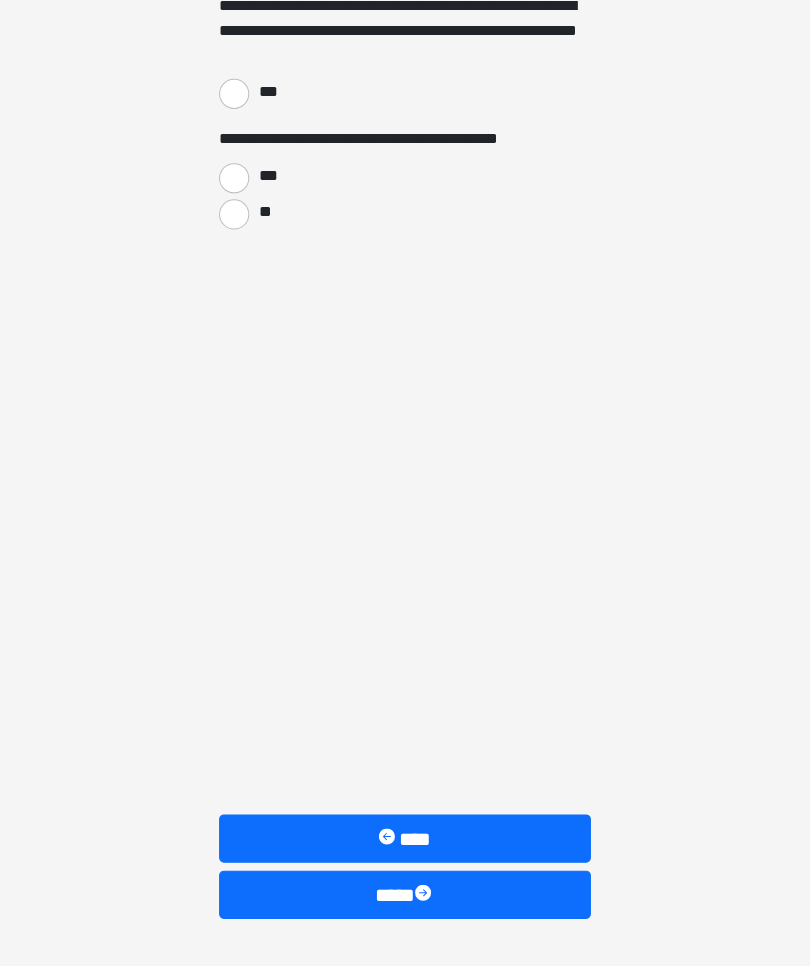 scroll, scrollTop: 2724, scrollLeft: 0, axis: vertical 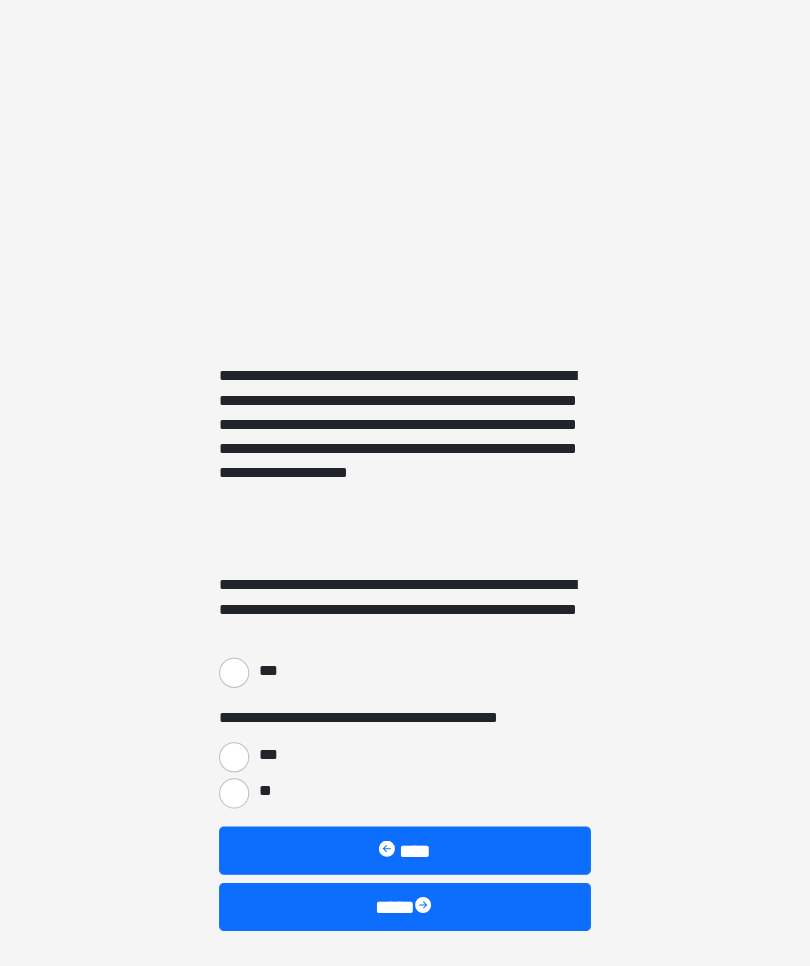 click at bounding box center [425, 903] 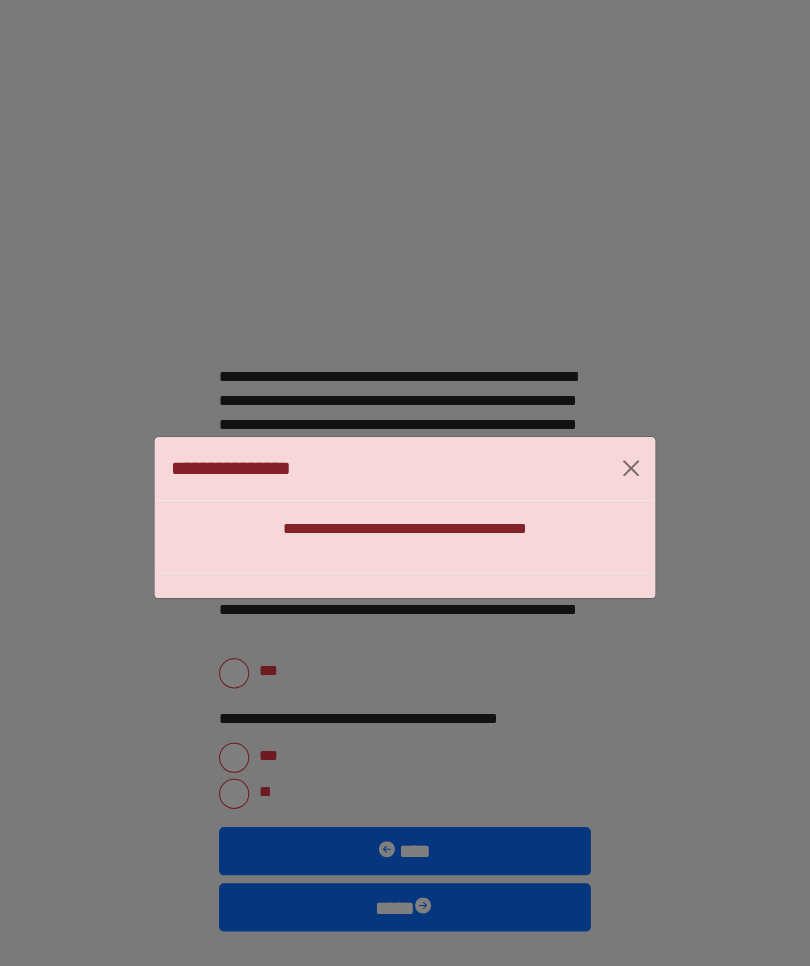 click at bounding box center (630, 466) 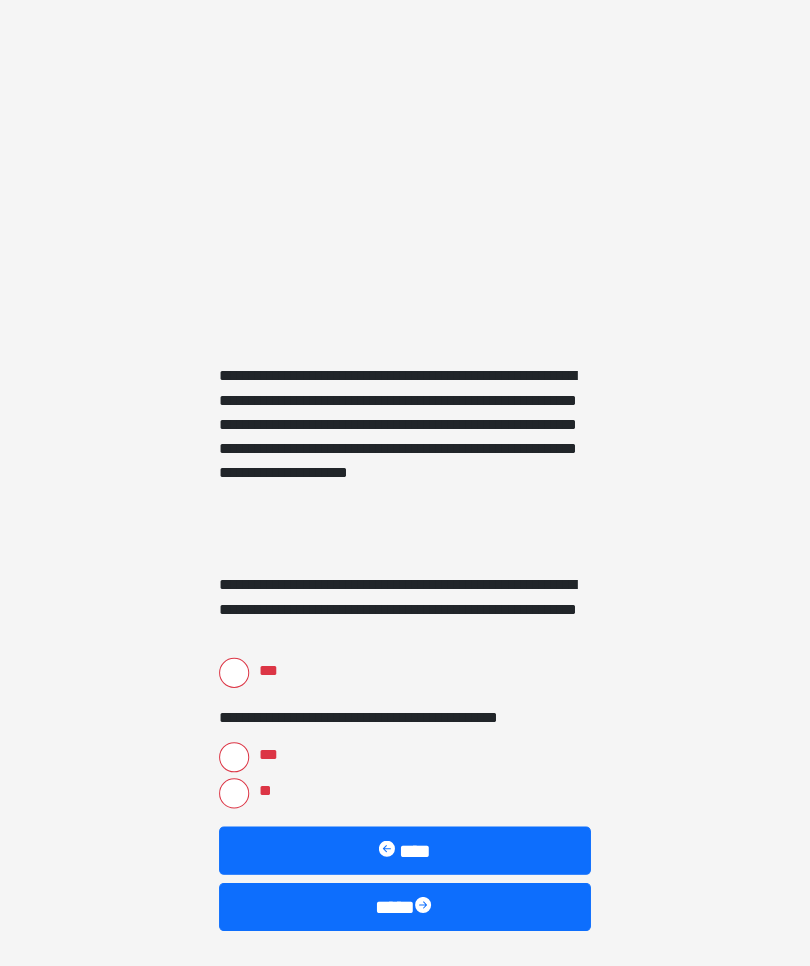 click on "***" at bounding box center (235, 670) 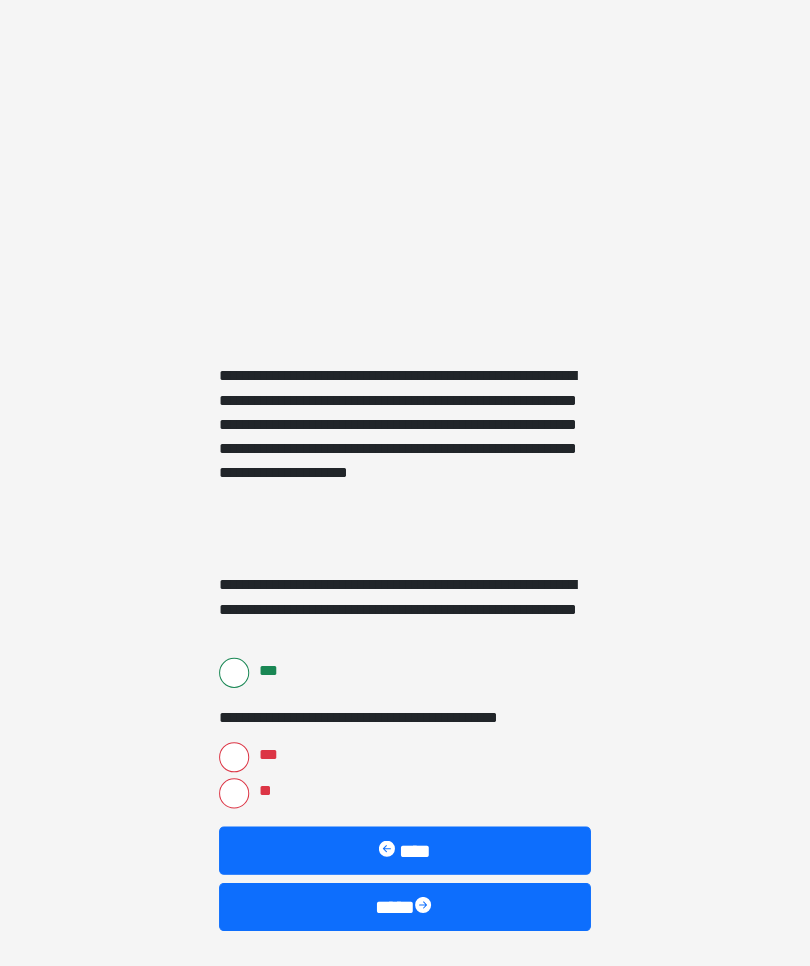 click on "***" at bounding box center (235, 754) 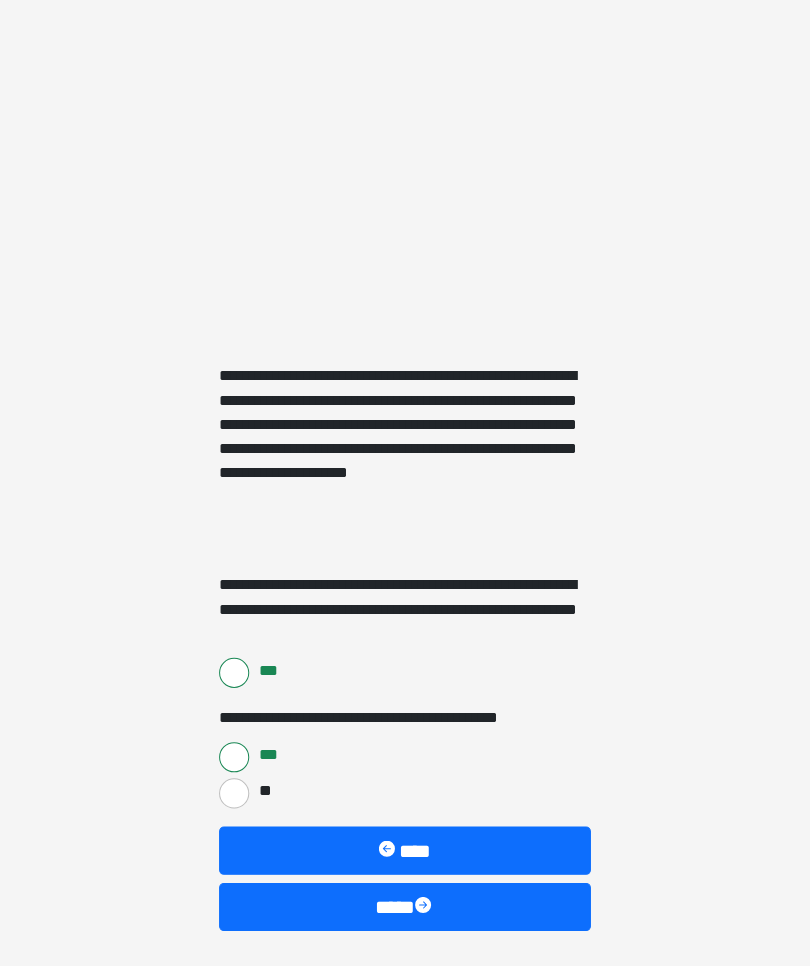click on "****" at bounding box center [405, 903] 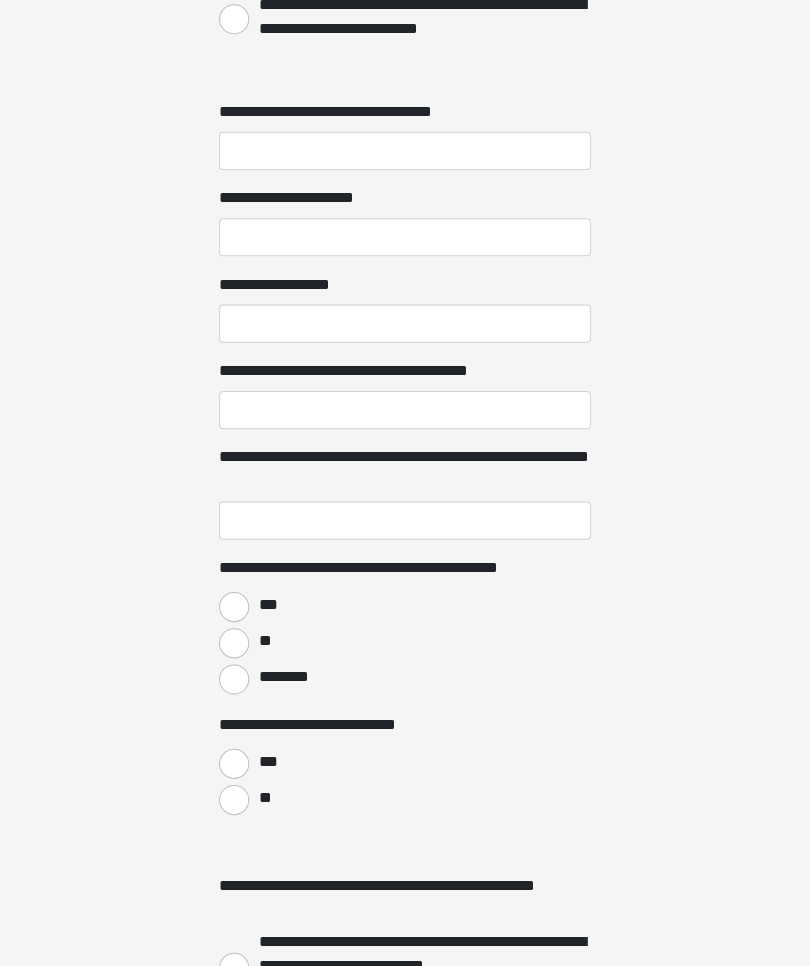 scroll, scrollTop: 0, scrollLeft: 0, axis: both 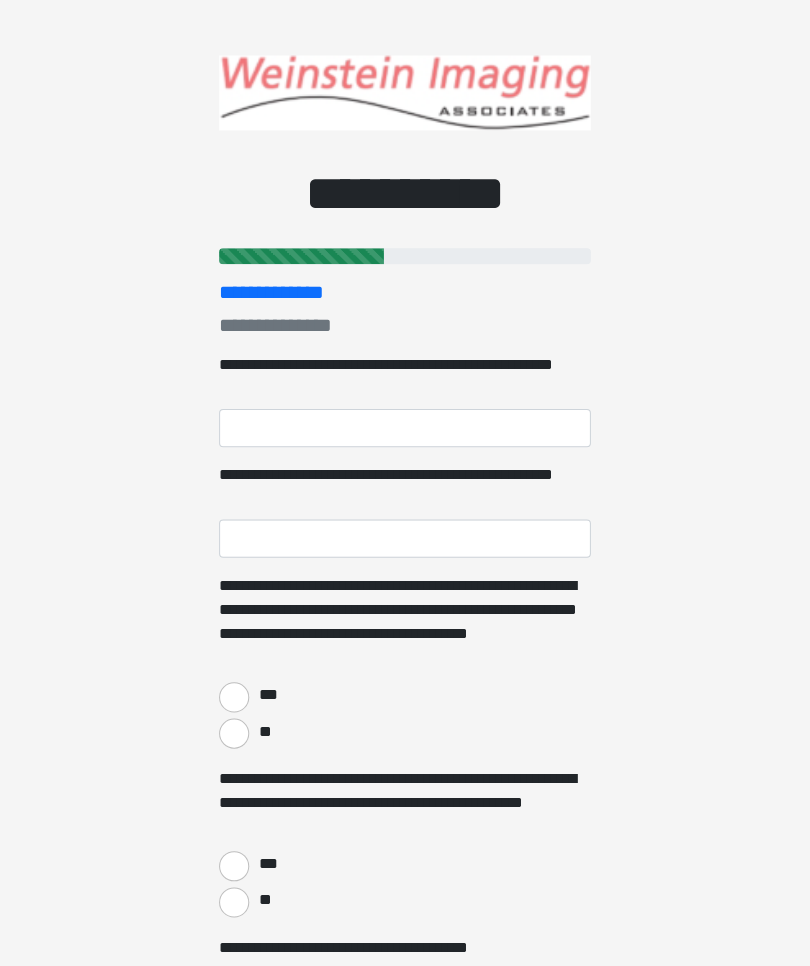 click on "***" at bounding box center [235, 694] 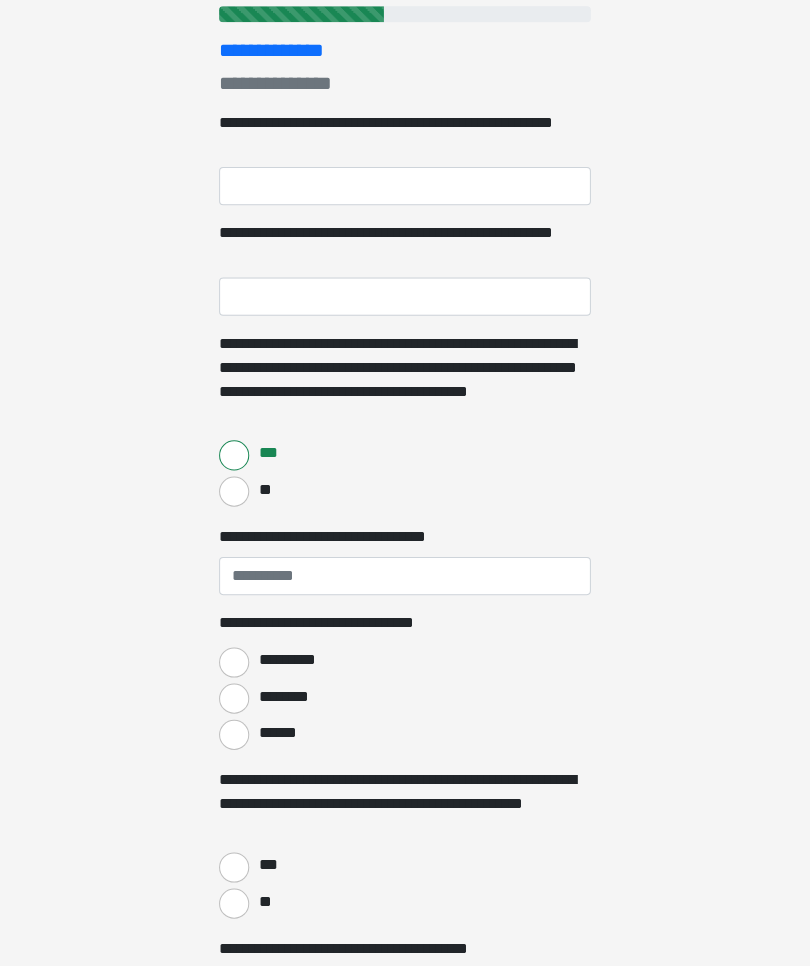 scroll, scrollTop: 247, scrollLeft: 0, axis: vertical 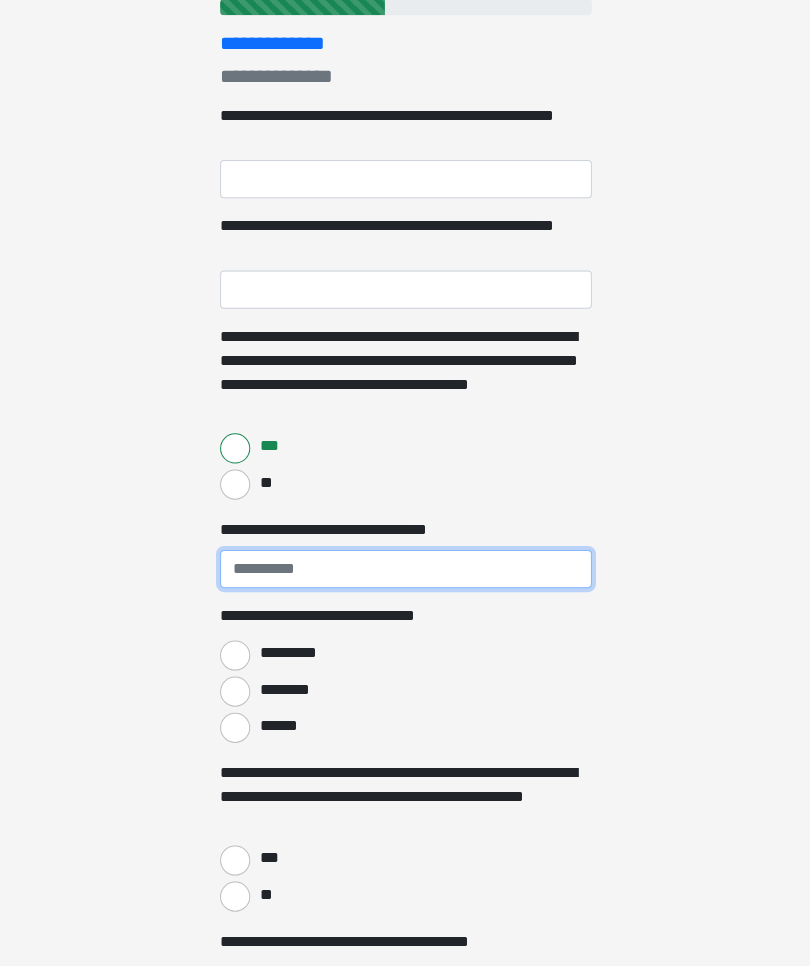 click on "**********" at bounding box center [405, 566] 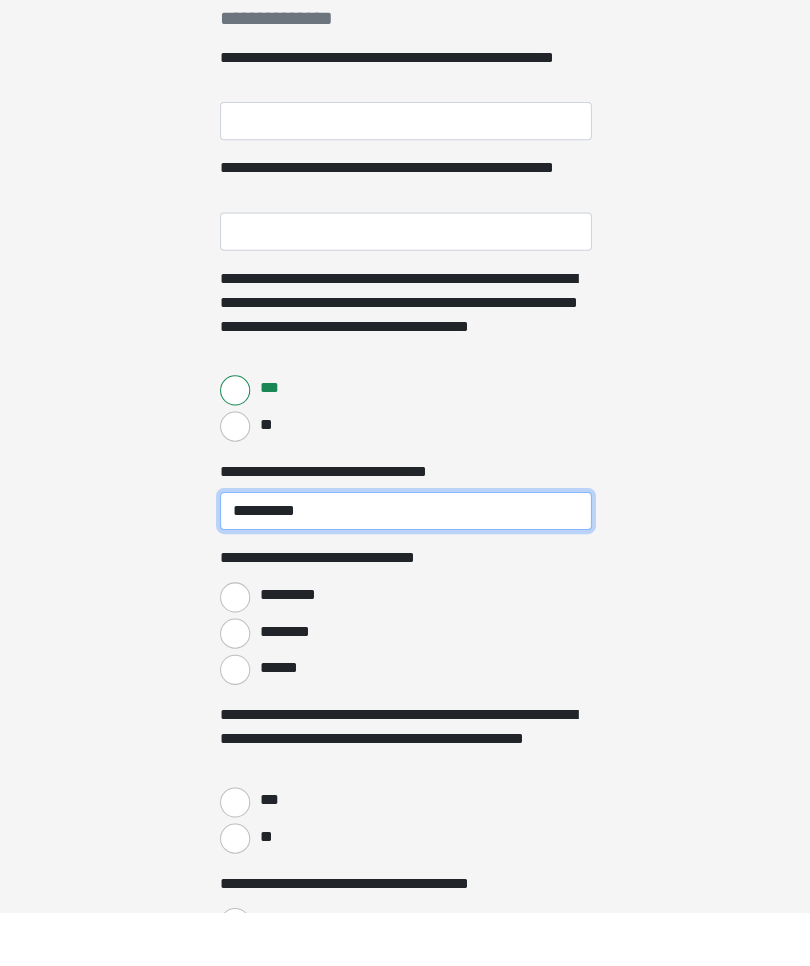 type on "**********" 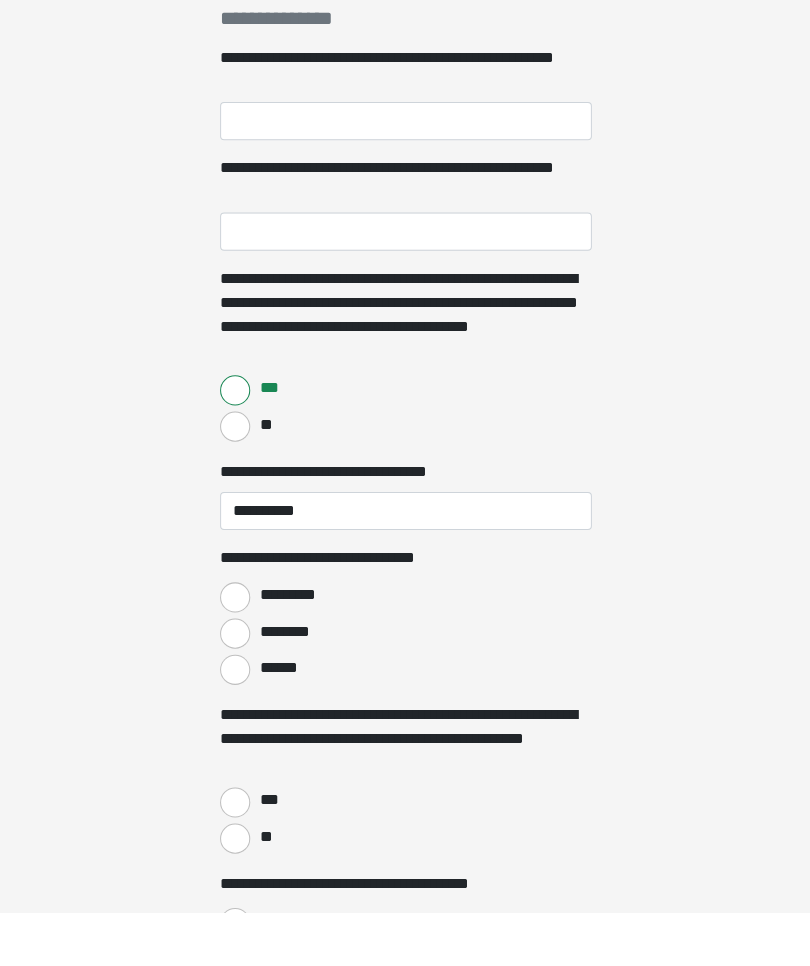 click on "*********" at bounding box center [235, 653] 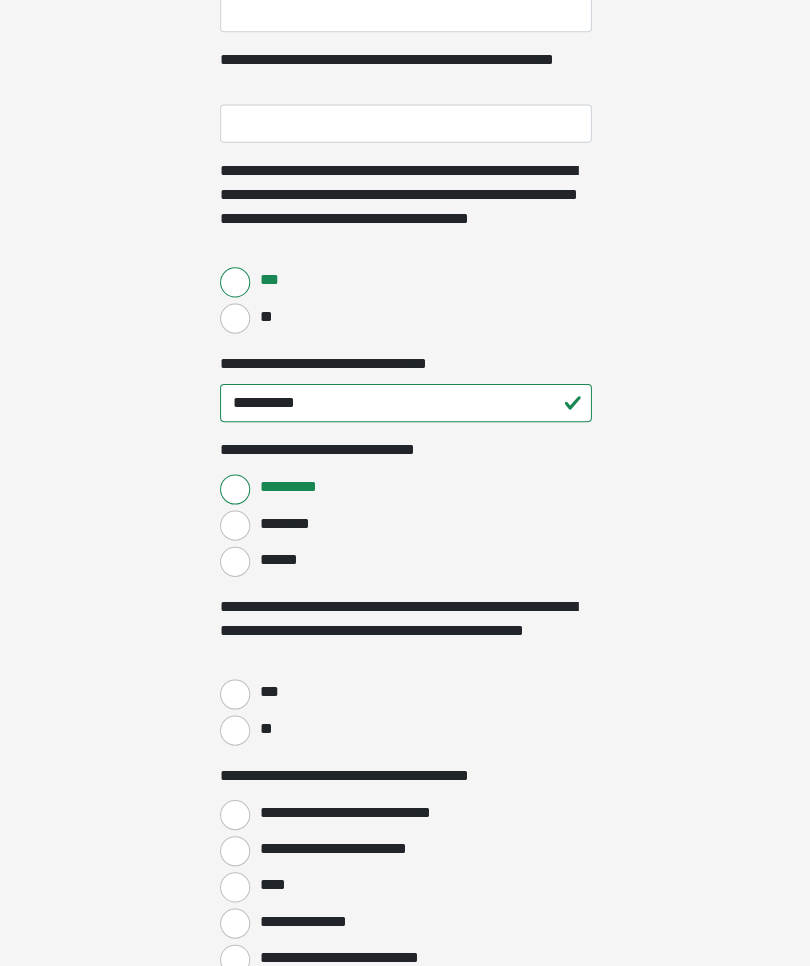 scroll, scrollTop: 420, scrollLeft: 0, axis: vertical 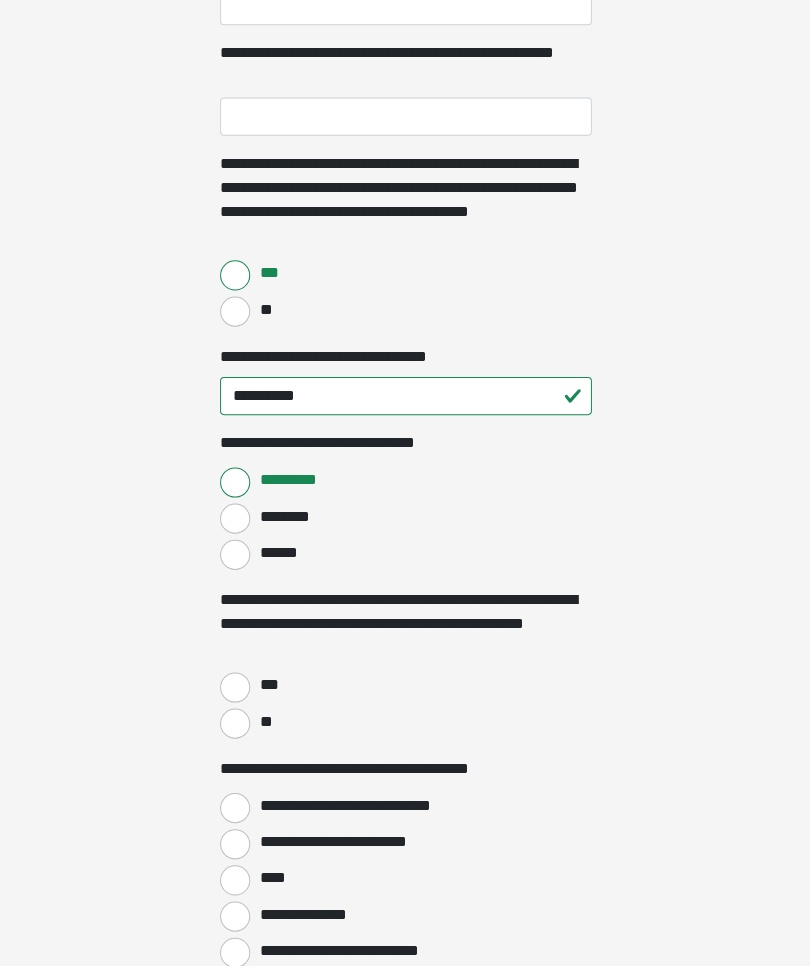 click on "***" at bounding box center [235, 684] 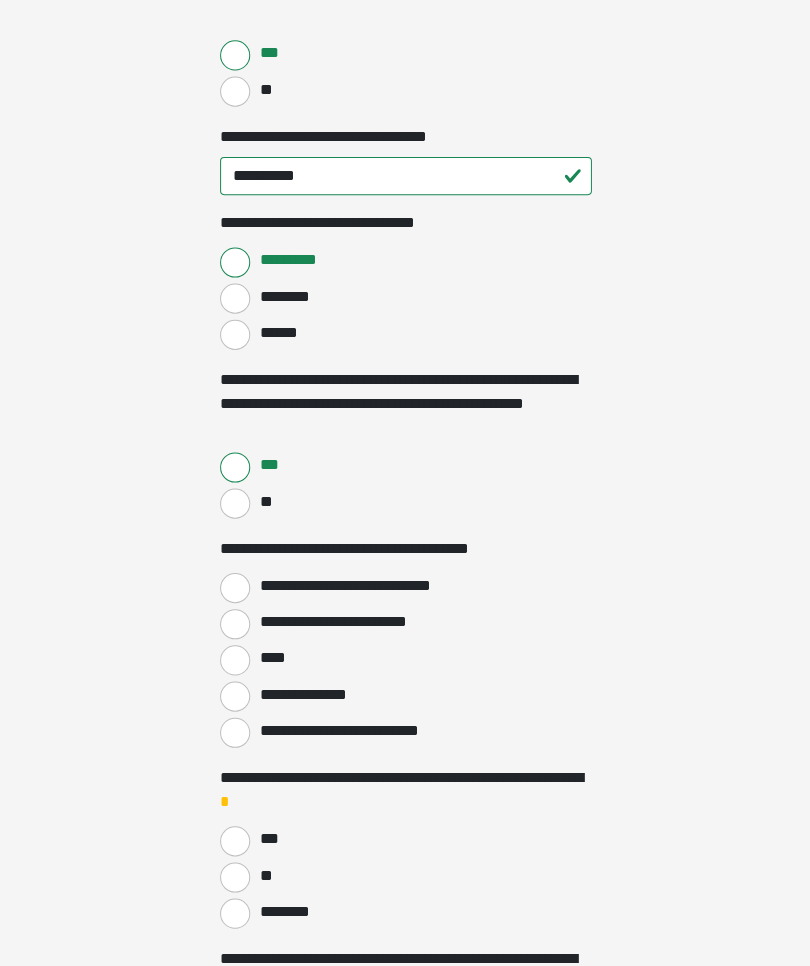 scroll, scrollTop: 651, scrollLeft: 0, axis: vertical 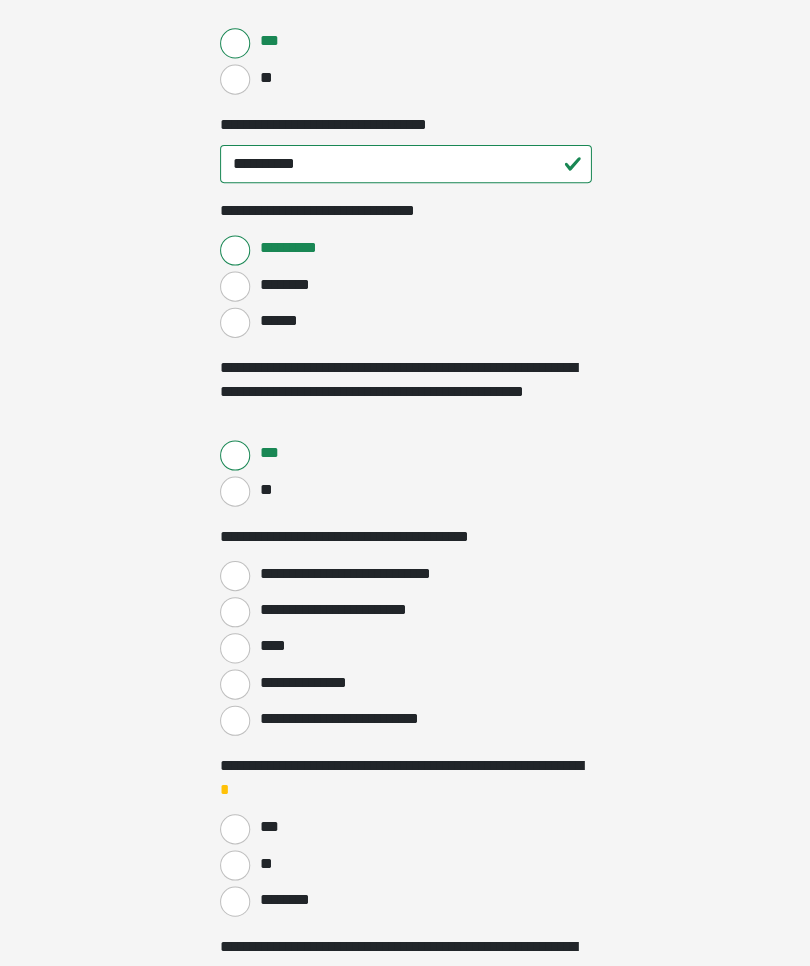 click on "**********" at bounding box center [235, 573] 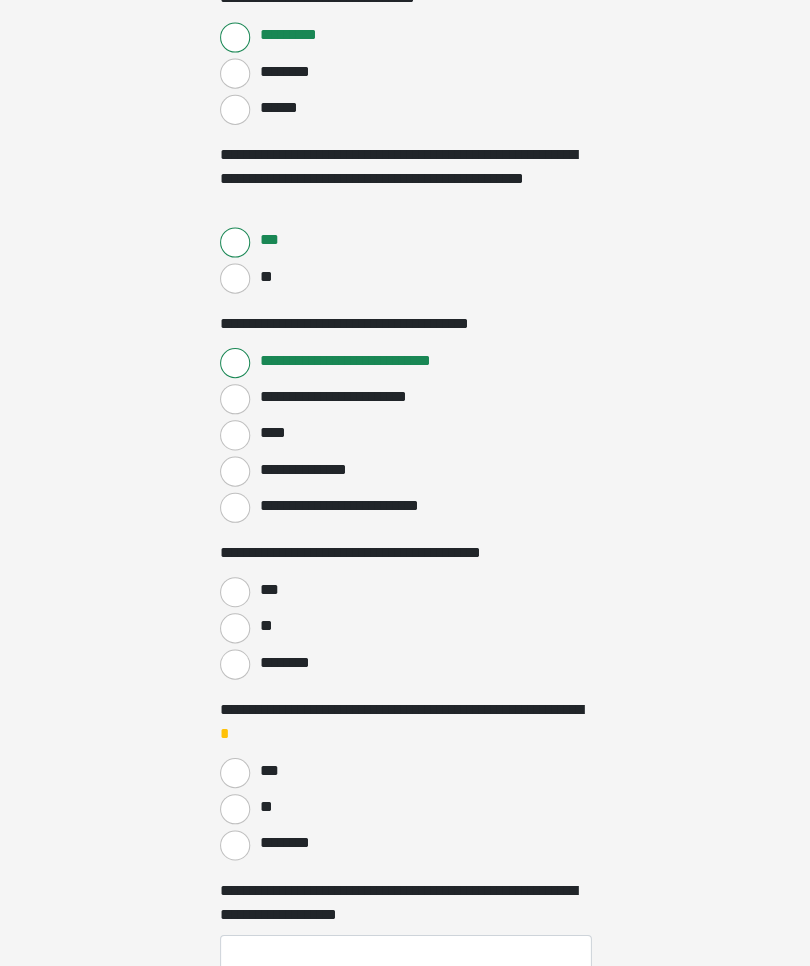 scroll, scrollTop: 888, scrollLeft: 0, axis: vertical 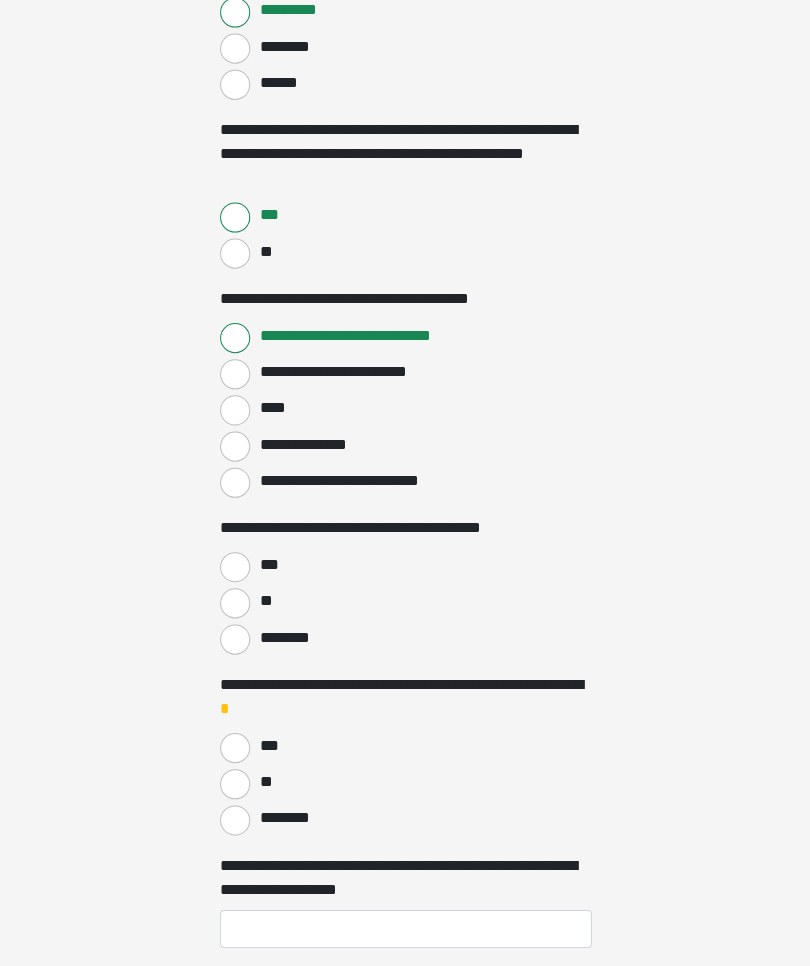 click on "***" at bounding box center (235, 564) 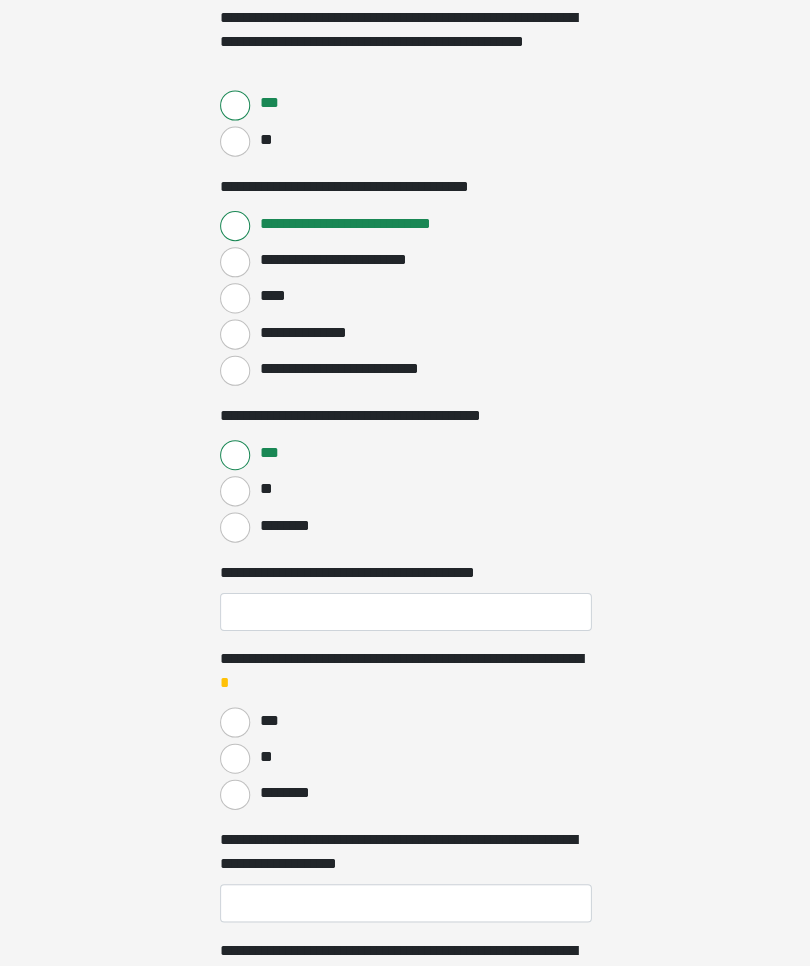 scroll, scrollTop: 1010, scrollLeft: 0, axis: vertical 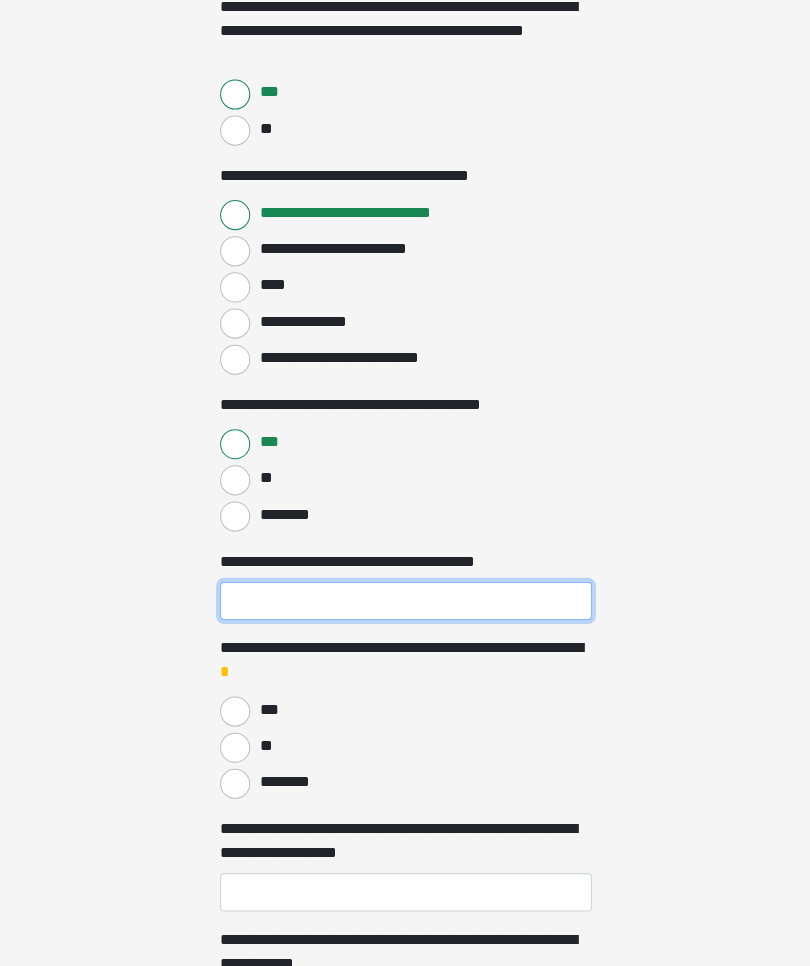 click on "**********" at bounding box center [405, 598] 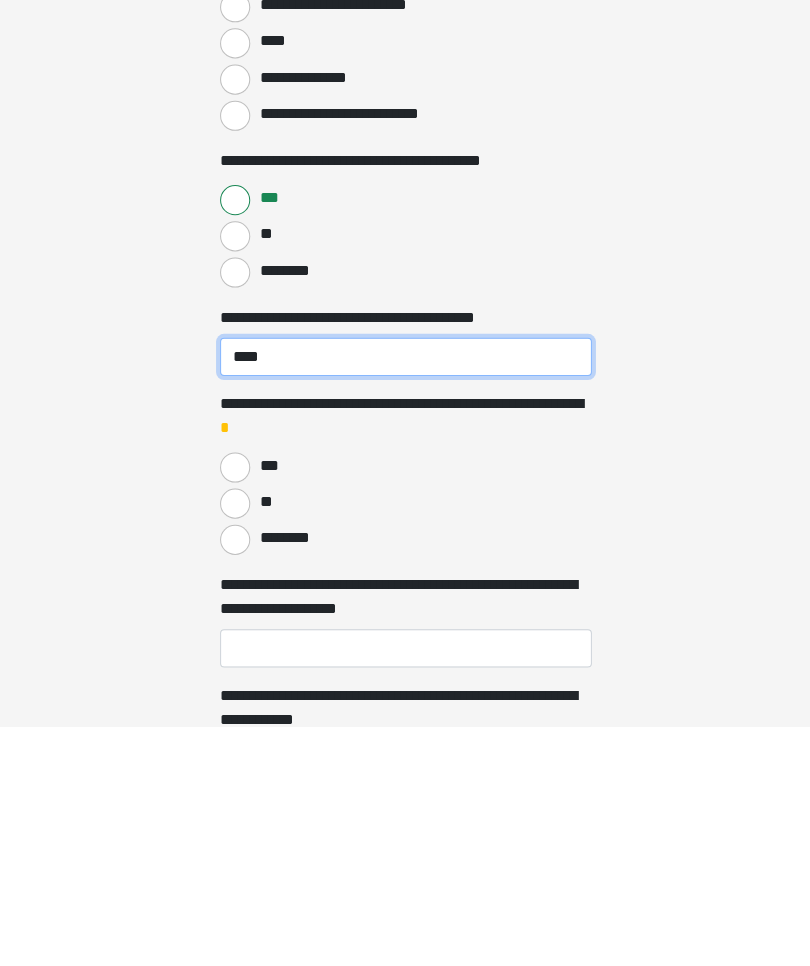 type on "****" 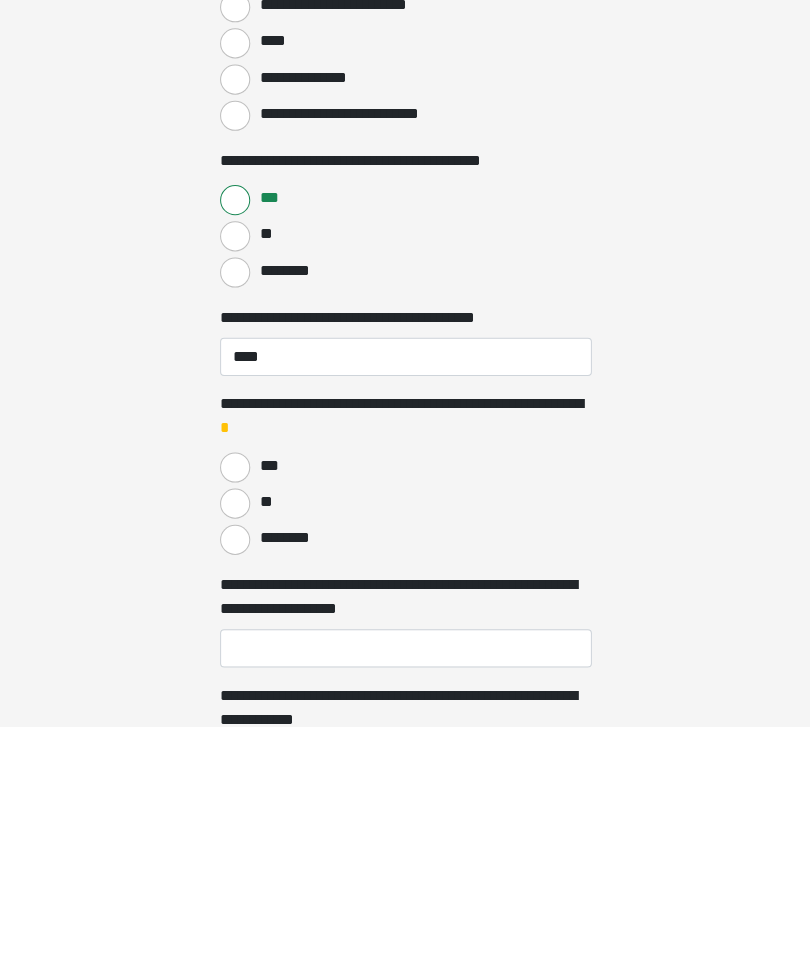 click on "***" at bounding box center [235, 708] 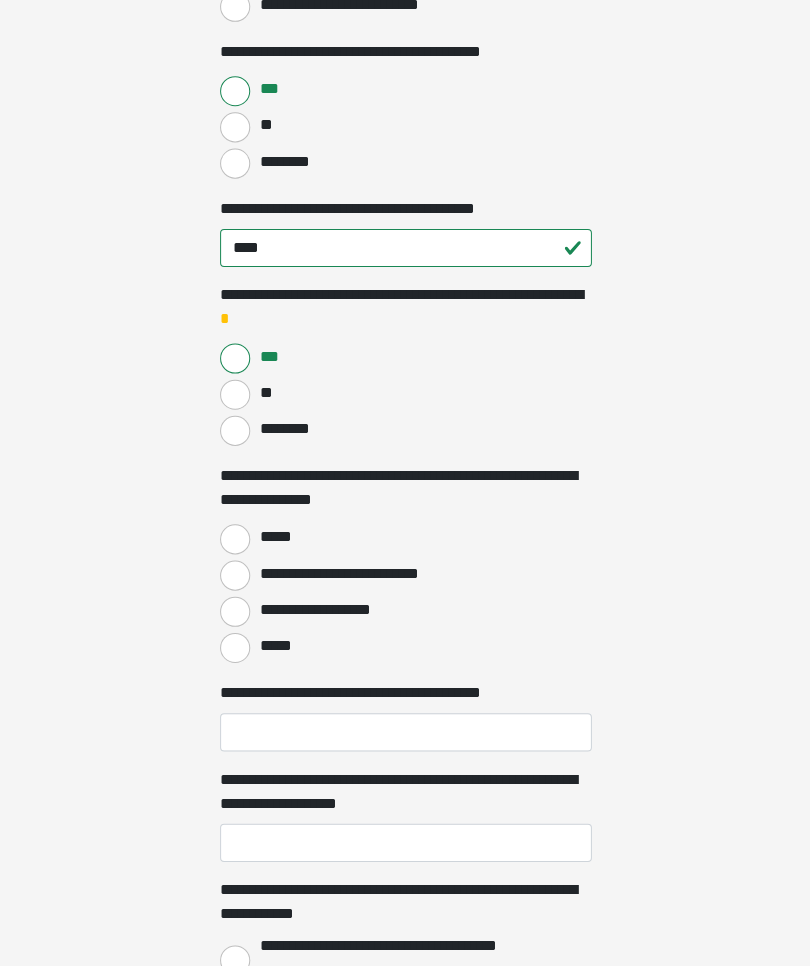 scroll, scrollTop: 1362, scrollLeft: 0, axis: vertical 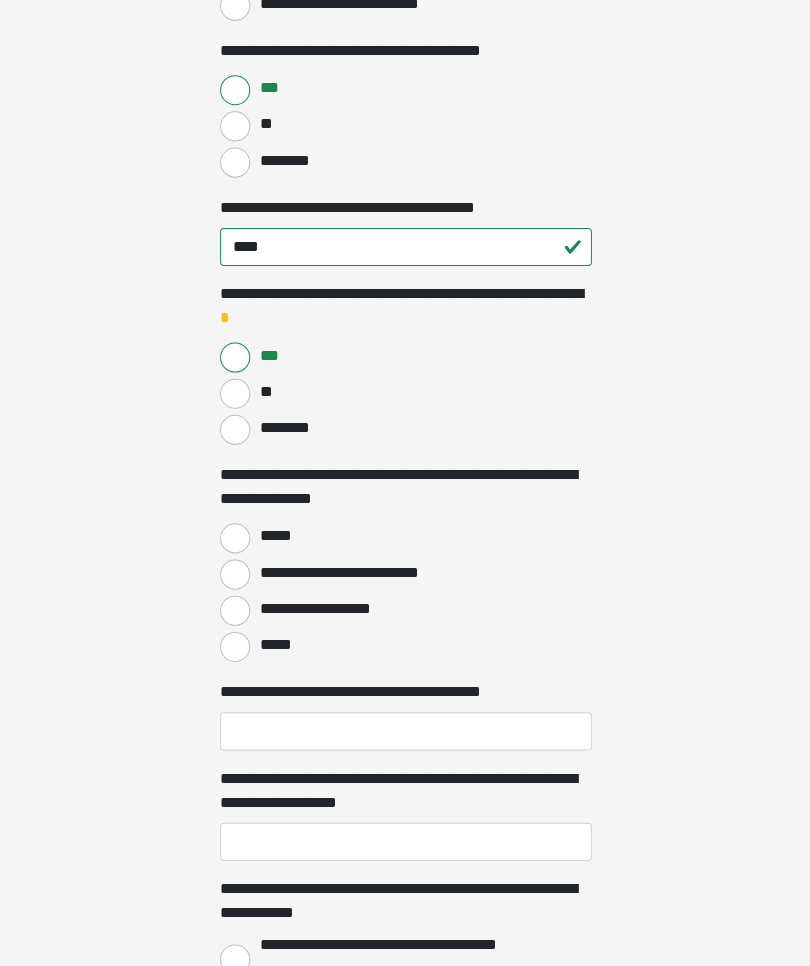 click on "**********" at bounding box center (405, -879) 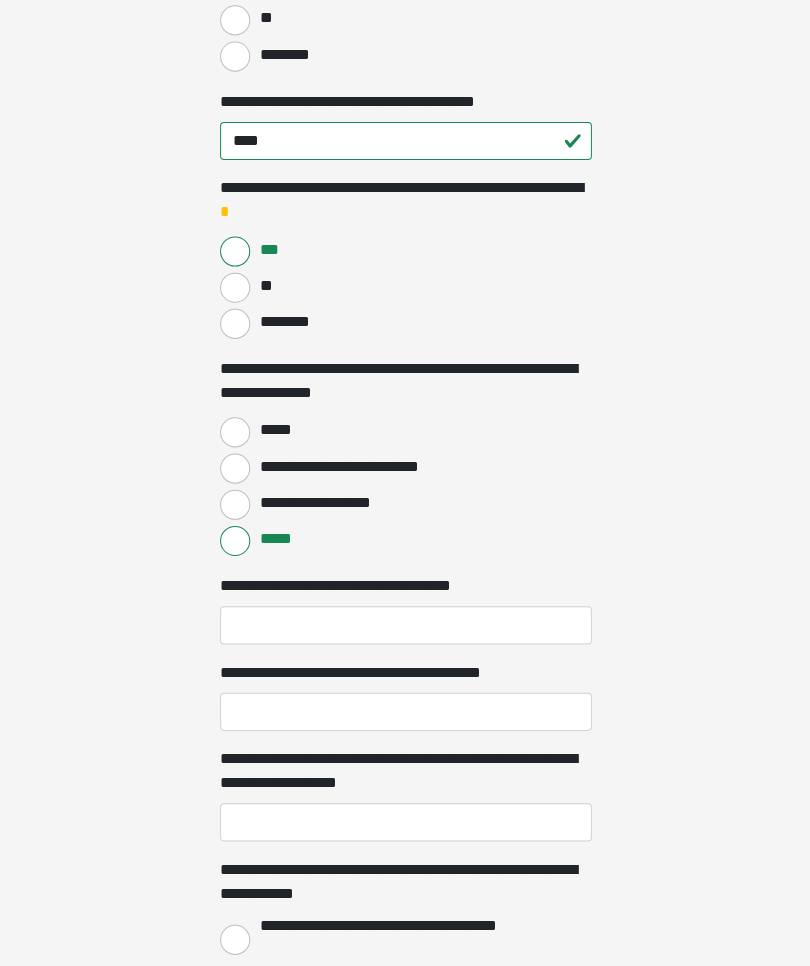 scroll, scrollTop: 1470, scrollLeft: 0, axis: vertical 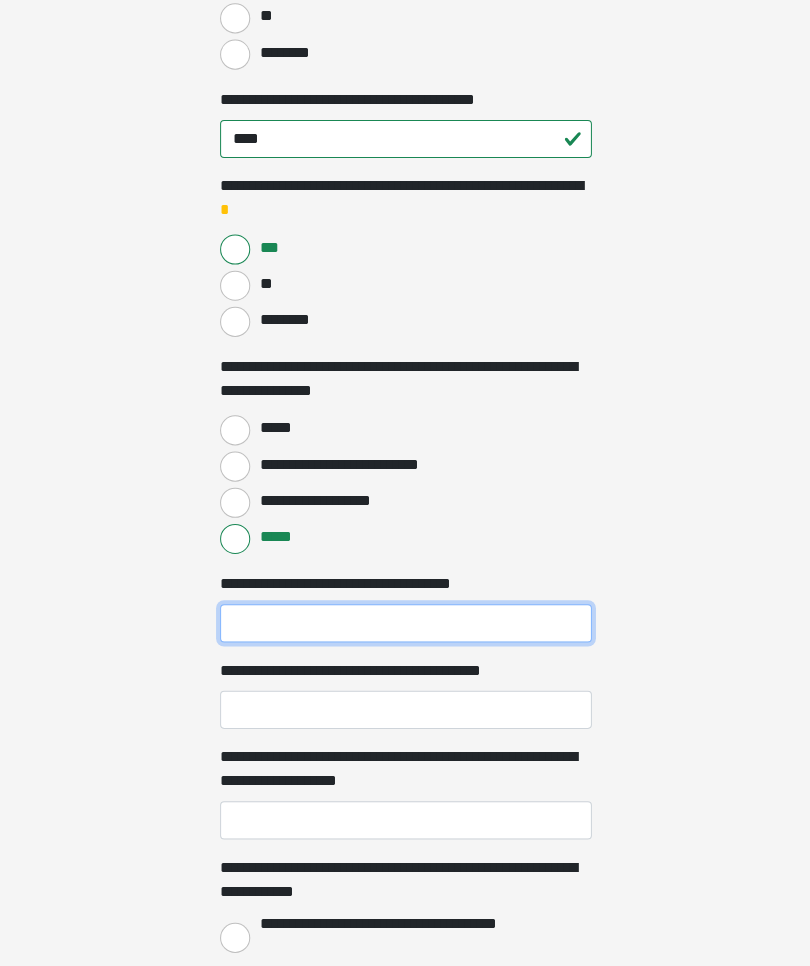 click on "**********" at bounding box center (405, 620) 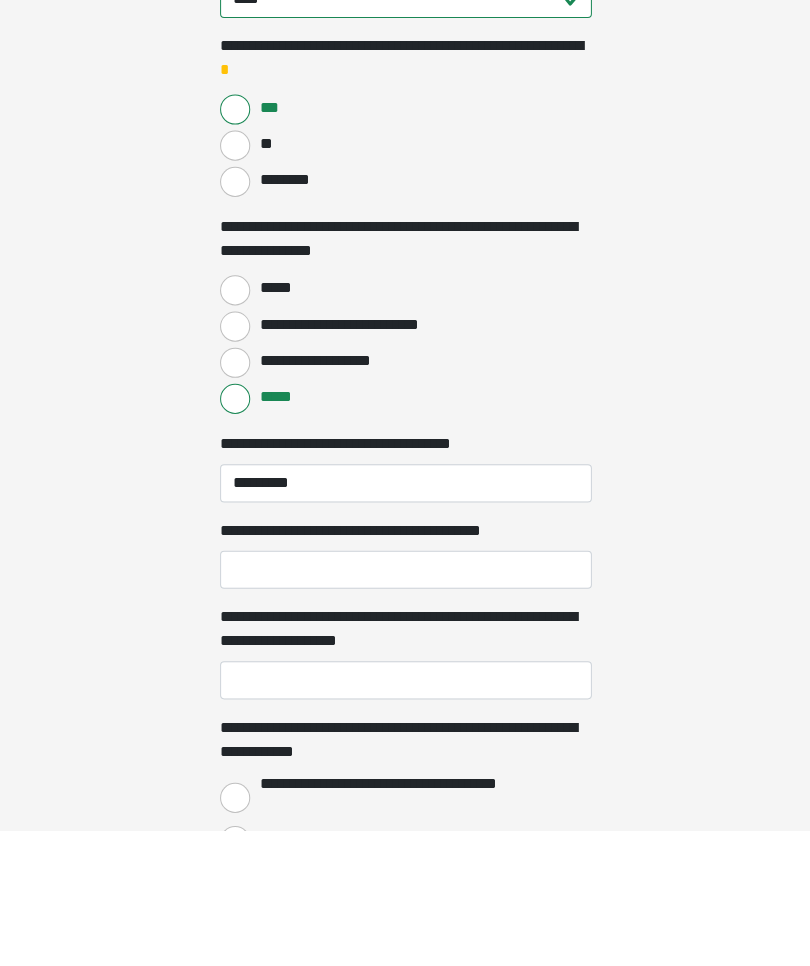 scroll, scrollTop: 1610, scrollLeft: 0, axis: vertical 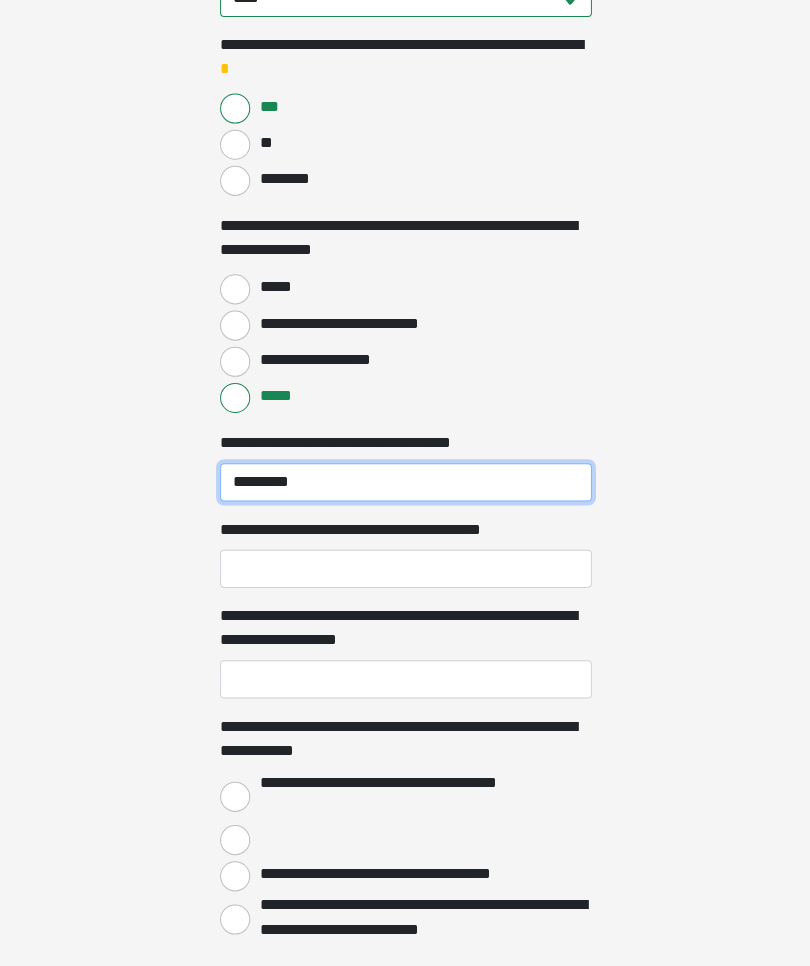 type on "*********" 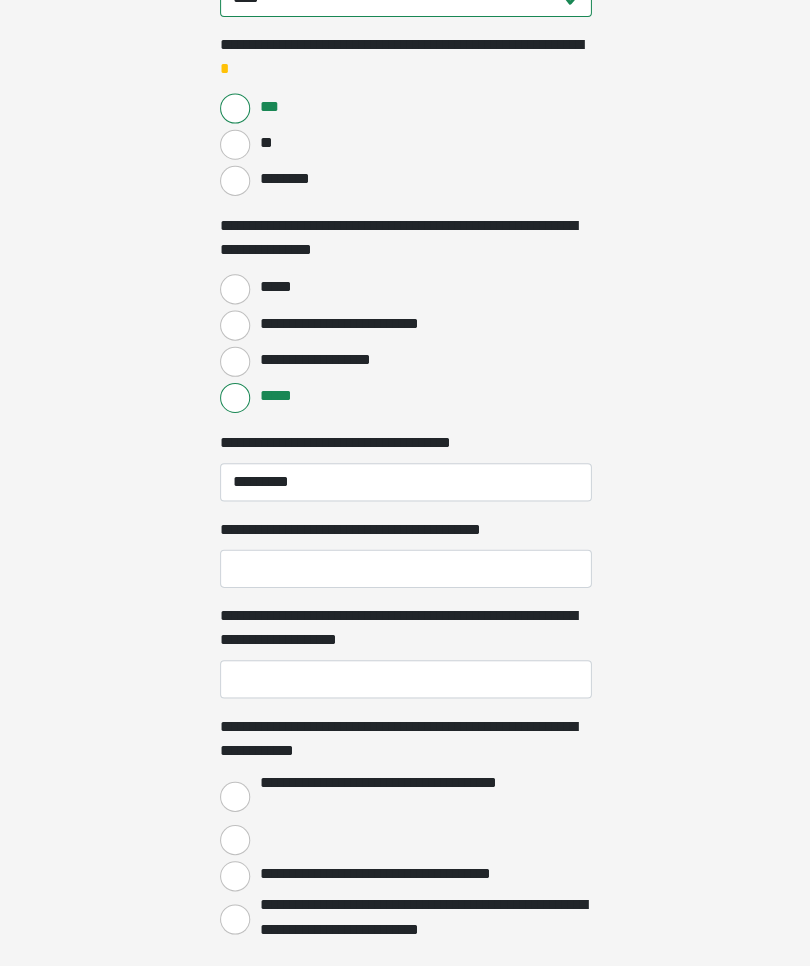 click on "**********" at bounding box center [405, -1127] 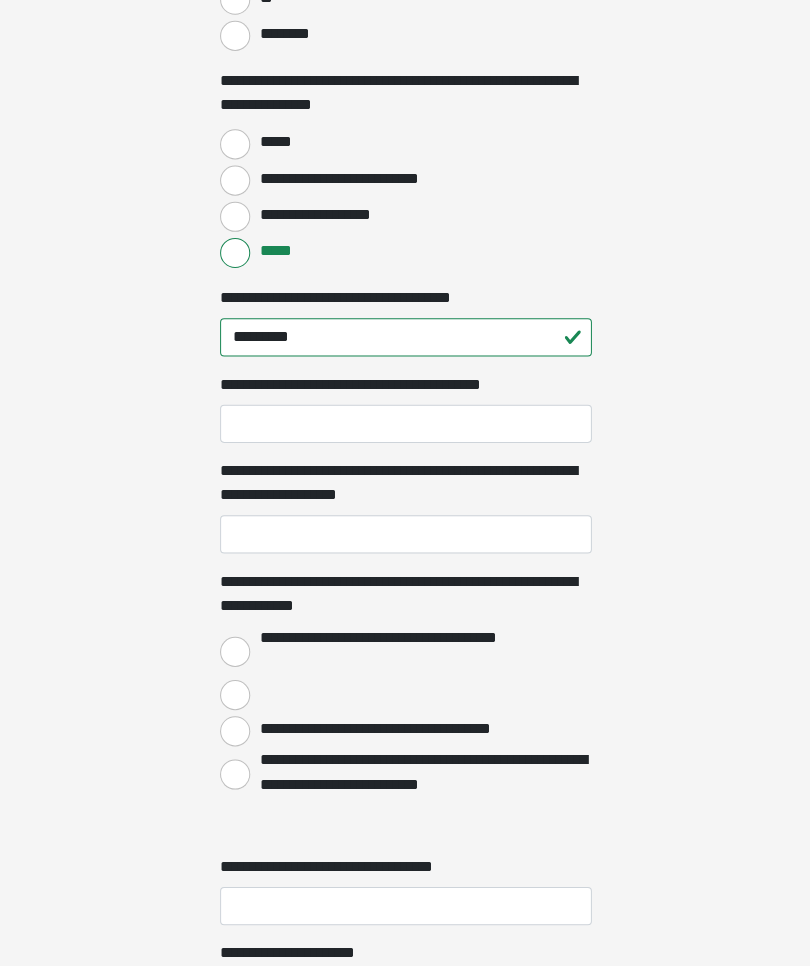 scroll, scrollTop: 1759, scrollLeft: 0, axis: vertical 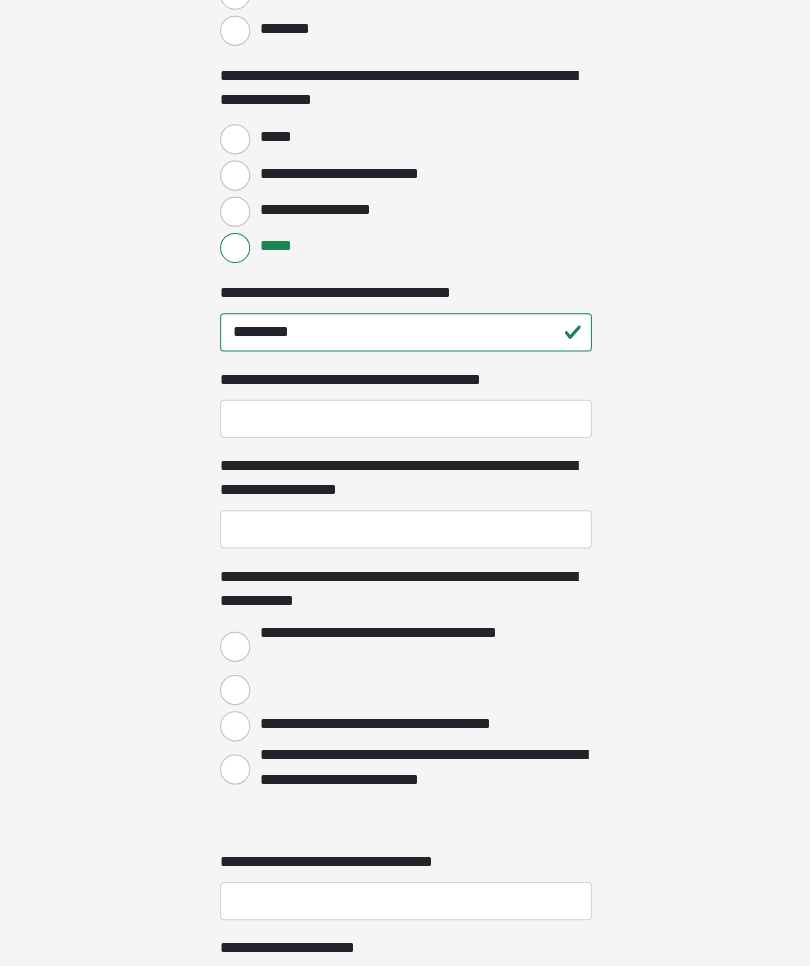 click on "**********" at bounding box center (235, 644) 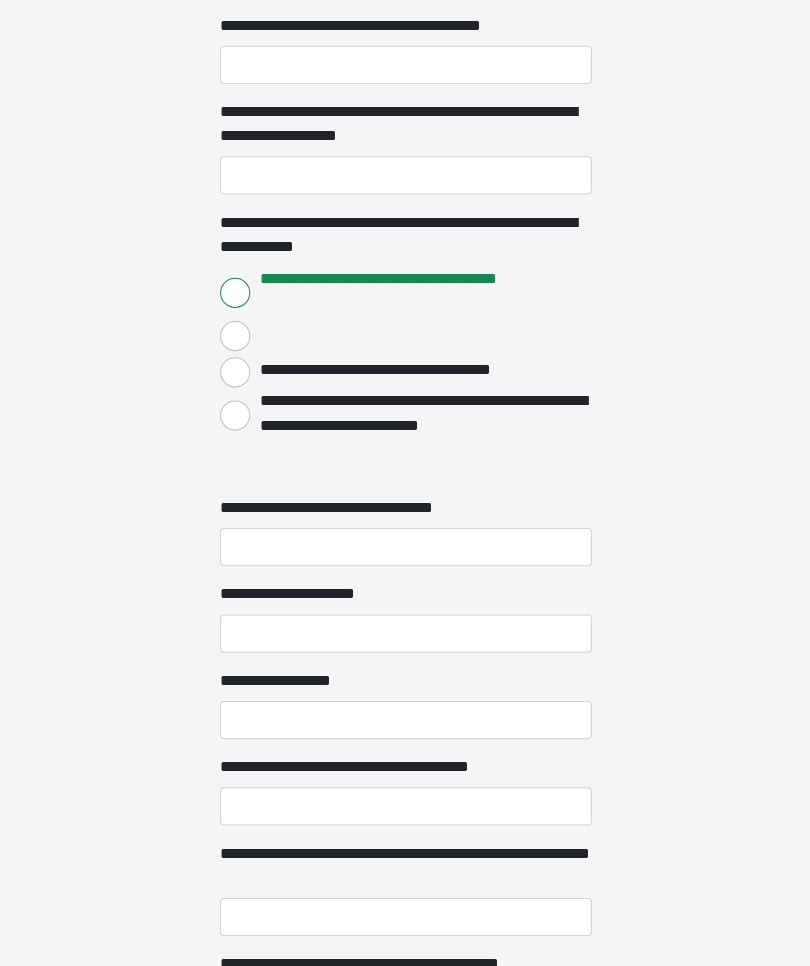scroll, scrollTop: 2117, scrollLeft: 0, axis: vertical 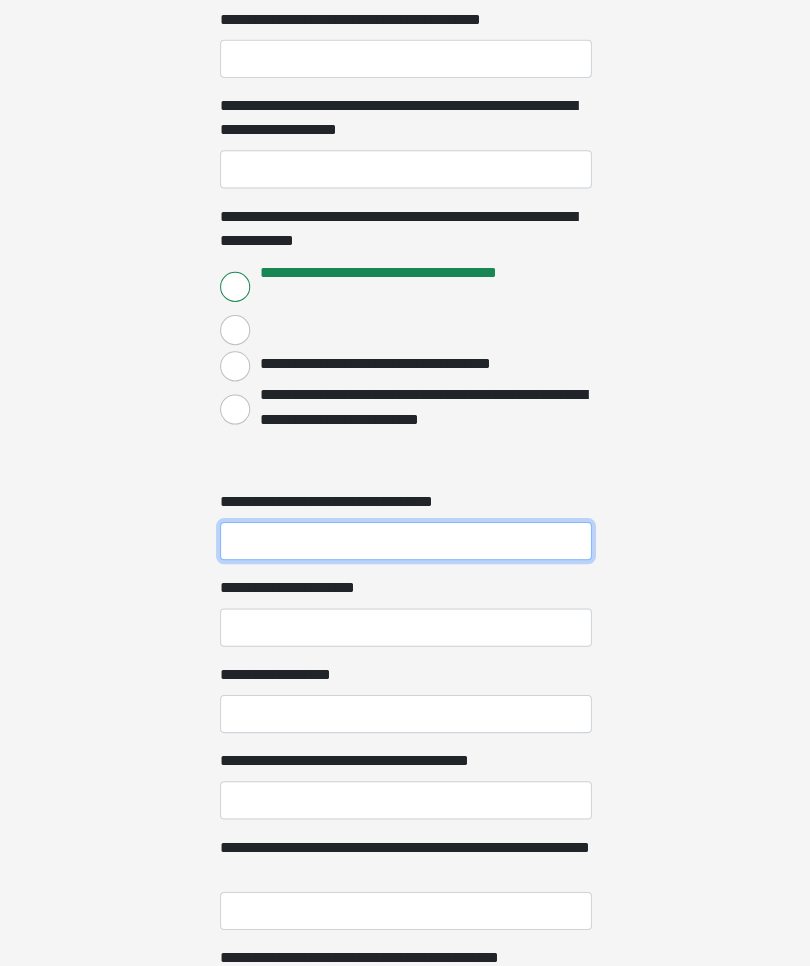click on "**********" at bounding box center [405, 539] 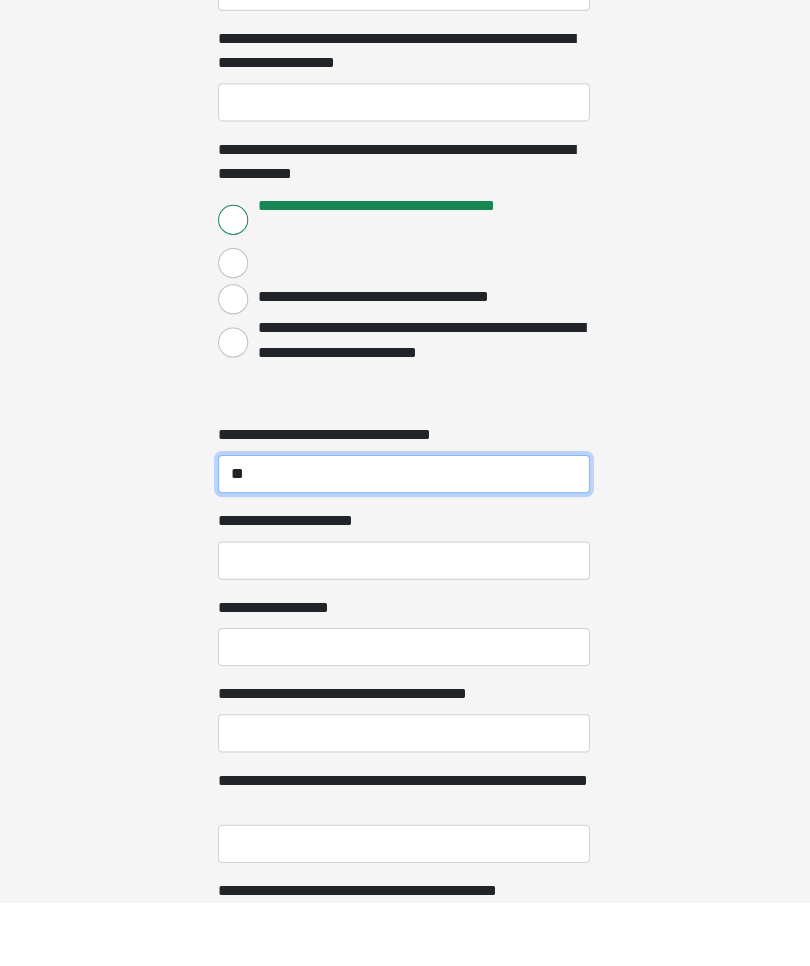 type on "**" 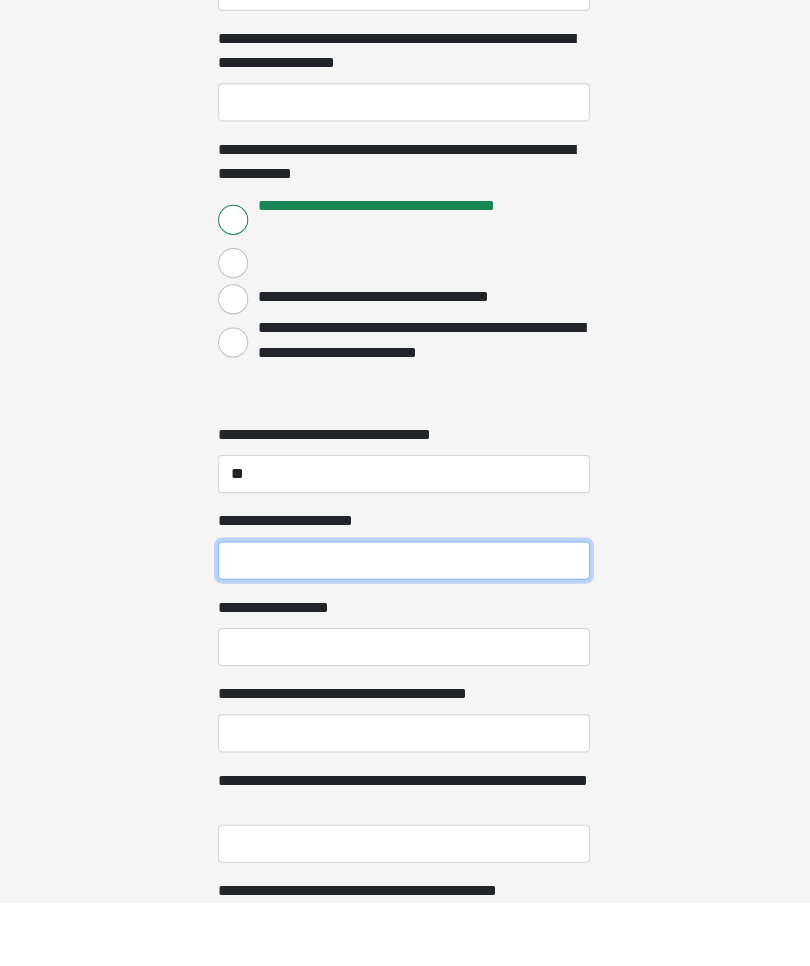 click on "**********" at bounding box center (405, 625) 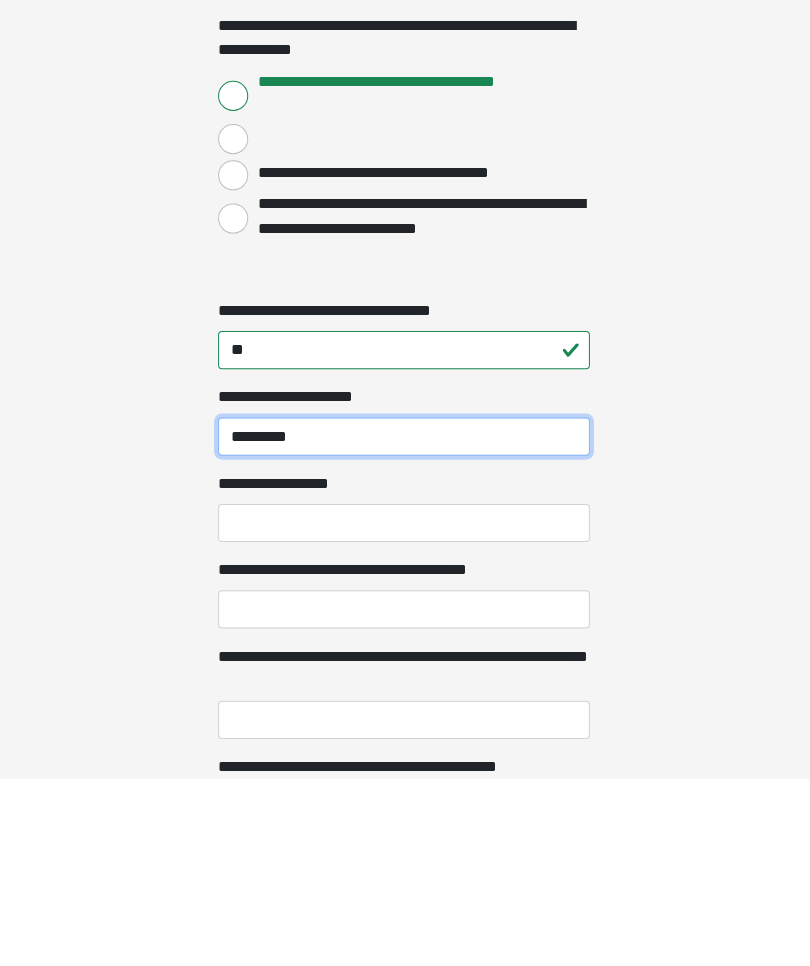 type on "*********" 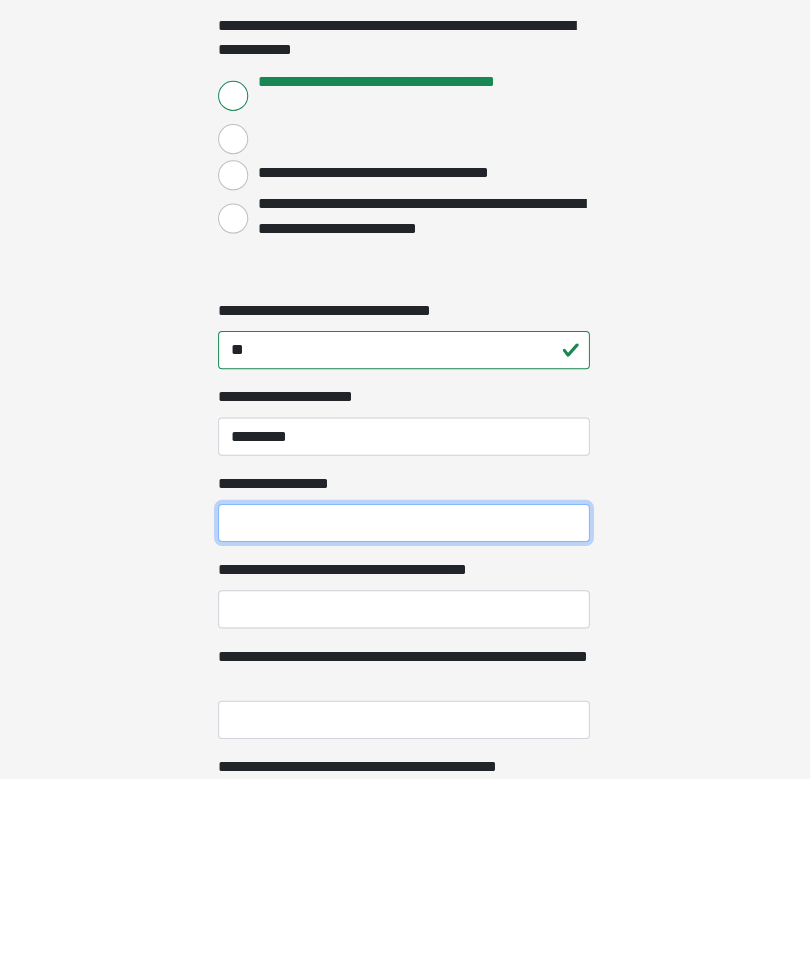 click on "**********" at bounding box center (405, 711) 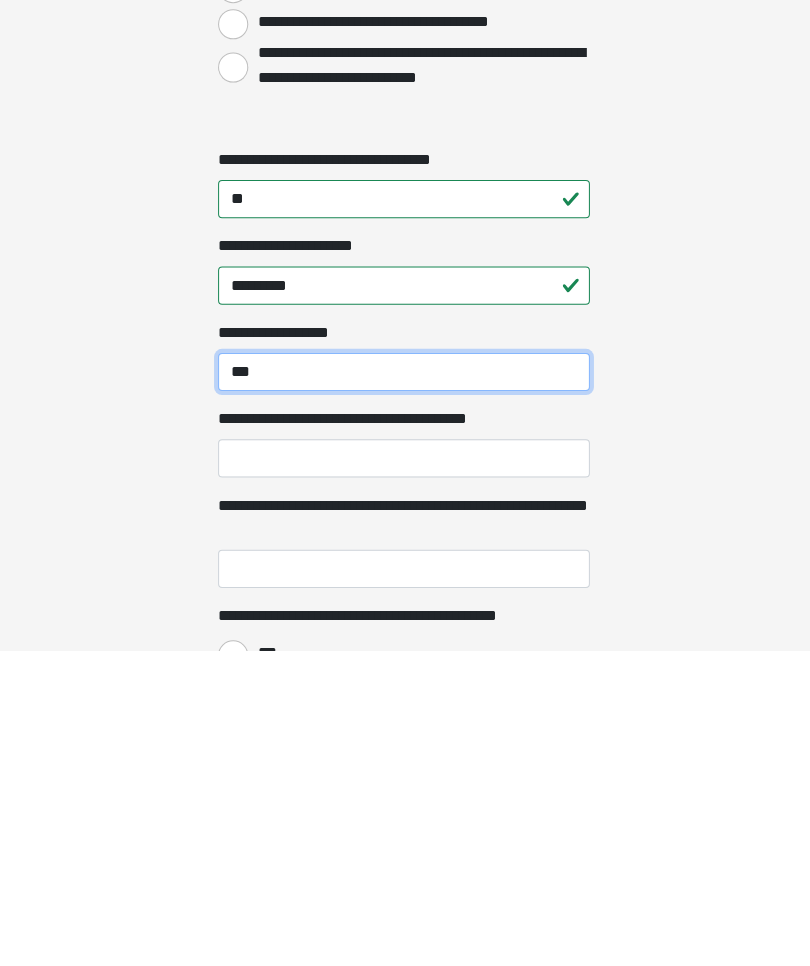 scroll, scrollTop: 2144, scrollLeft: 0, axis: vertical 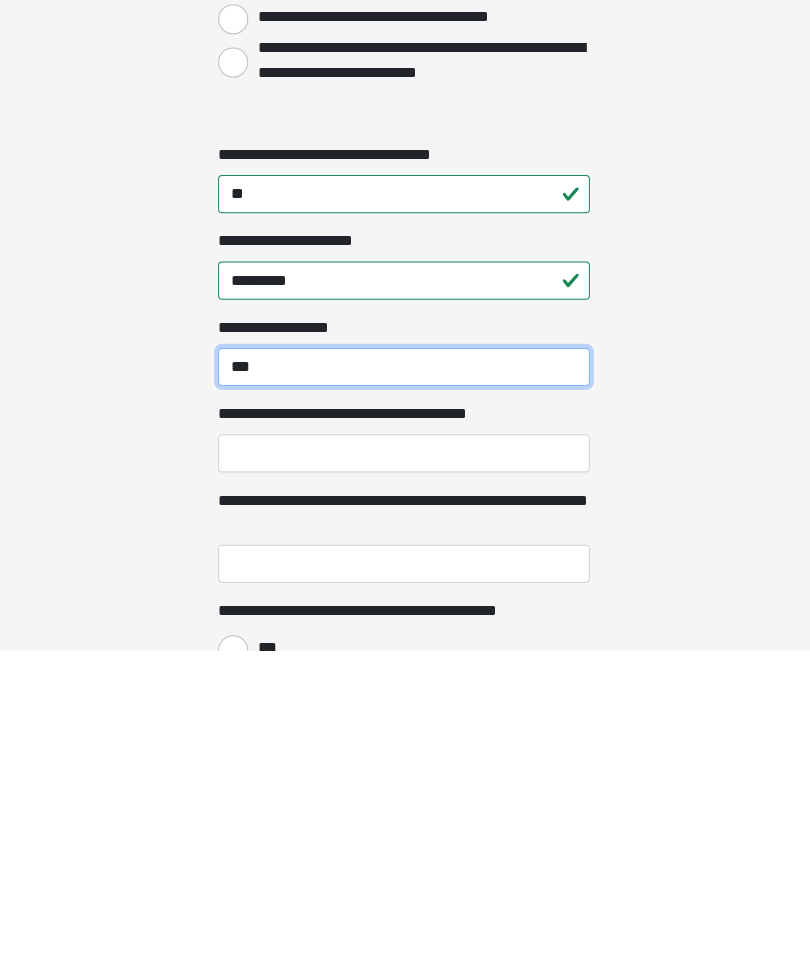 type on "***" 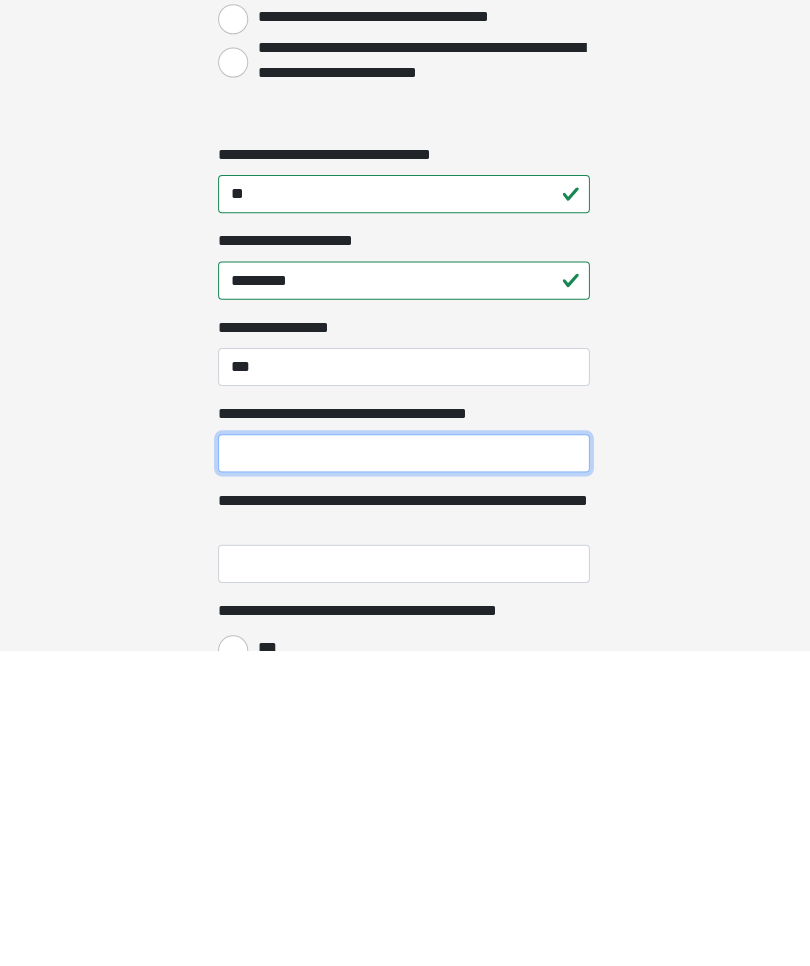 click on "**********" at bounding box center [405, 770] 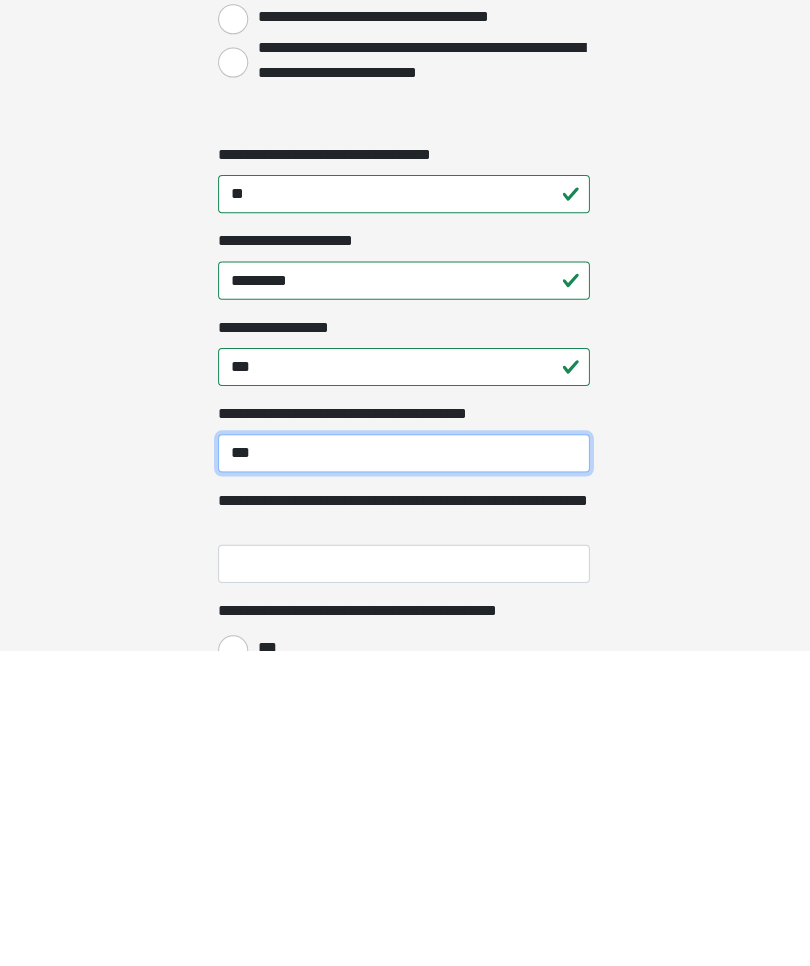 type on "***" 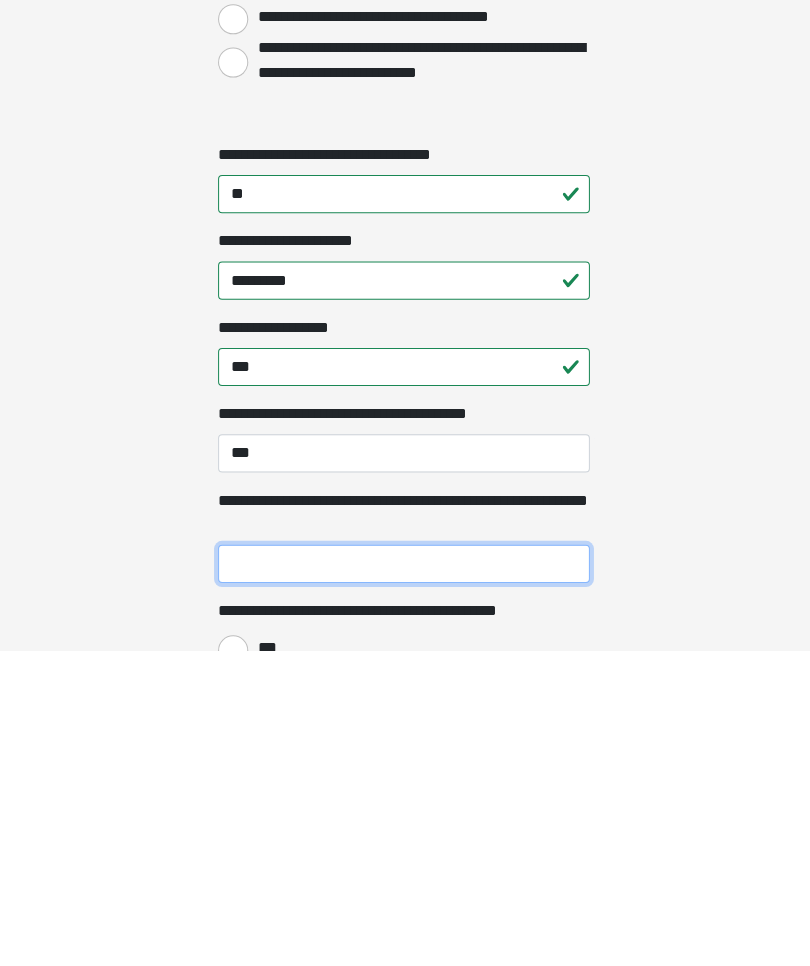 click on "**********" at bounding box center (405, 880) 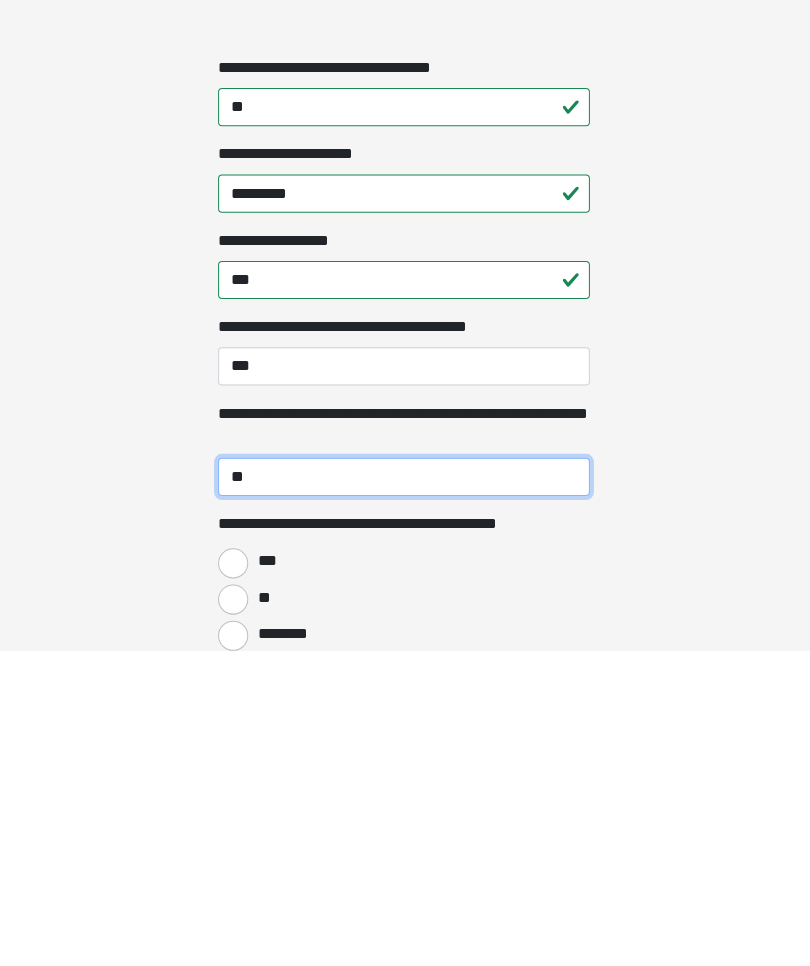 scroll, scrollTop: 2232, scrollLeft: 0, axis: vertical 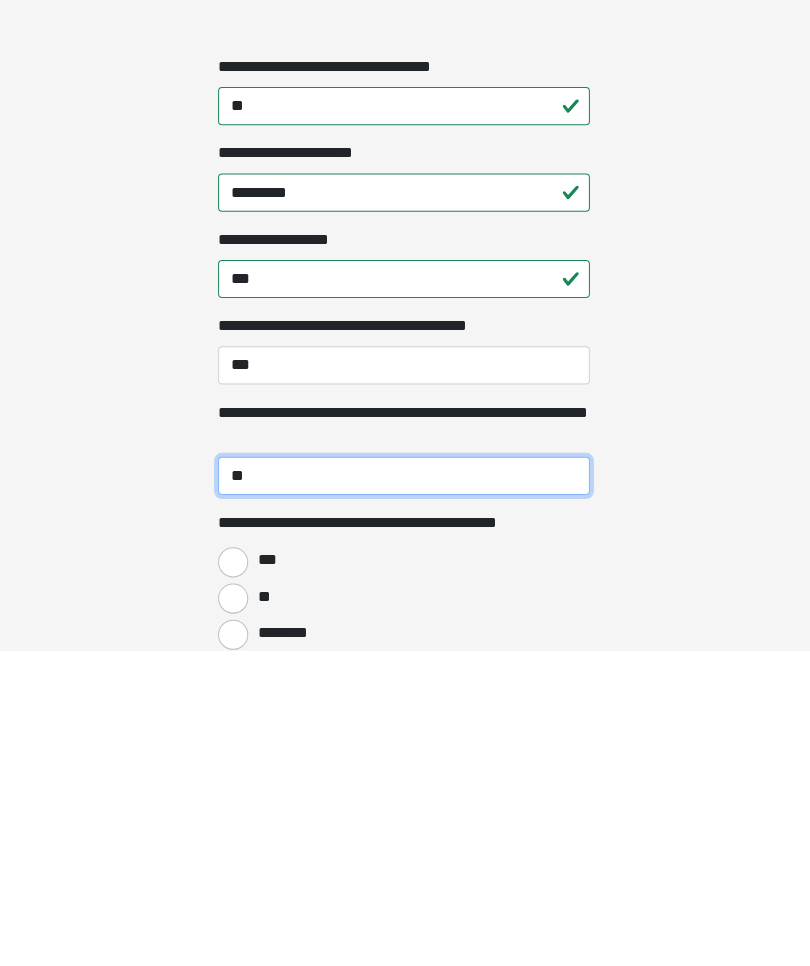 type on "**" 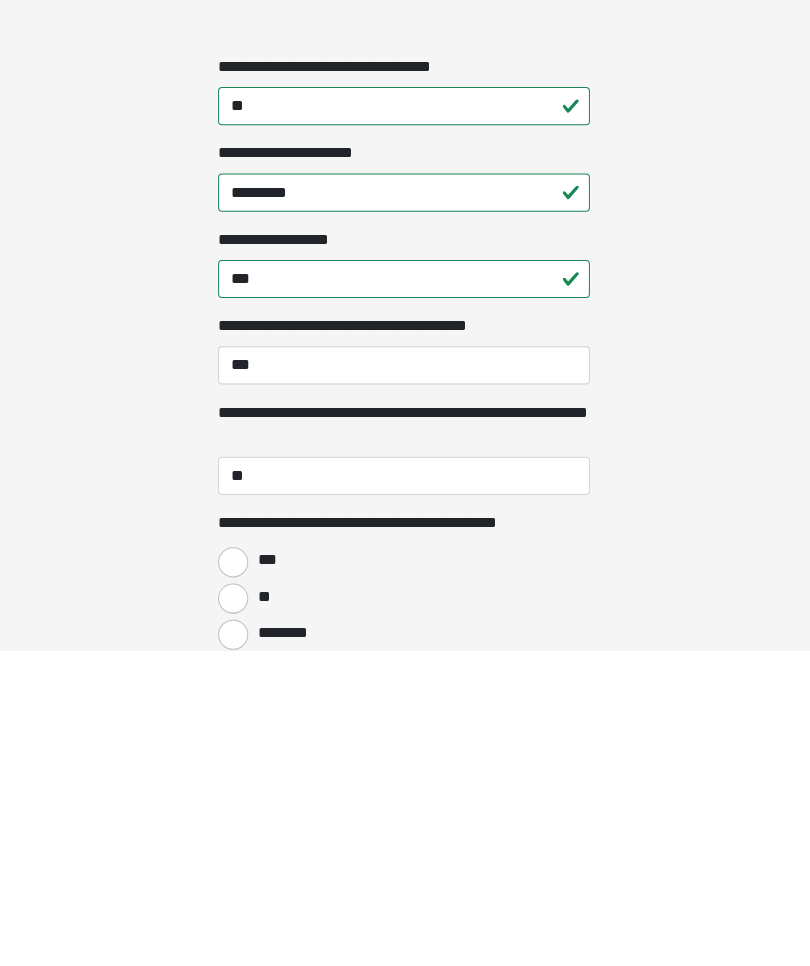 click on "***" at bounding box center [235, 878] 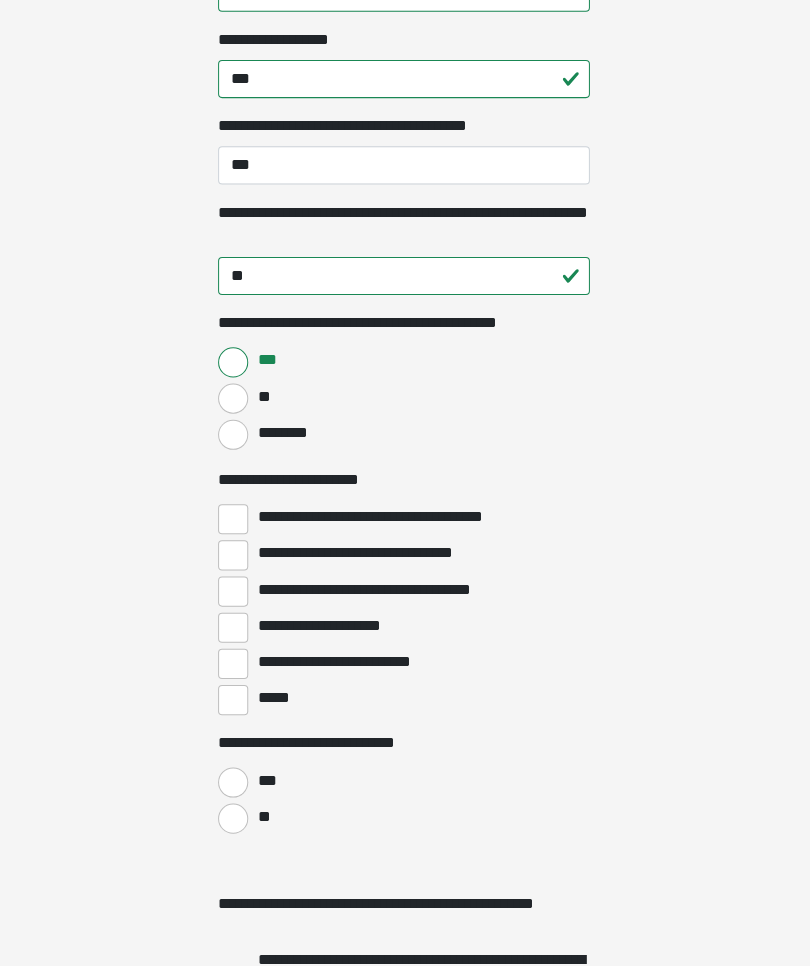 scroll, scrollTop: 2750, scrollLeft: 0, axis: vertical 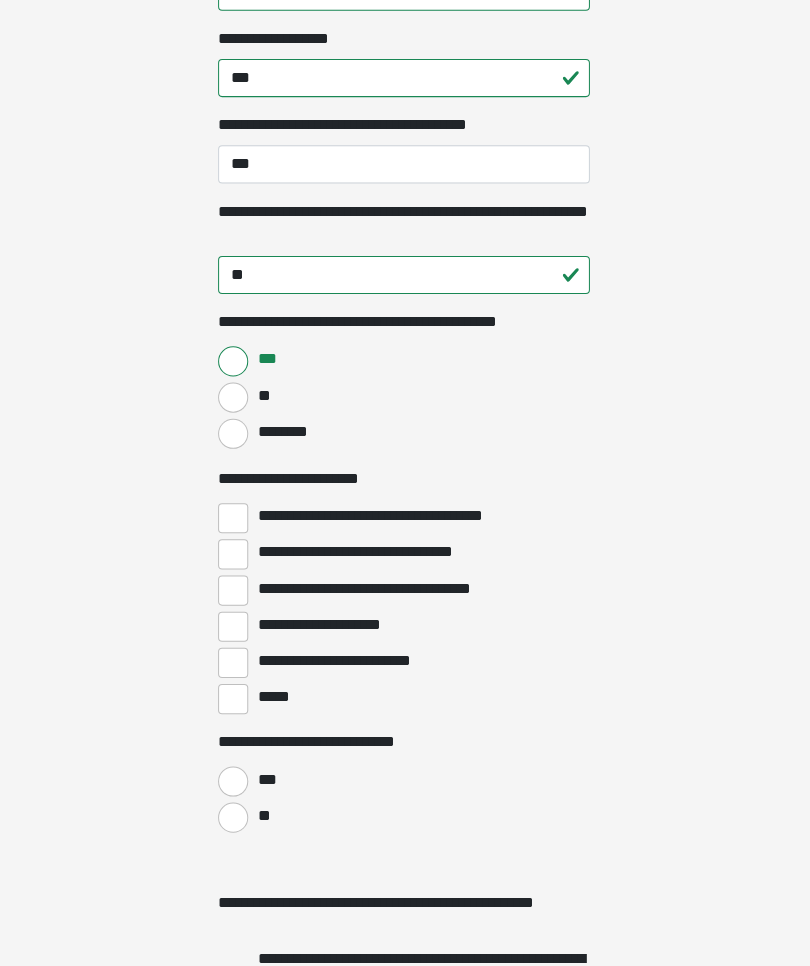 click on "**********" at bounding box center (235, 516) 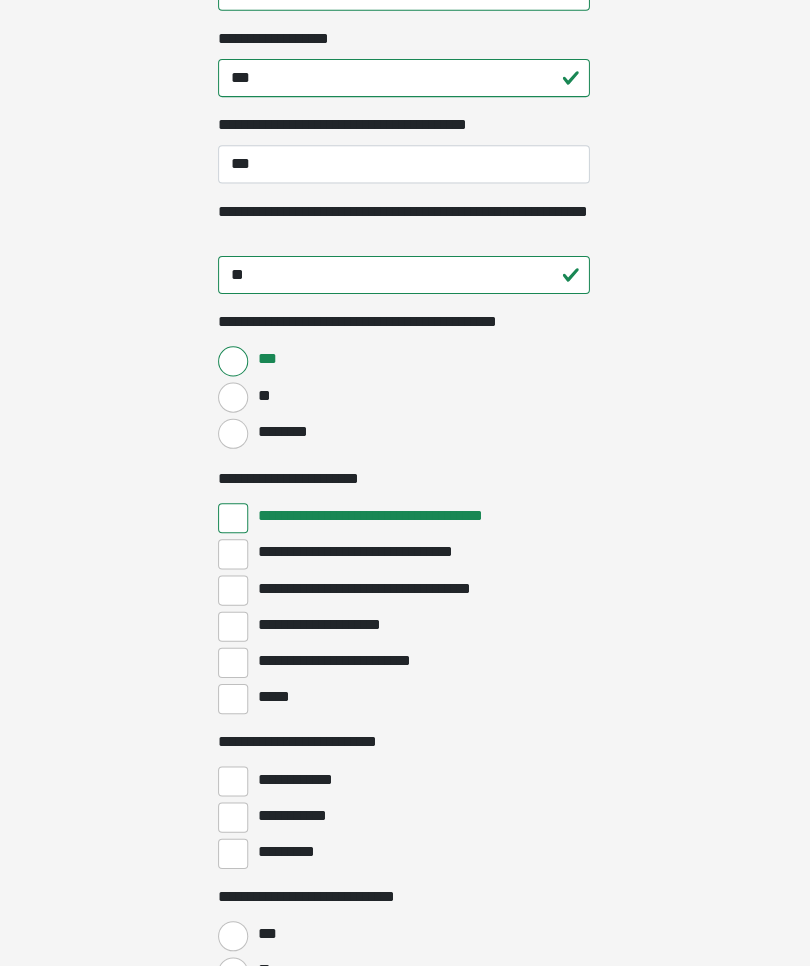 click on "**********" at bounding box center [389, 586] 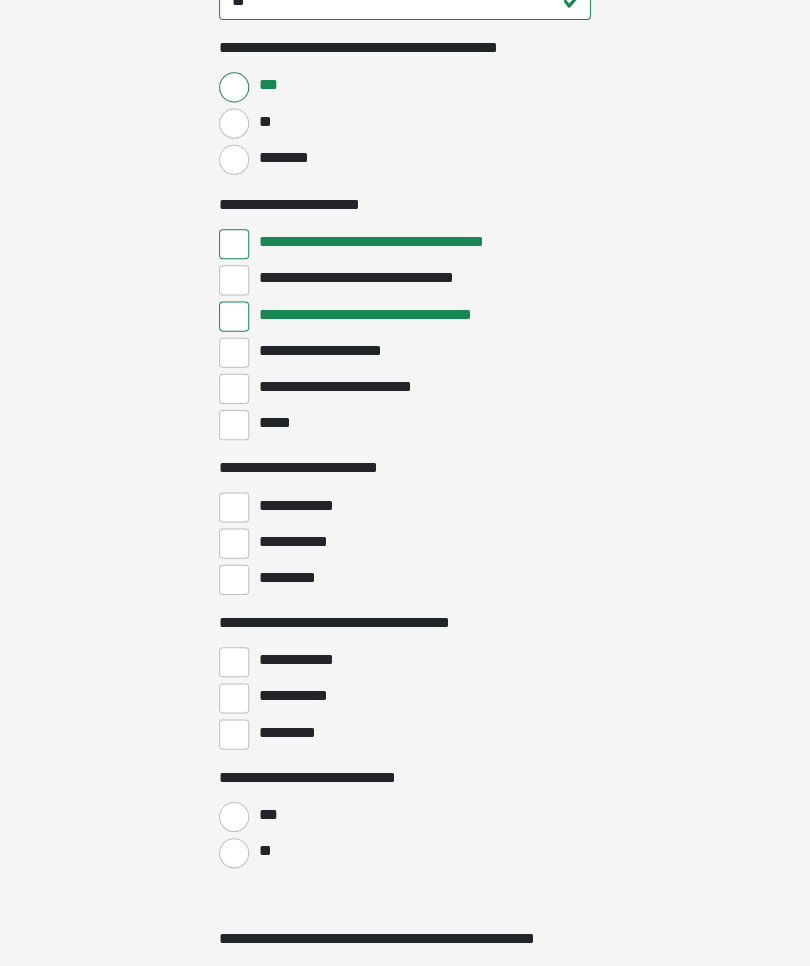 scroll, scrollTop: 3023, scrollLeft: 0, axis: vertical 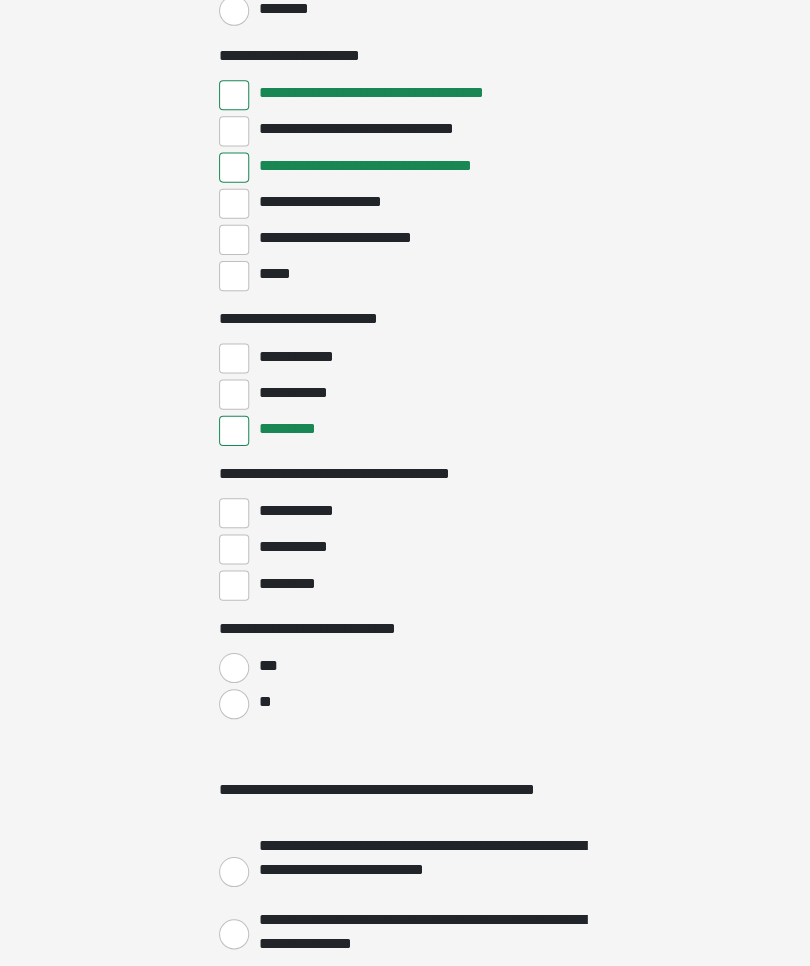 click on "*********" at bounding box center [235, 582] 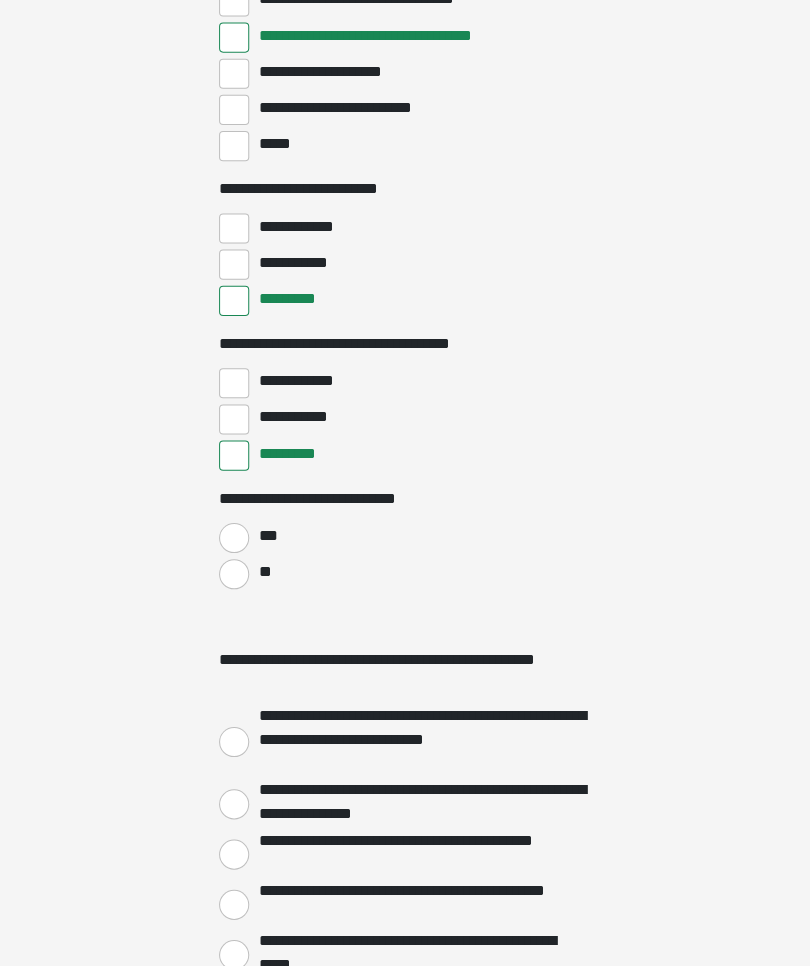 scroll, scrollTop: 3309, scrollLeft: 0, axis: vertical 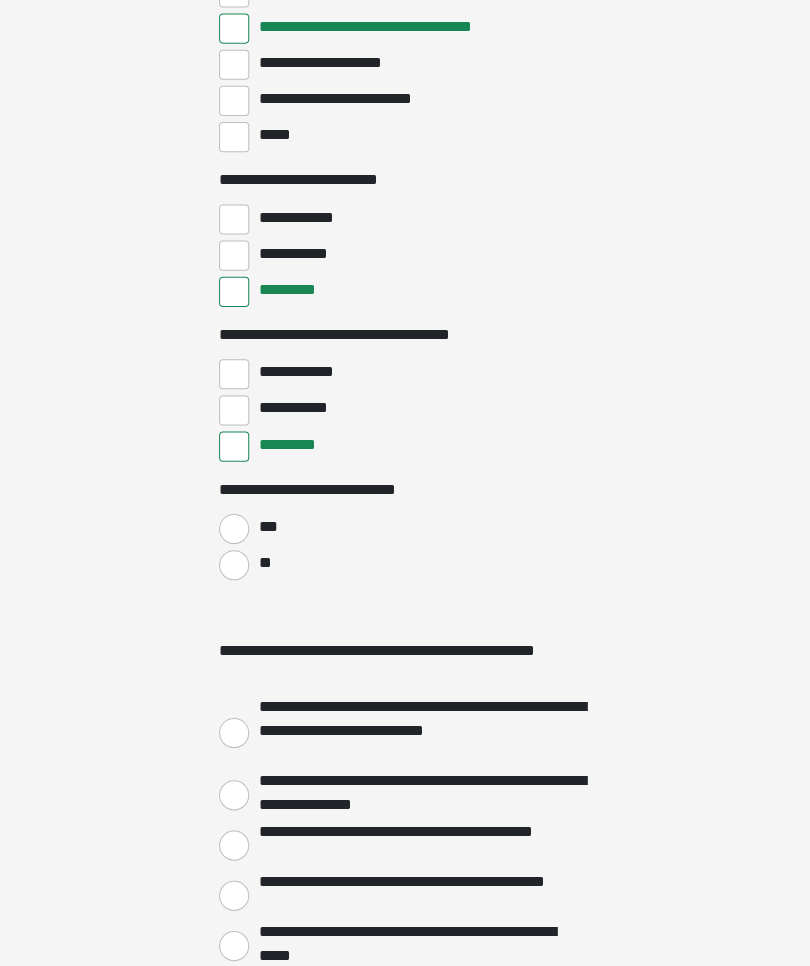 click on "**" at bounding box center (235, 563) 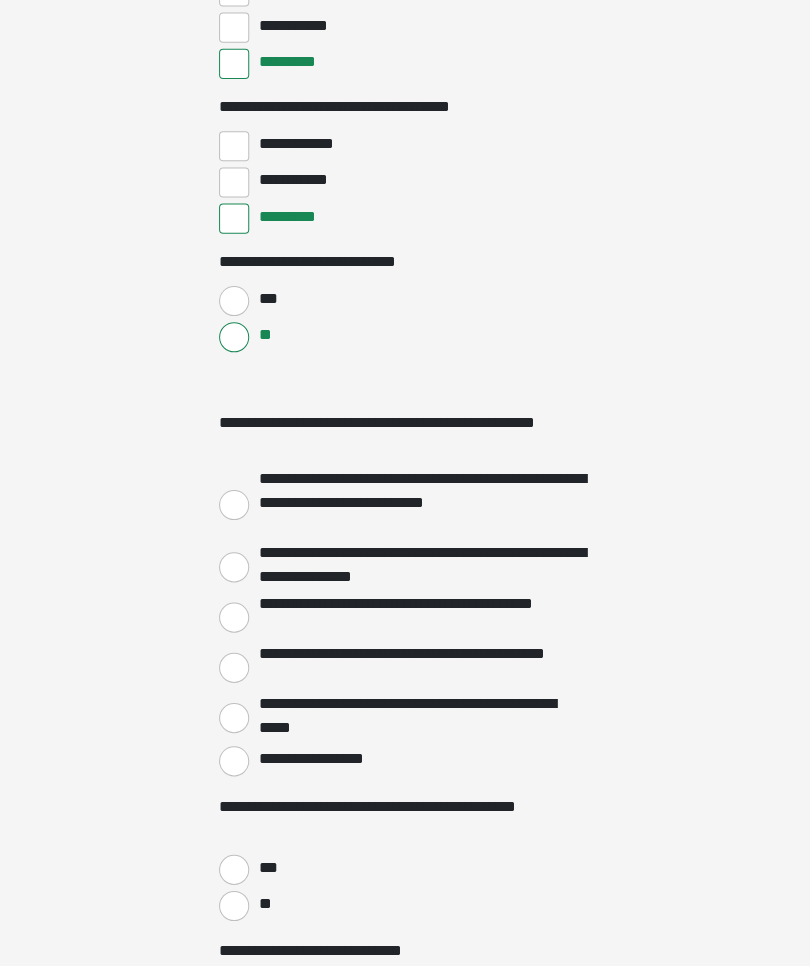 scroll, scrollTop: 3569, scrollLeft: 0, axis: vertical 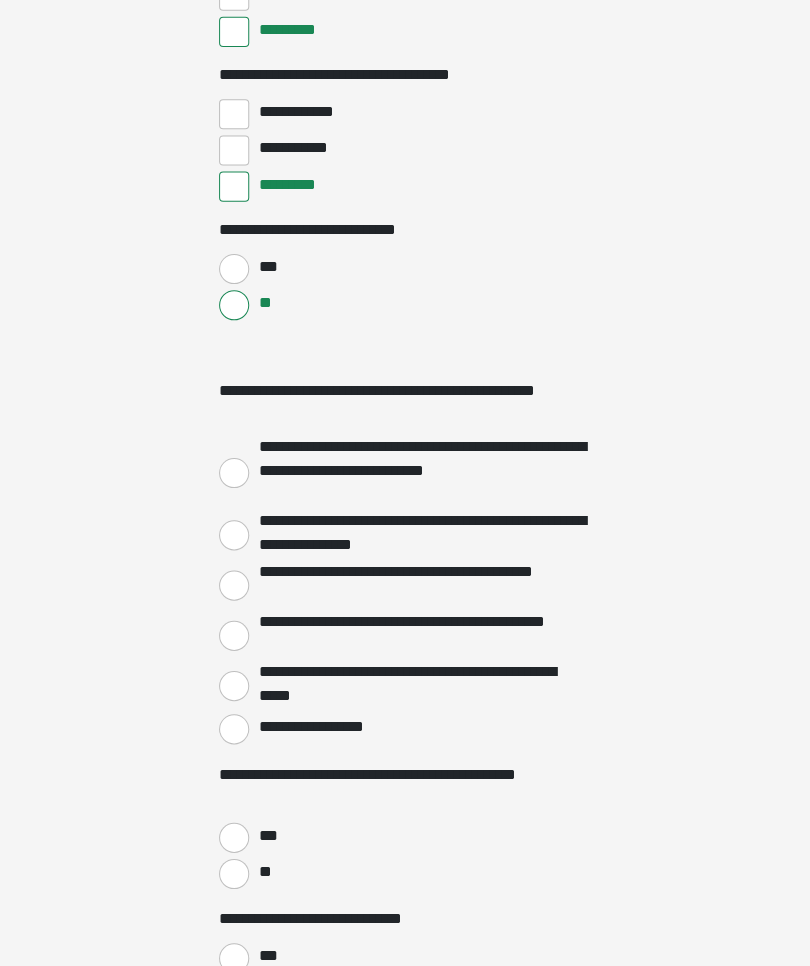 click on "**********" at bounding box center (235, 725) 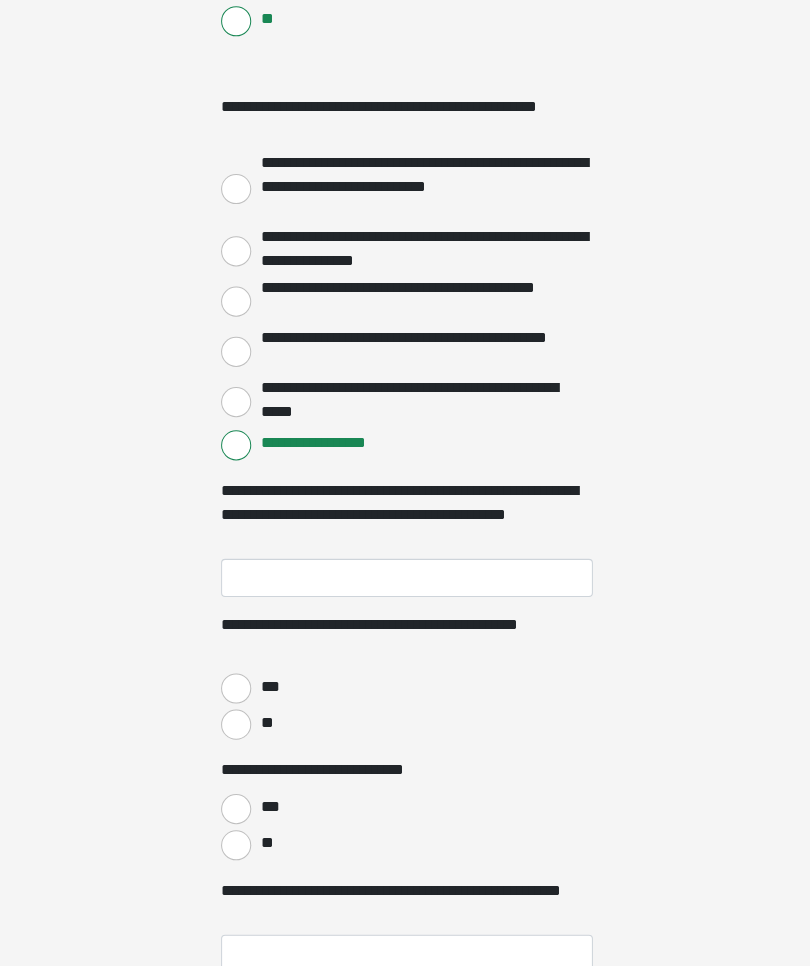scroll, scrollTop: 3849, scrollLeft: 0, axis: vertical 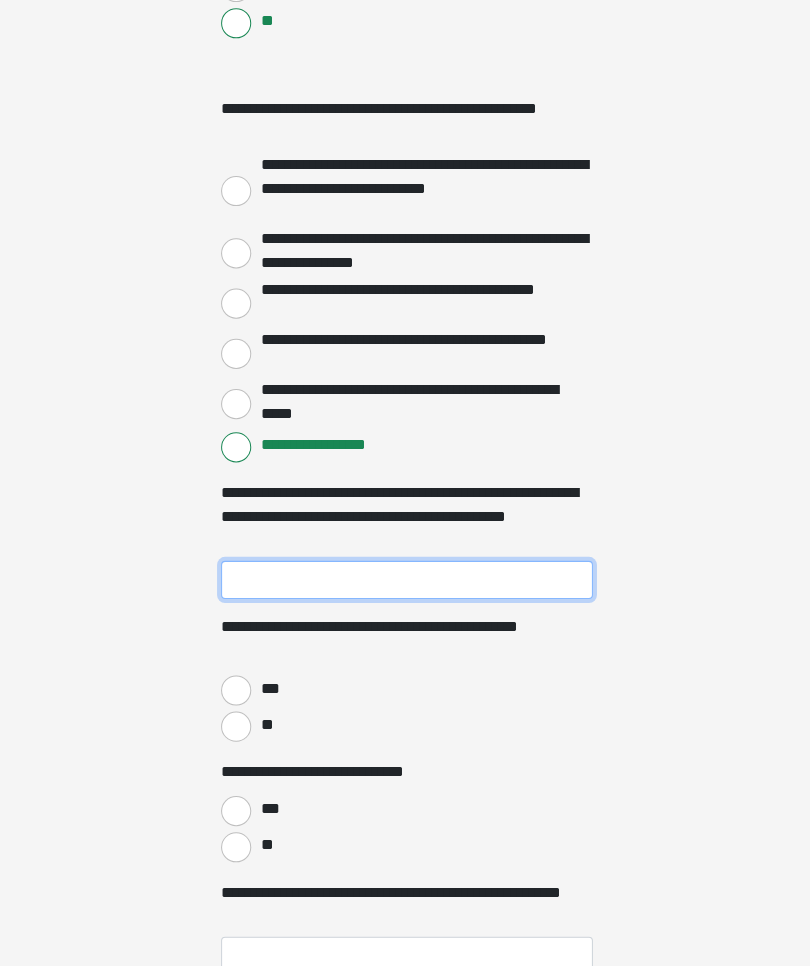 click on "**********" at bounding box center [405, 577] 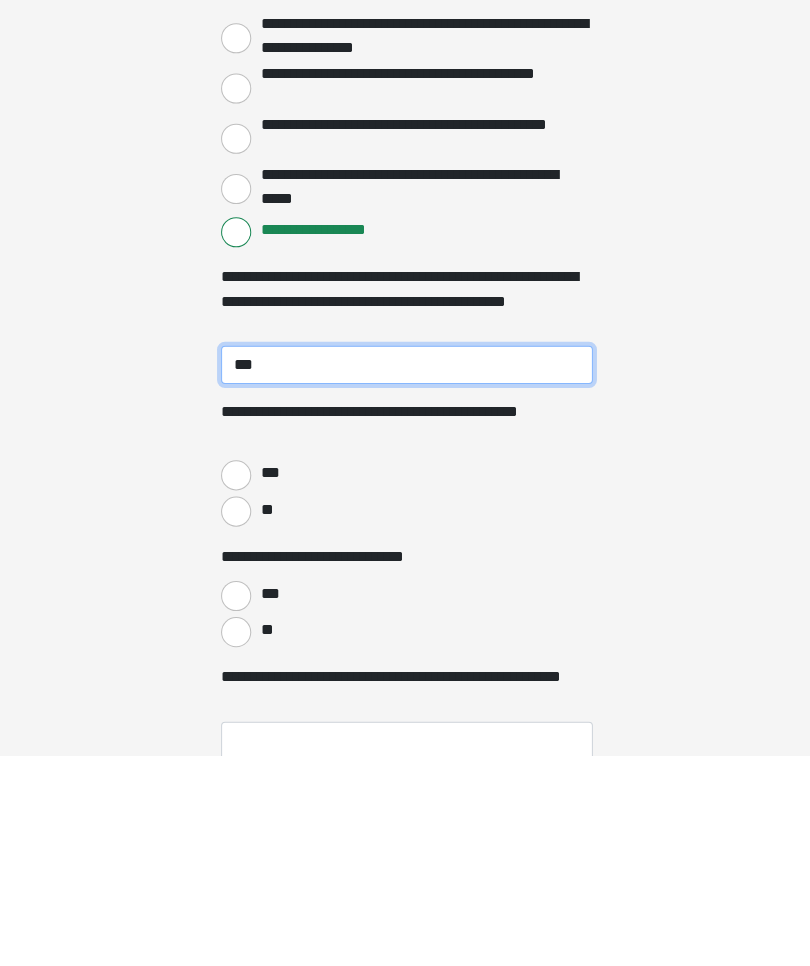 type on "***" 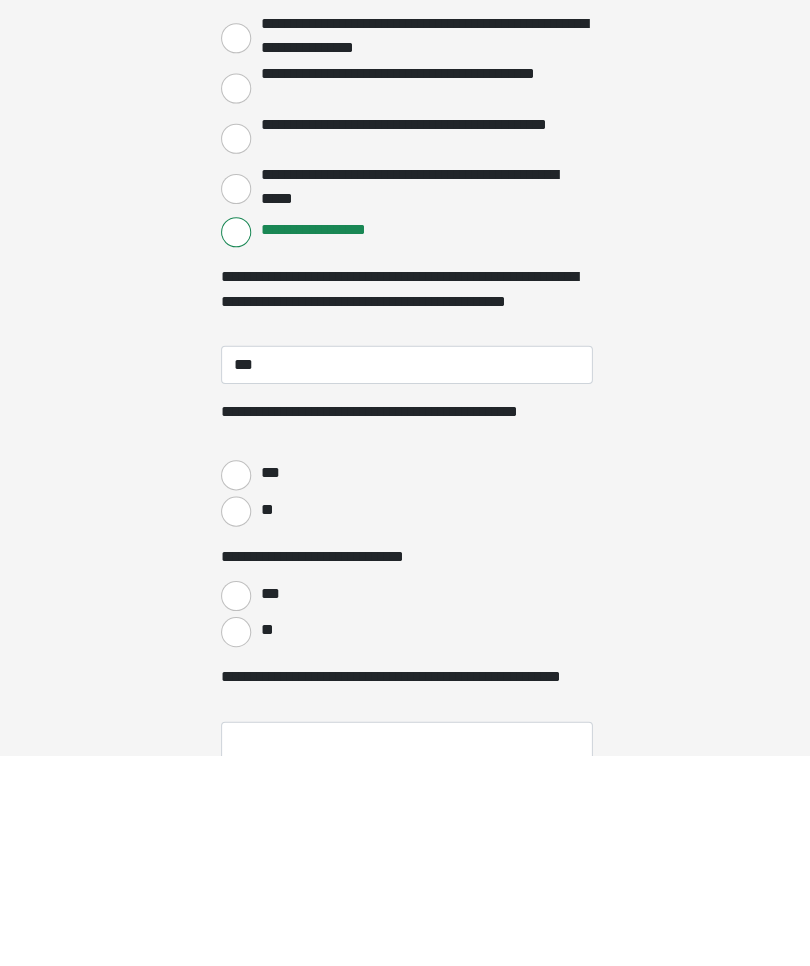 click on "***" at bounding box center [235, 687] 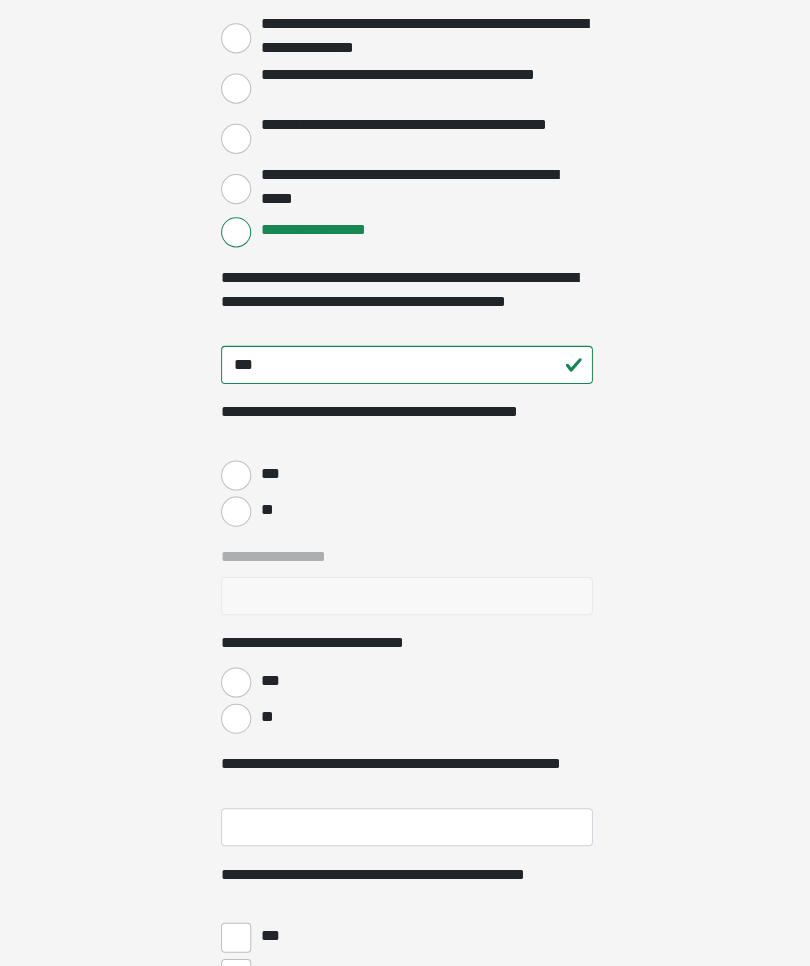 scroll, scrollTop: 4063, scrollLeft: 0, axis: vertical 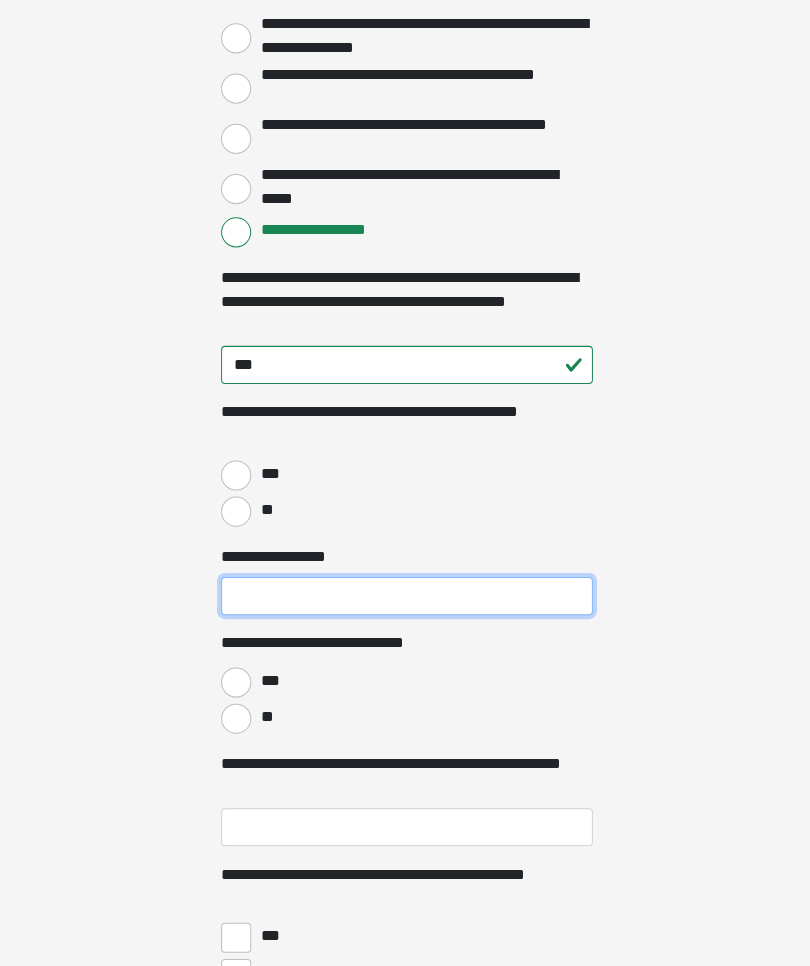 click on "**********" at bounding box center [405, 593] 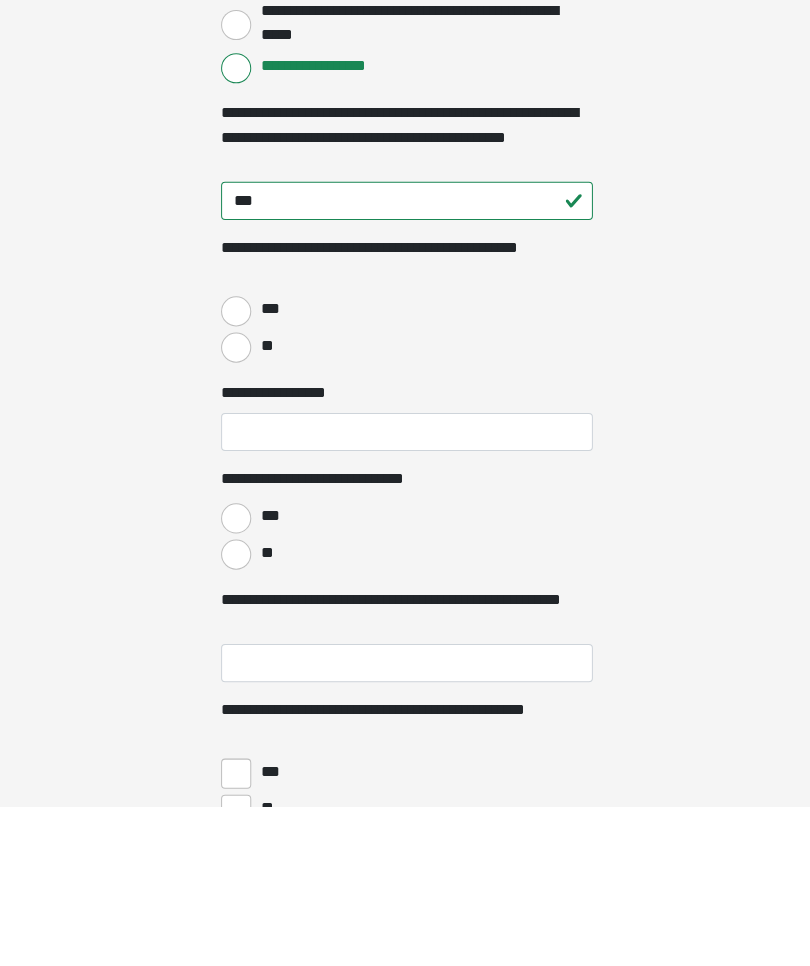 click on "***" at bounding box center (235, 679) 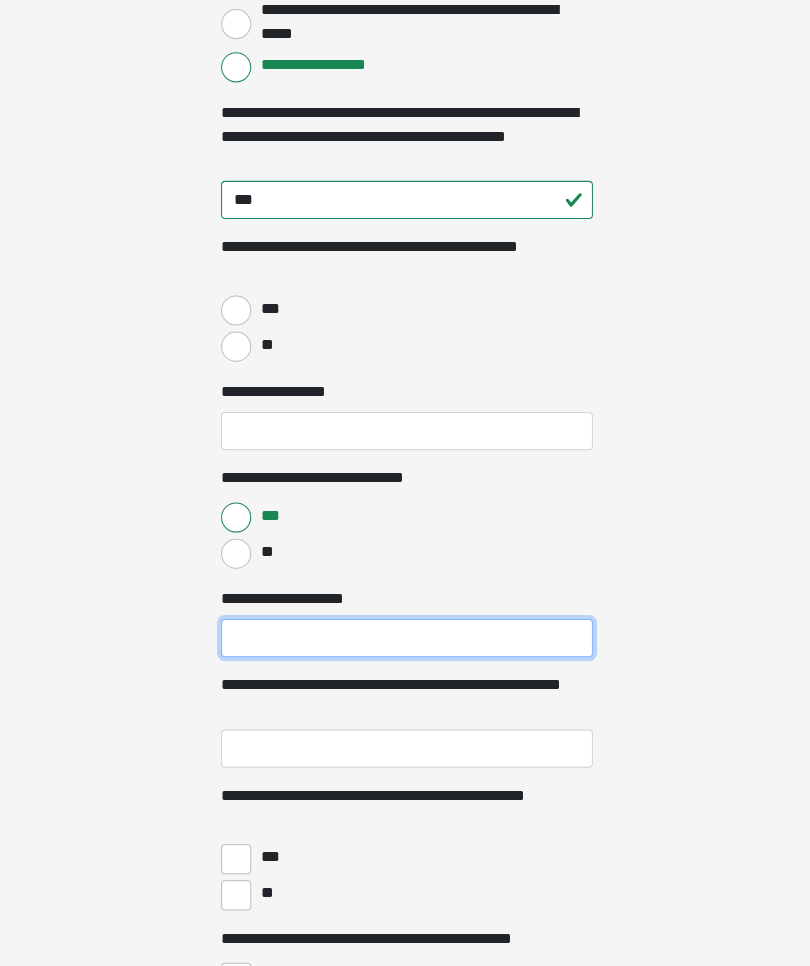 click on "**********" at bounding box center (405, 635) 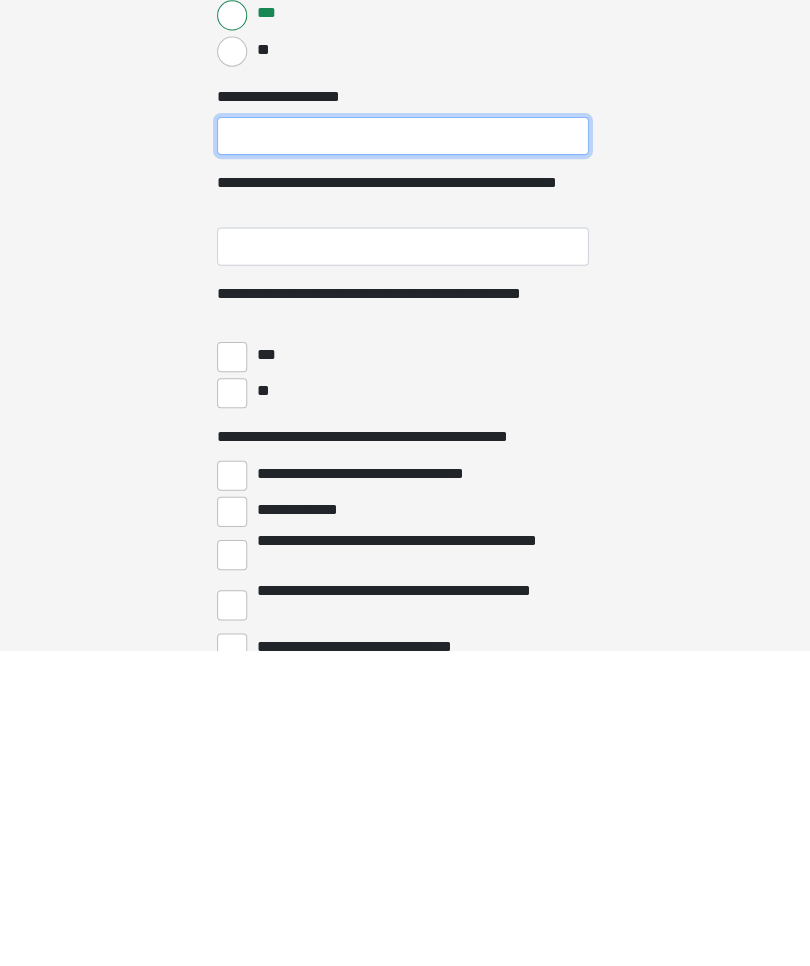 scroll, scrollTop: 4418, scrollLeft: 0, axis: vertical 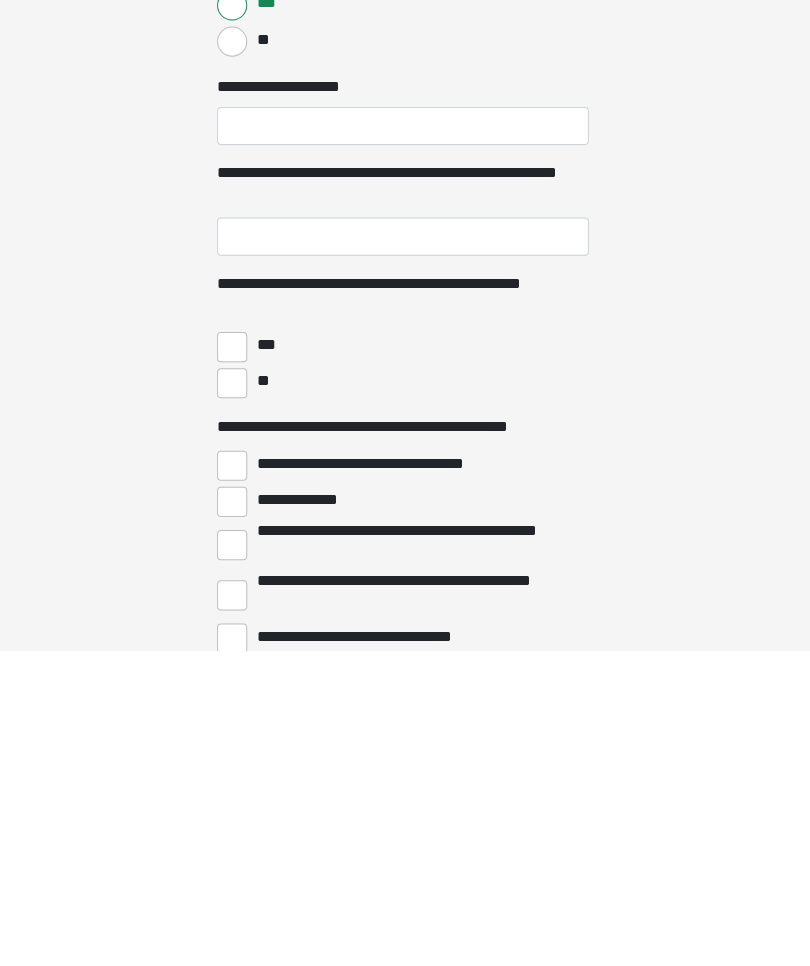 click on "***" at bounding box center (235, 664) 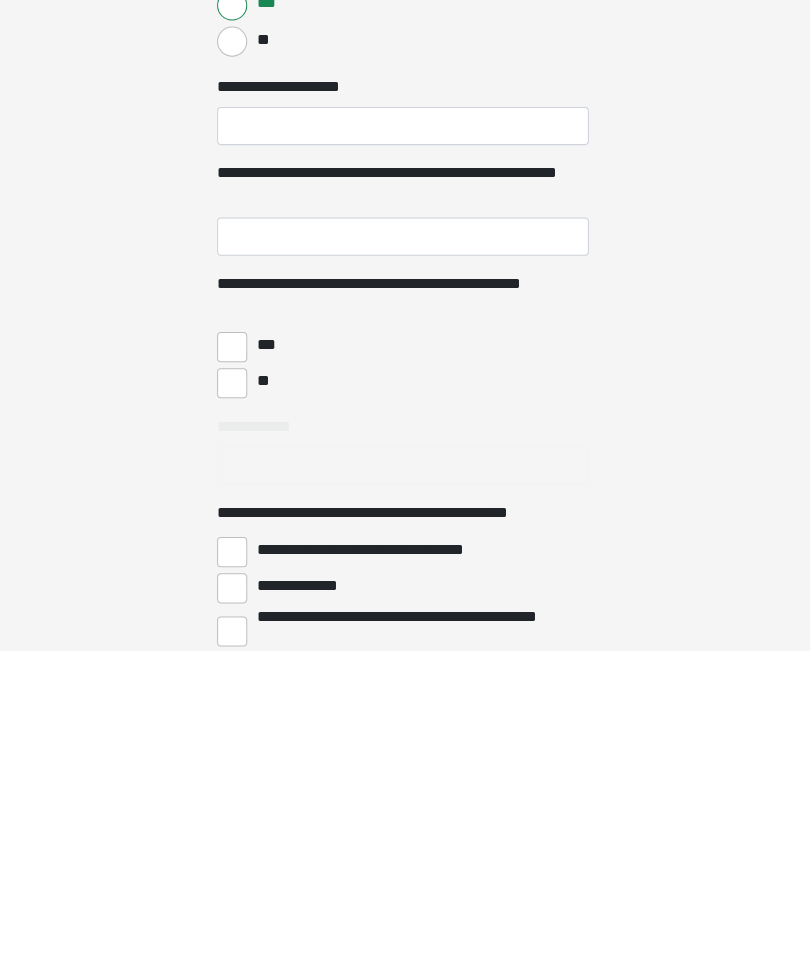 scroll, scrollTop: 4737, scrollLeft: 0, axis: vertical 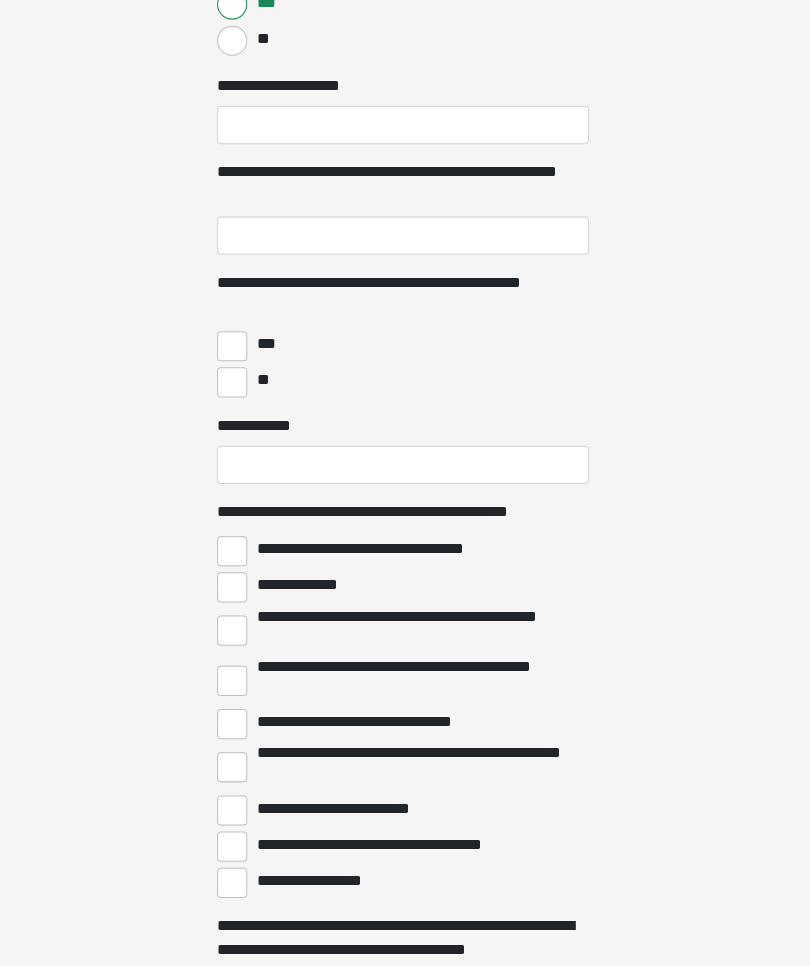click on "**" at bounding box center (235, 381) 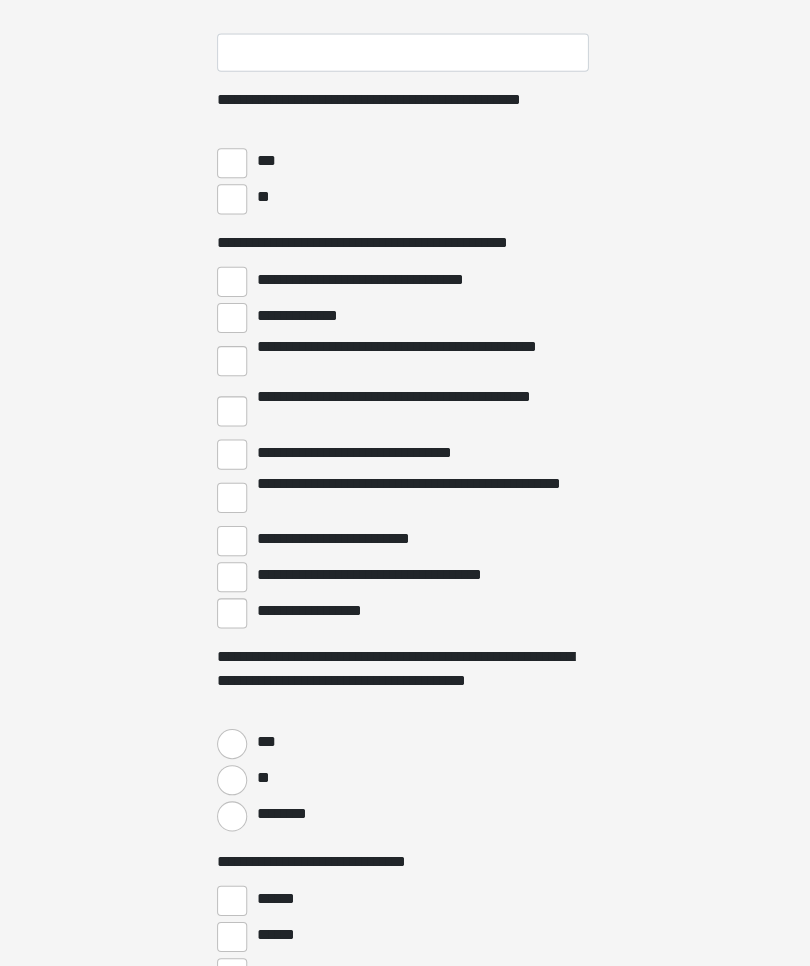 scroll, scrollTop: 4939, scrollLeft: 0, axis: vertical 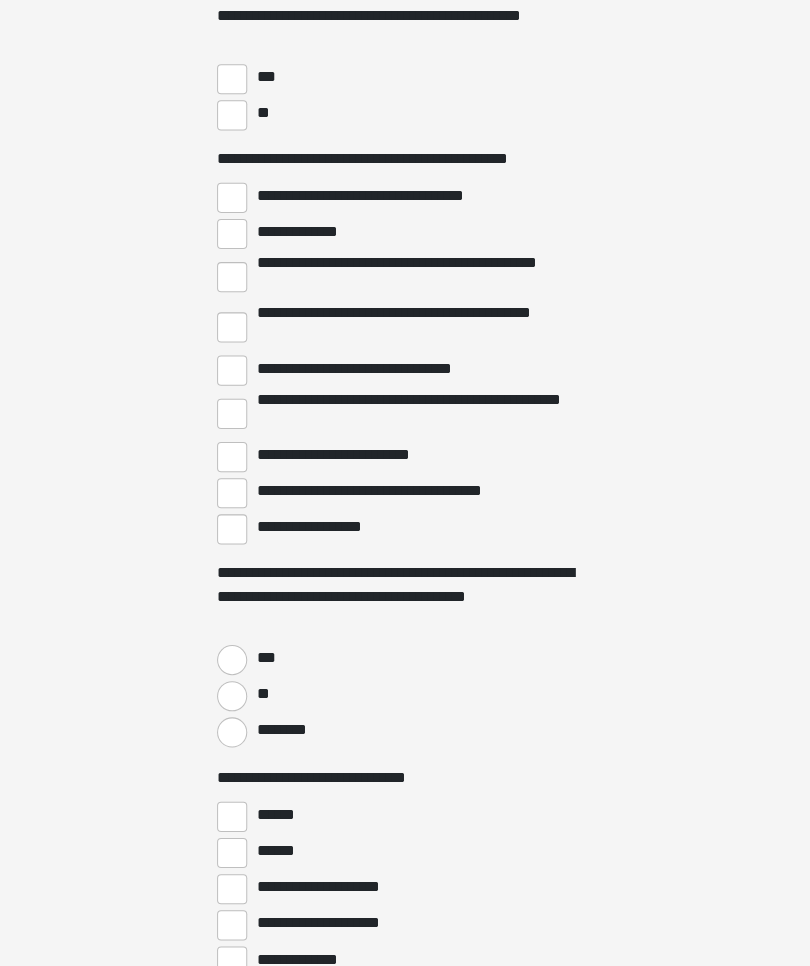 click on "**********" at bounding box center (323, 525) 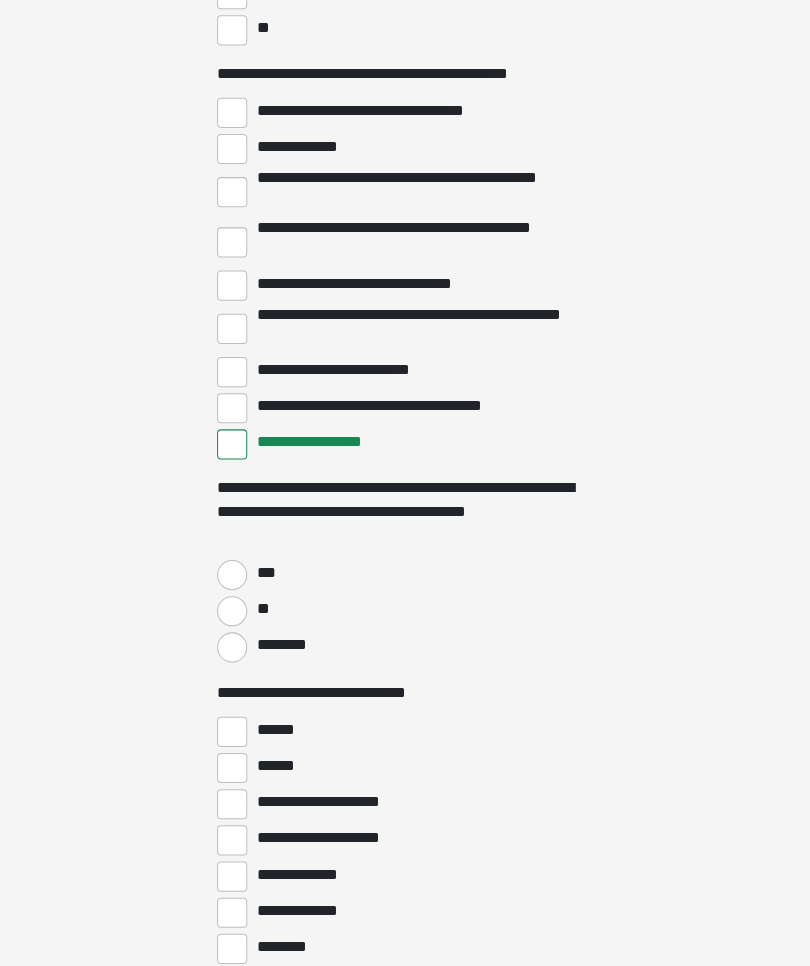 scroll, scrollTop: 5095, scrollLeft: 0, axis: vertical 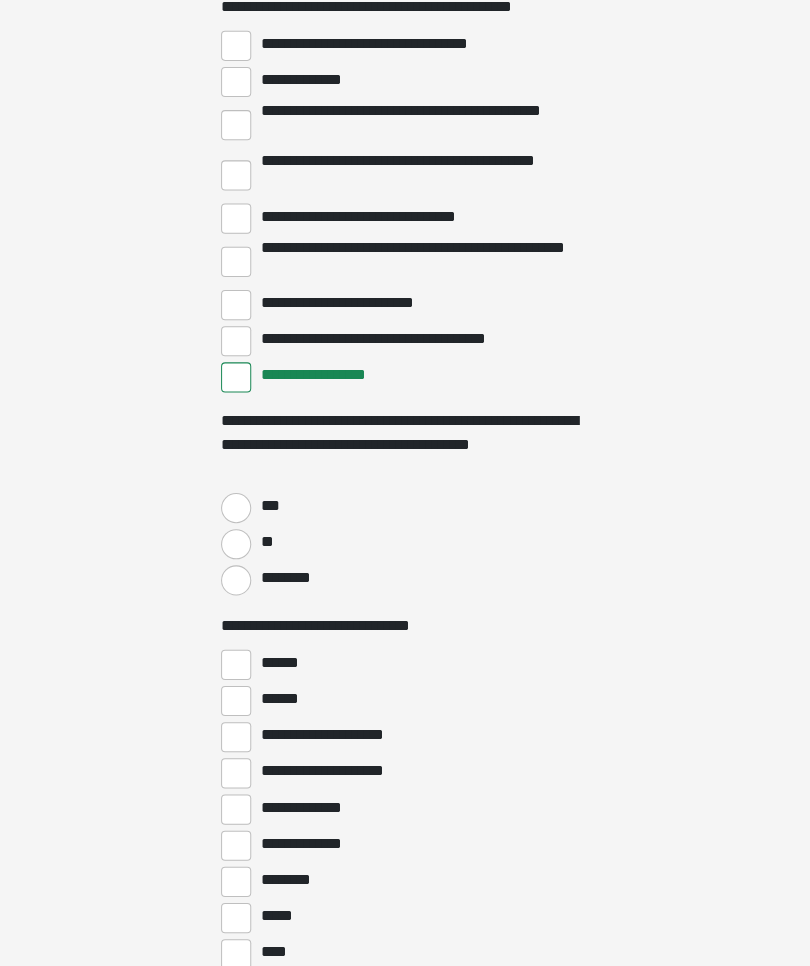click on "**" at bounding box center (235, 542) 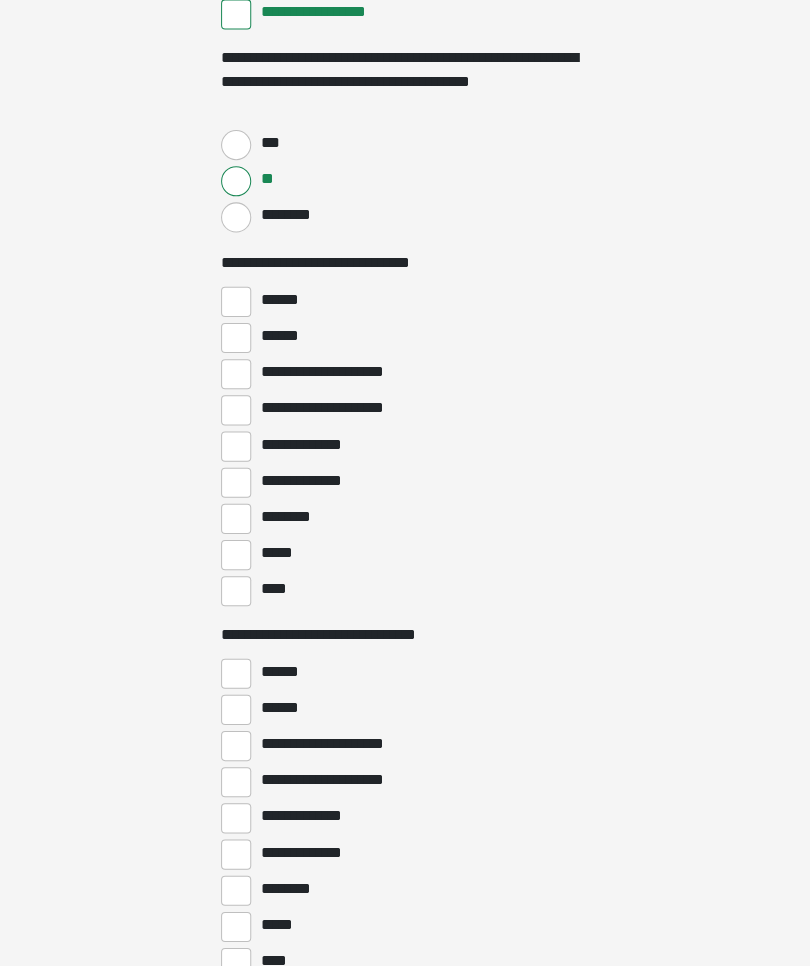 scroll, scrollTop: 5516, scrollLeft: 0, axis: vertical 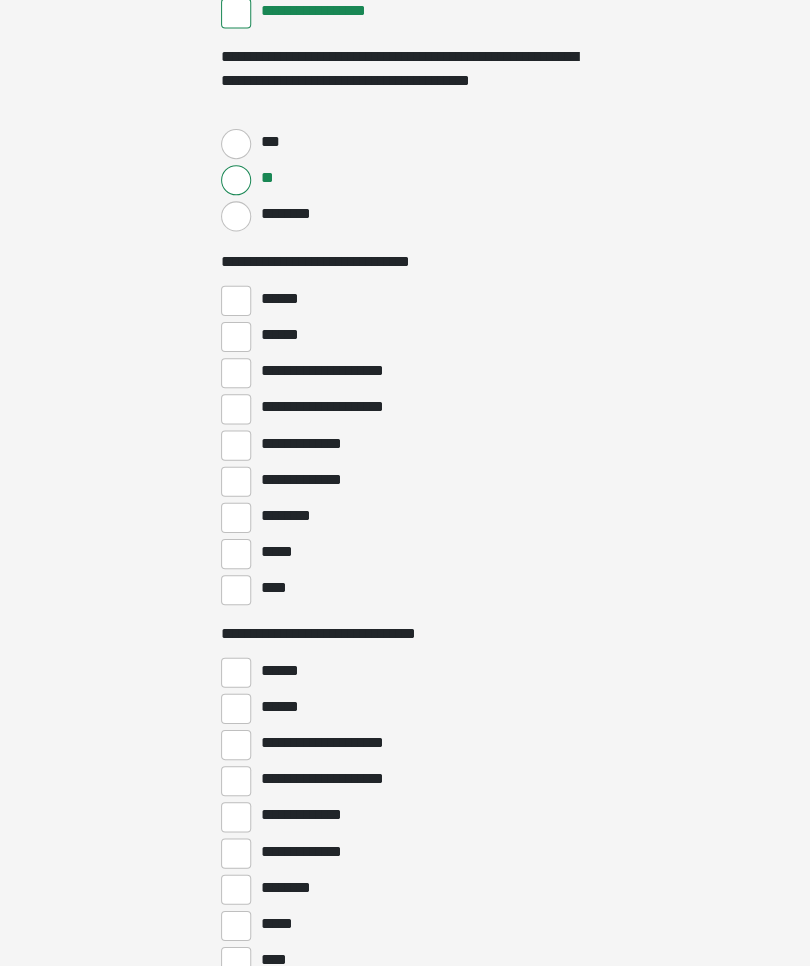 click on "****" at bounding box center (235, 588) 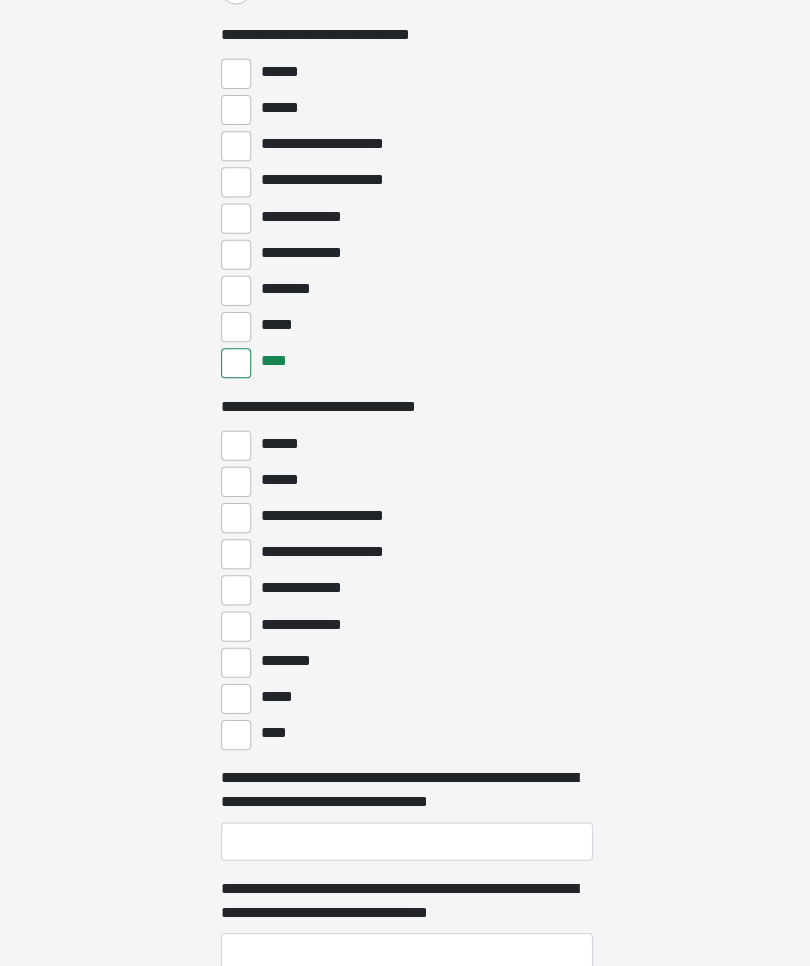 scroll, scrollTop: 5762, scrollLeft: 0, axis: vertical 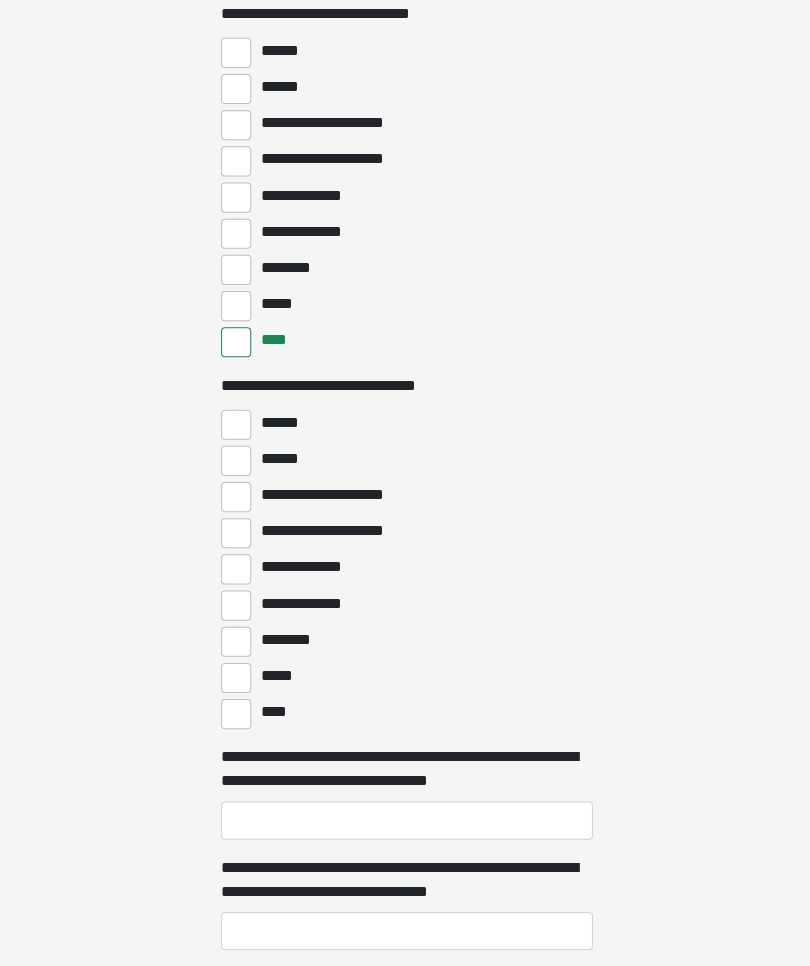 click on "****" at bounding box center (235, 711) 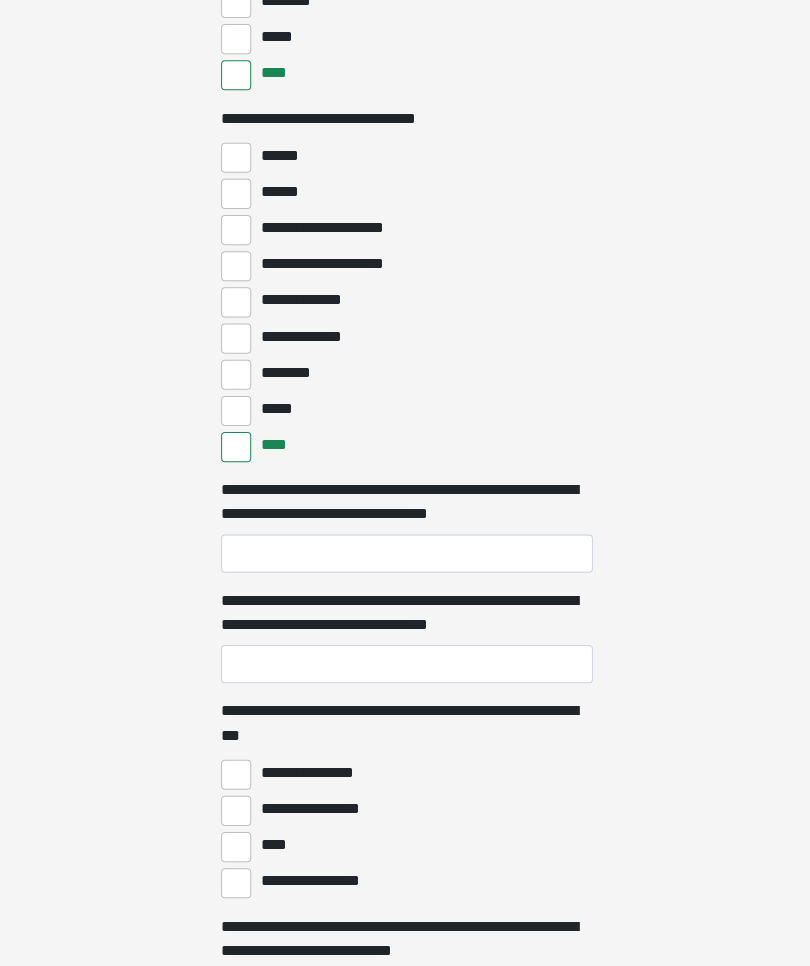 scroll, scrollTop: 6046, scrollLeft: 0, axis: vertical 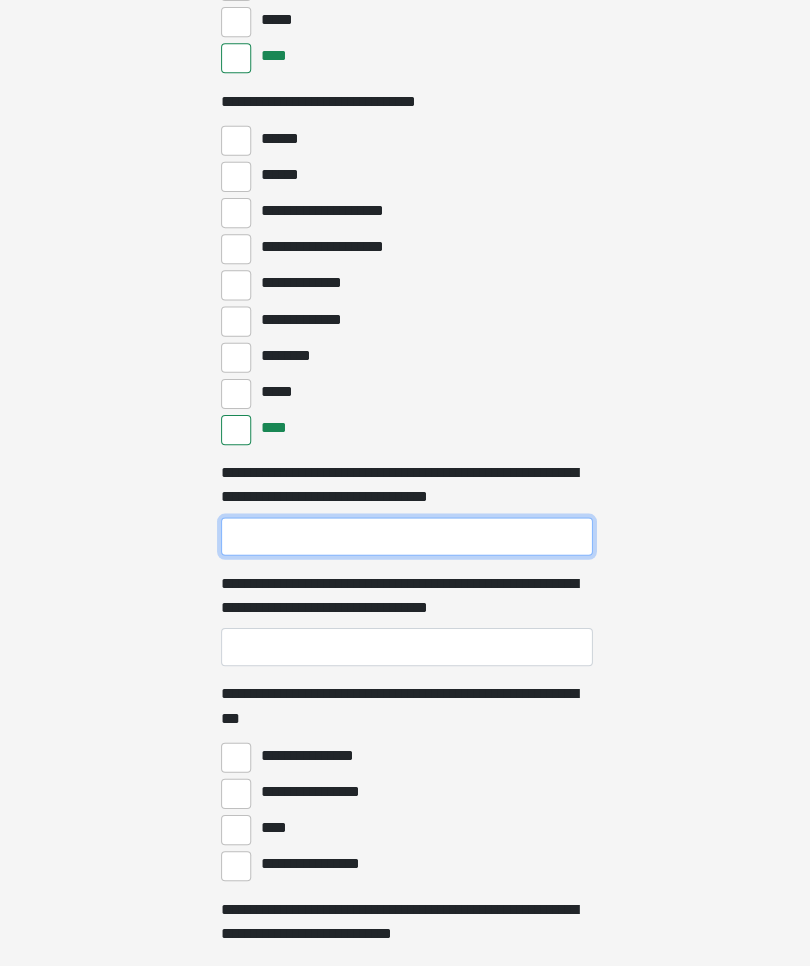 click on "**********" at bounding box center [405, 534] 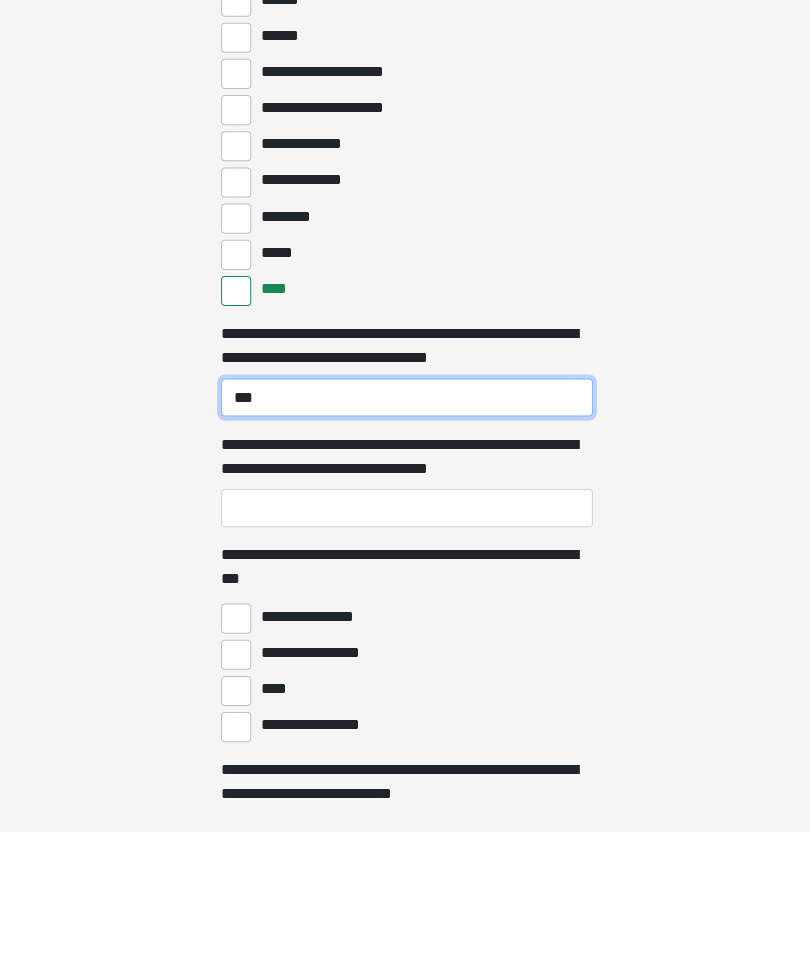 type on "***" 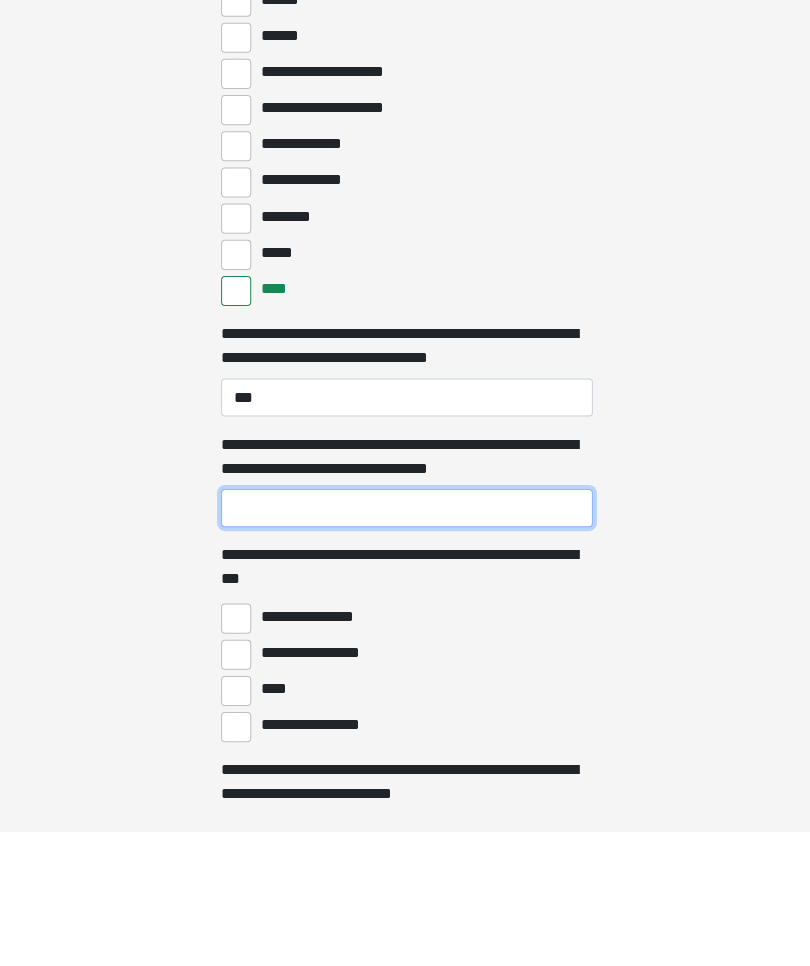 click on "**********" at bounding box center [405, 644] 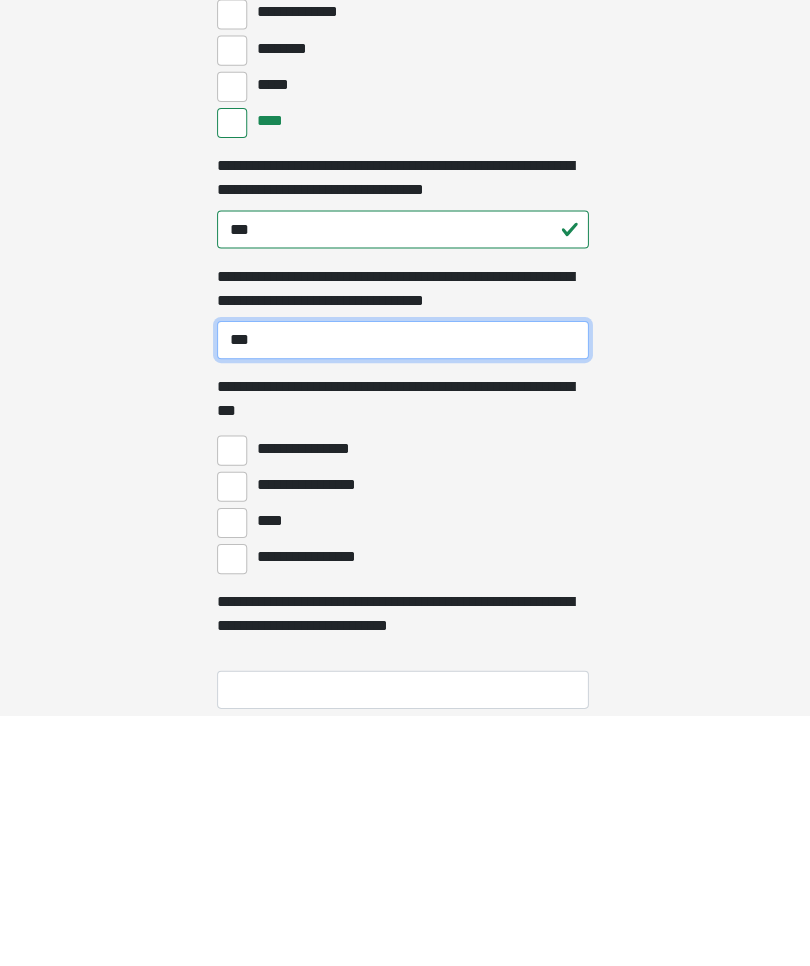 scroll, scrollTop: 6097, scrollLeft: 0, axis: vertical 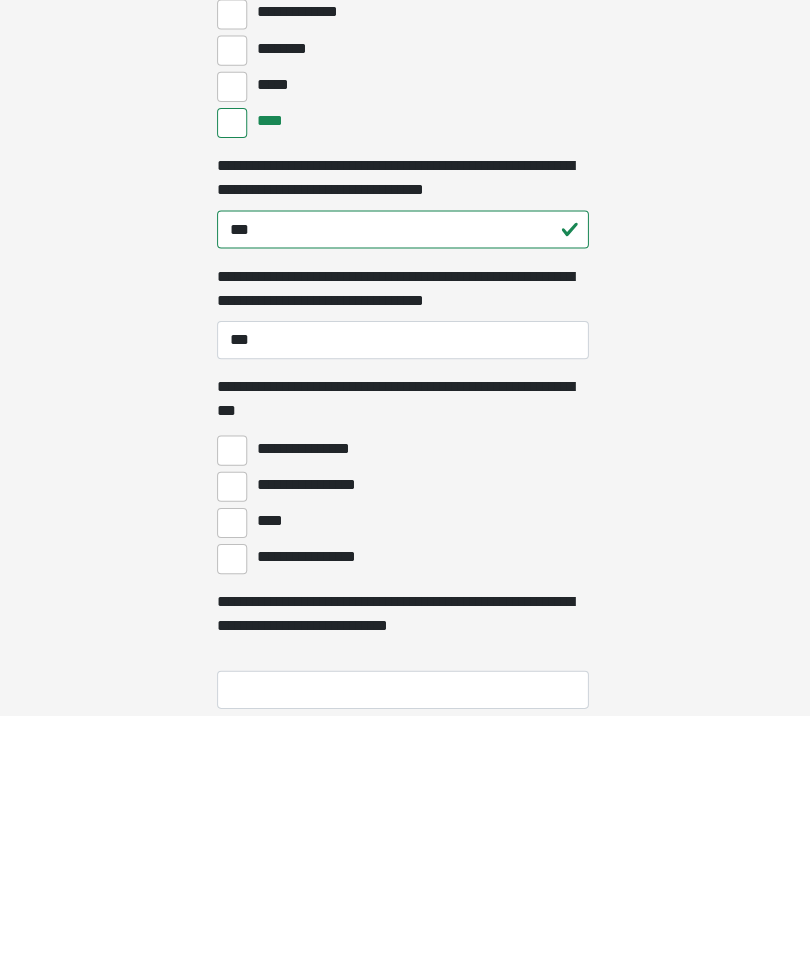 click on "****" at bounding box center (235, 775) 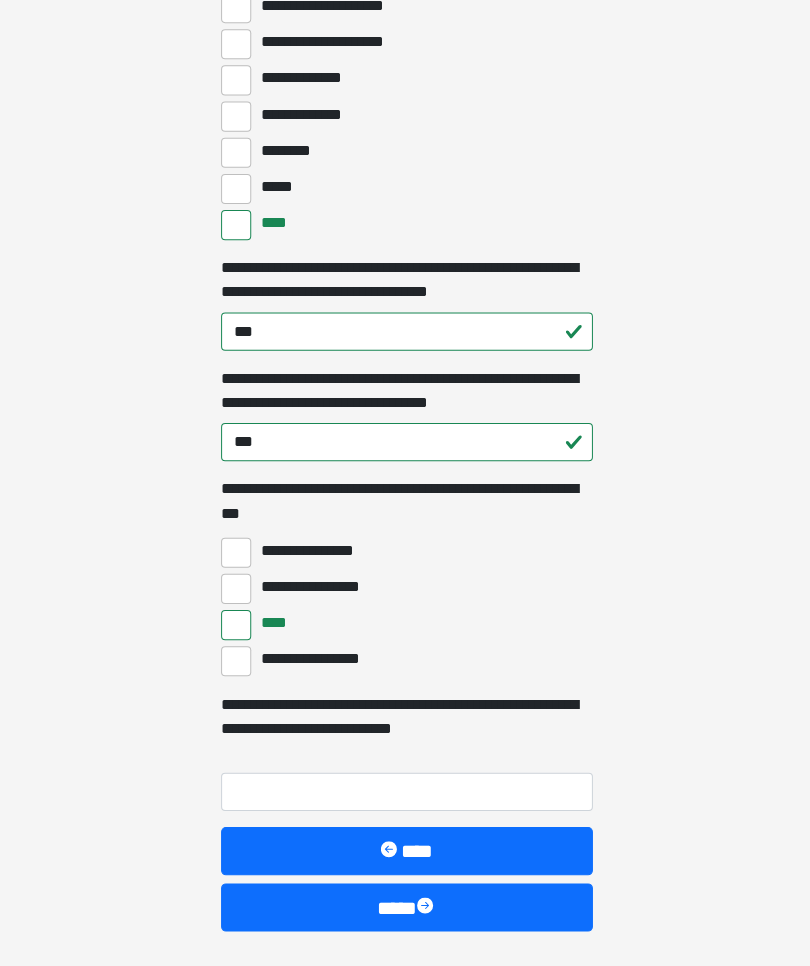 scroll, scrollTop: 6249, scrollLeft: 0, axis: vertical 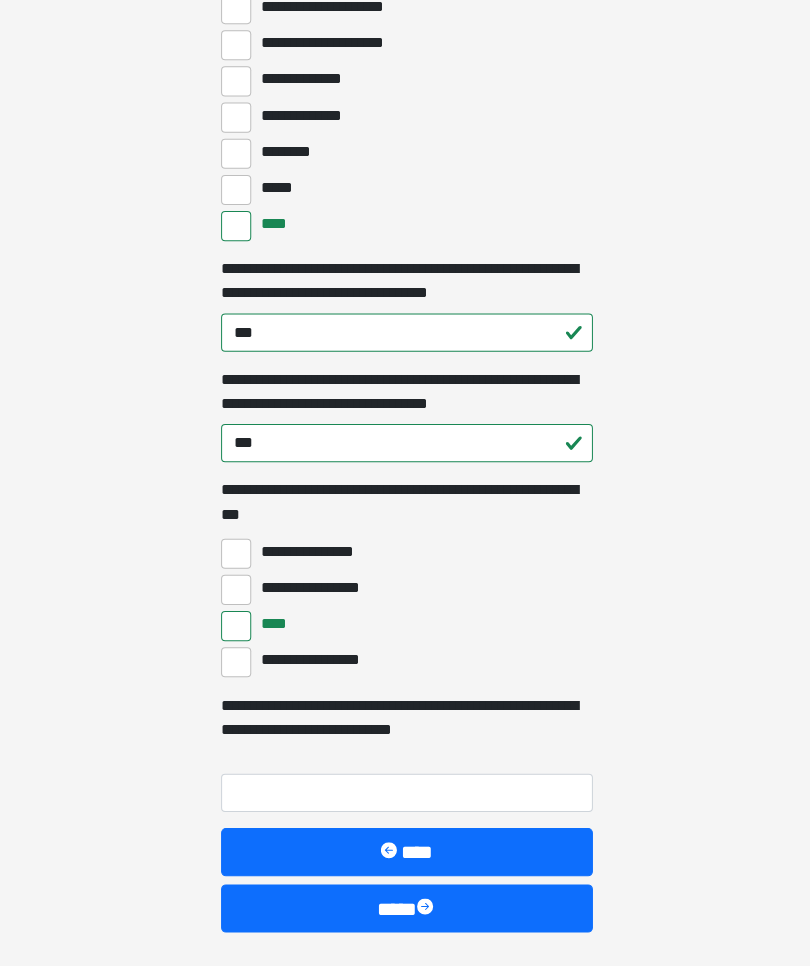 click on "****" at bounding box center (405, 848) 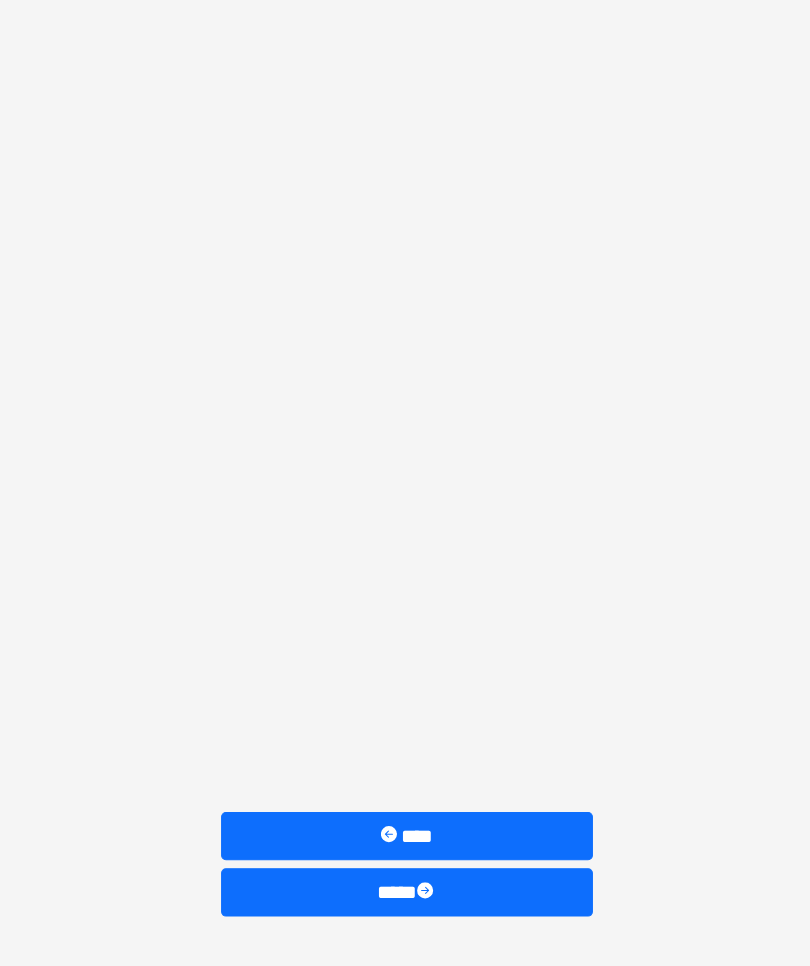 scroll, scrollTop: 84, scrollLeft: 0, axis: vertical 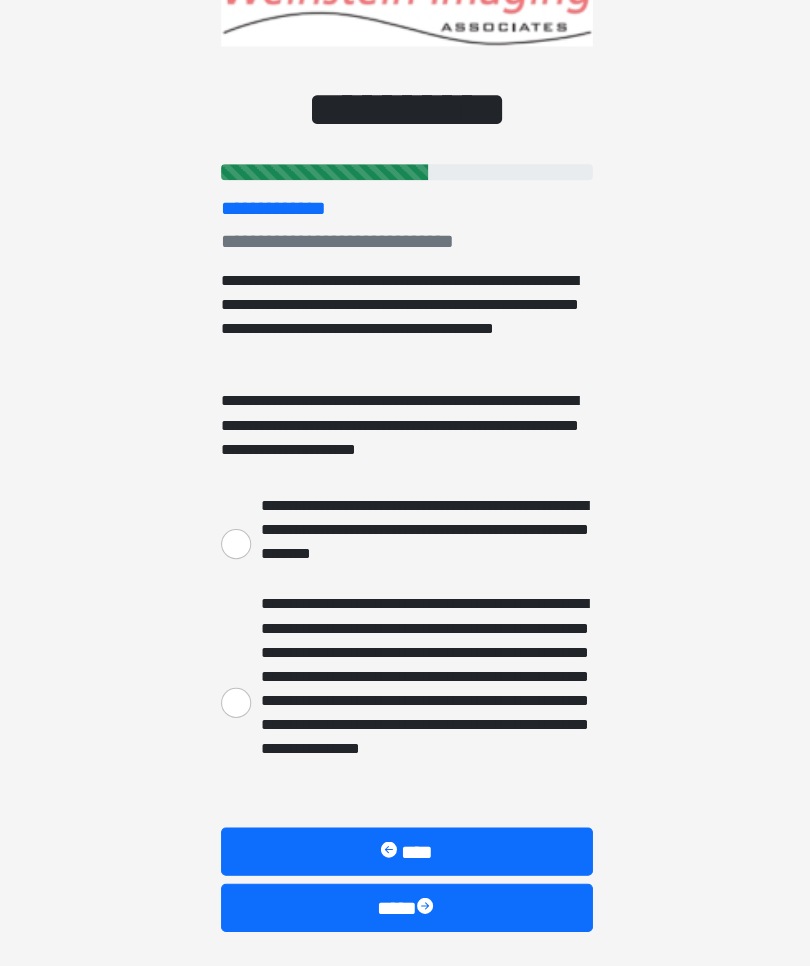 click on "**********" at bounding box center [235, 699] 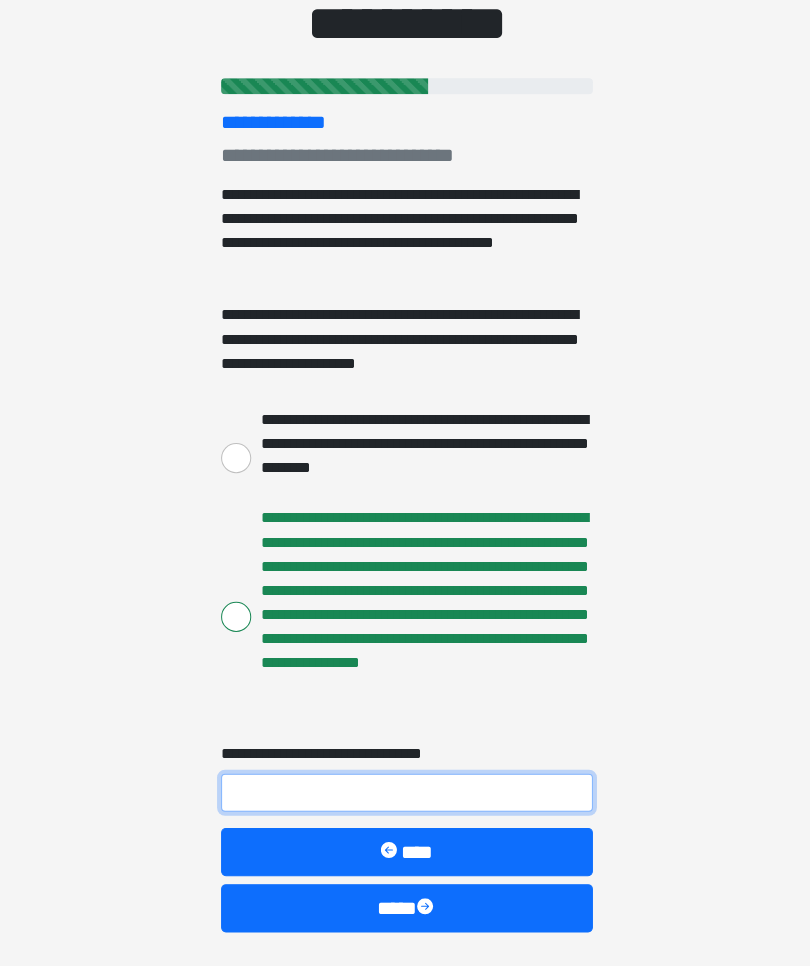 click on "**********" at bounding box center [405, 789] 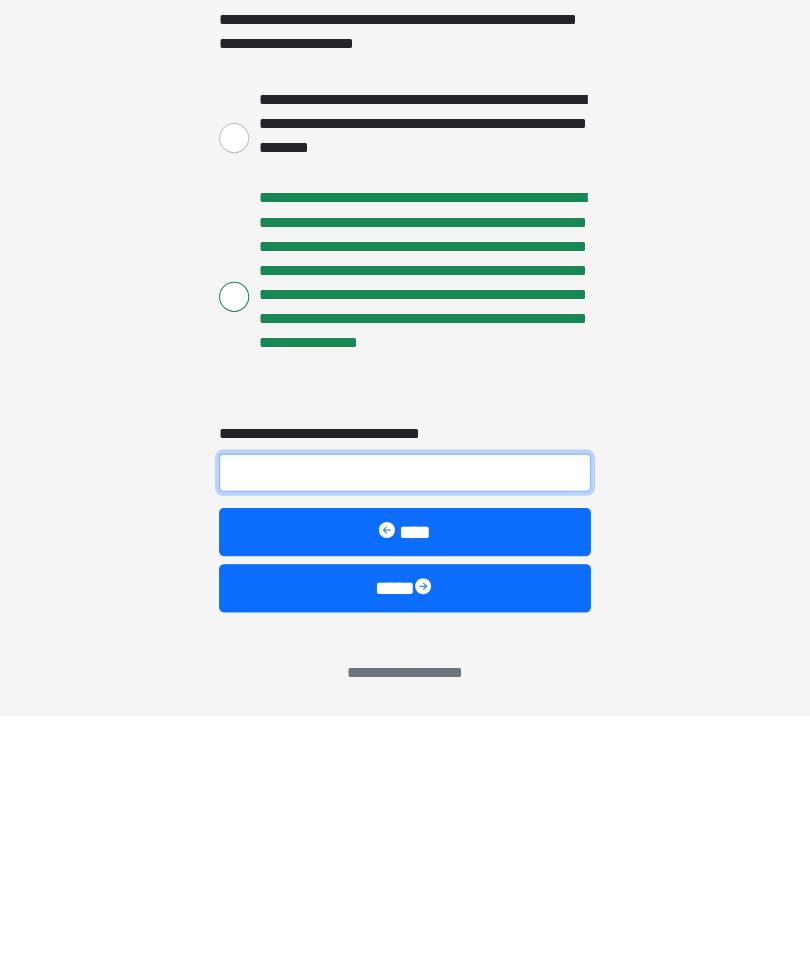 type on "**********" 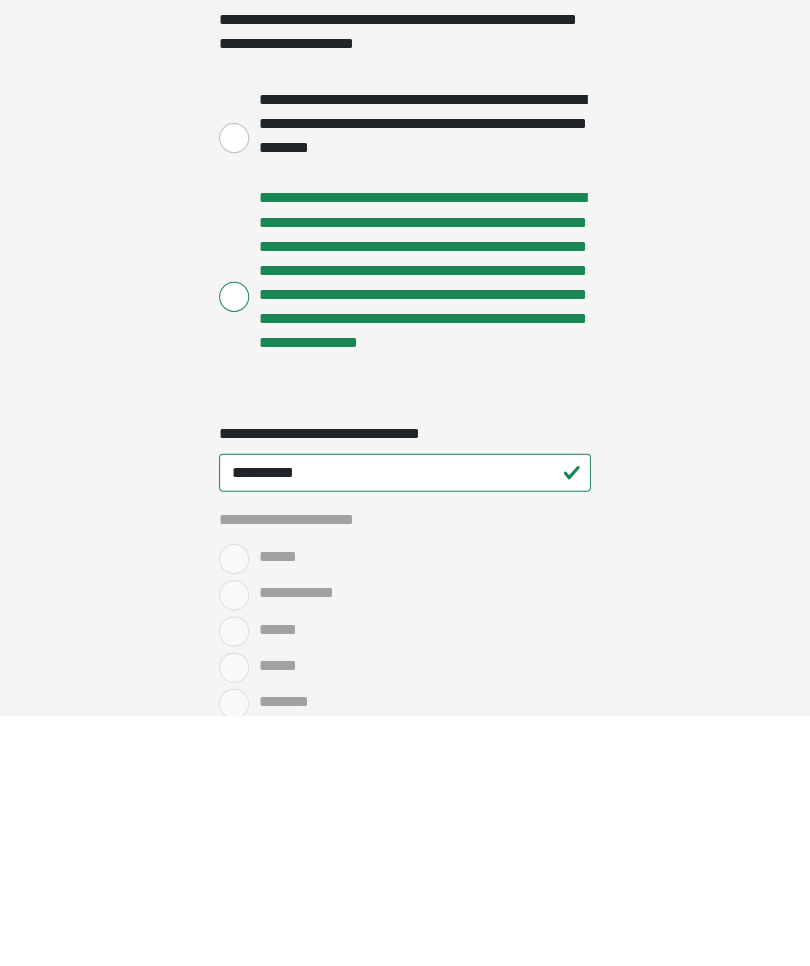 scroll, scrollTop: 488, scrollLeft: 0, axis: vertical 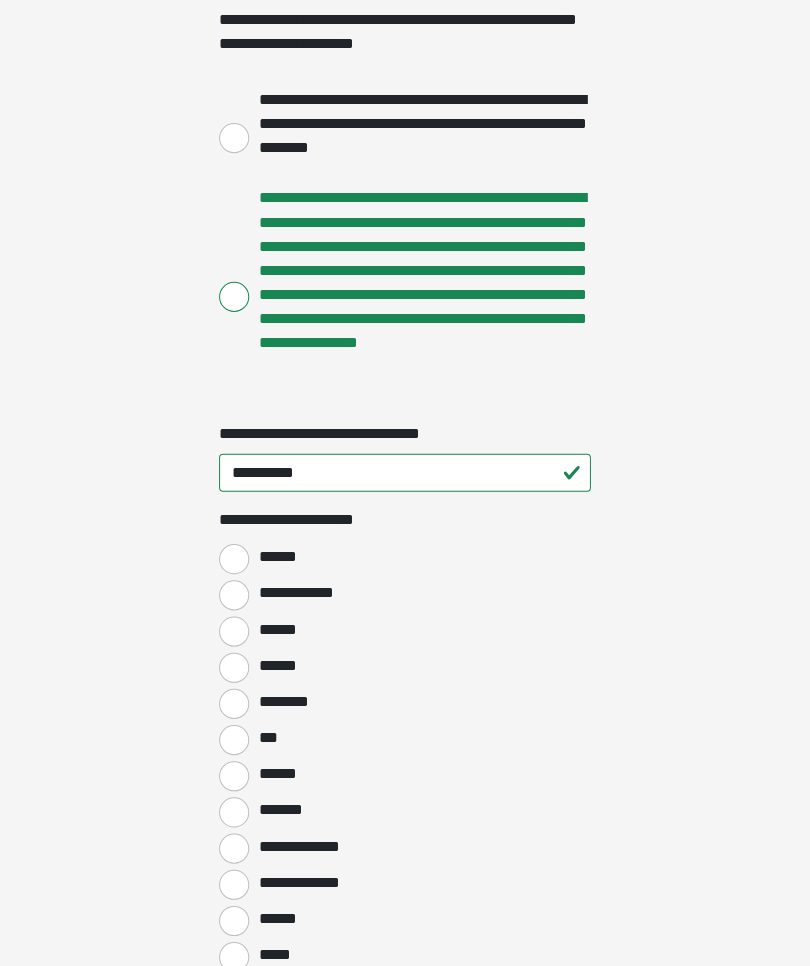 click on "******" at bounding box center (235, 556) 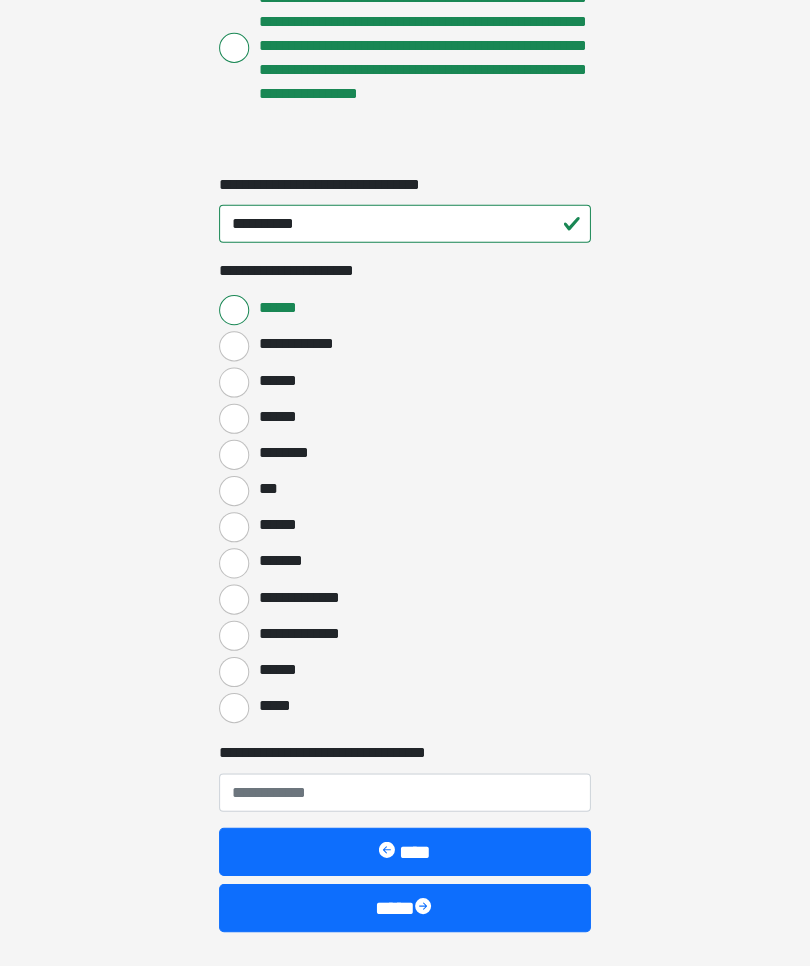scroll, scrollTop: 799, scrollLeft: 0, axis: vertical 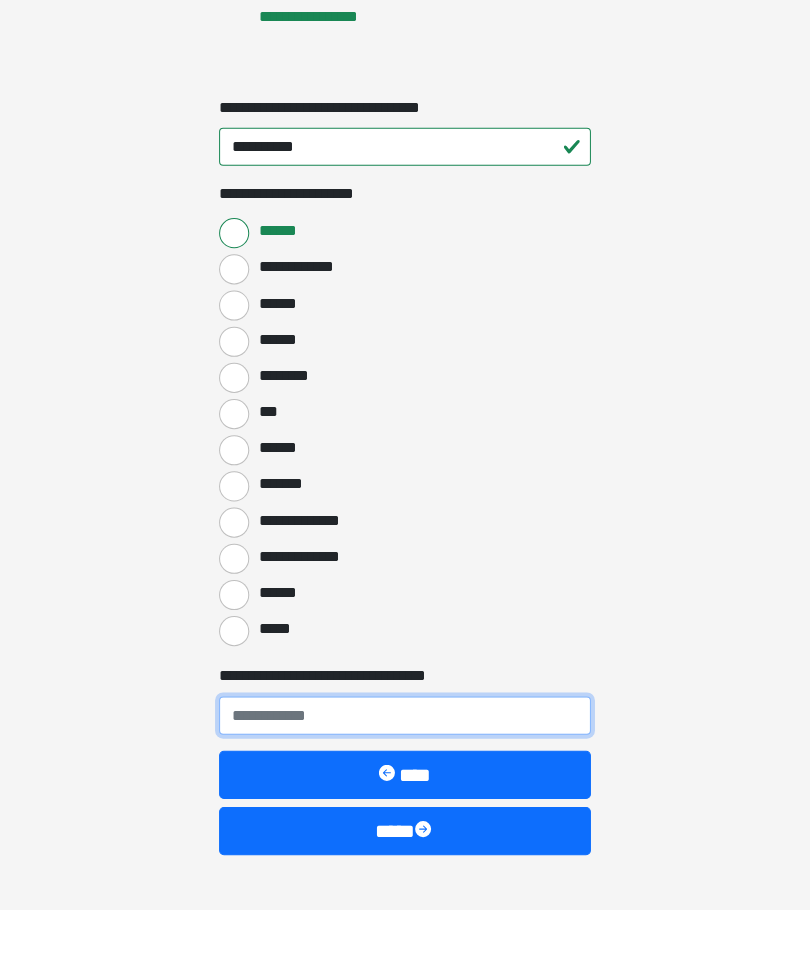 click on "**********" at bounding box center [405, 773] 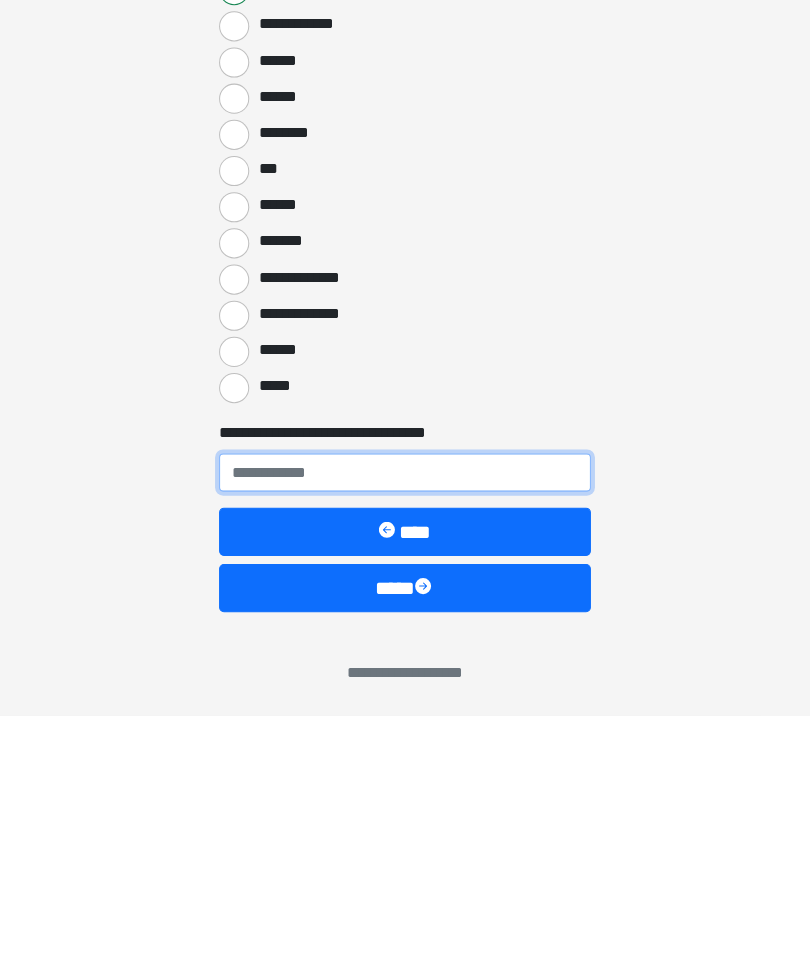 type on "**********" 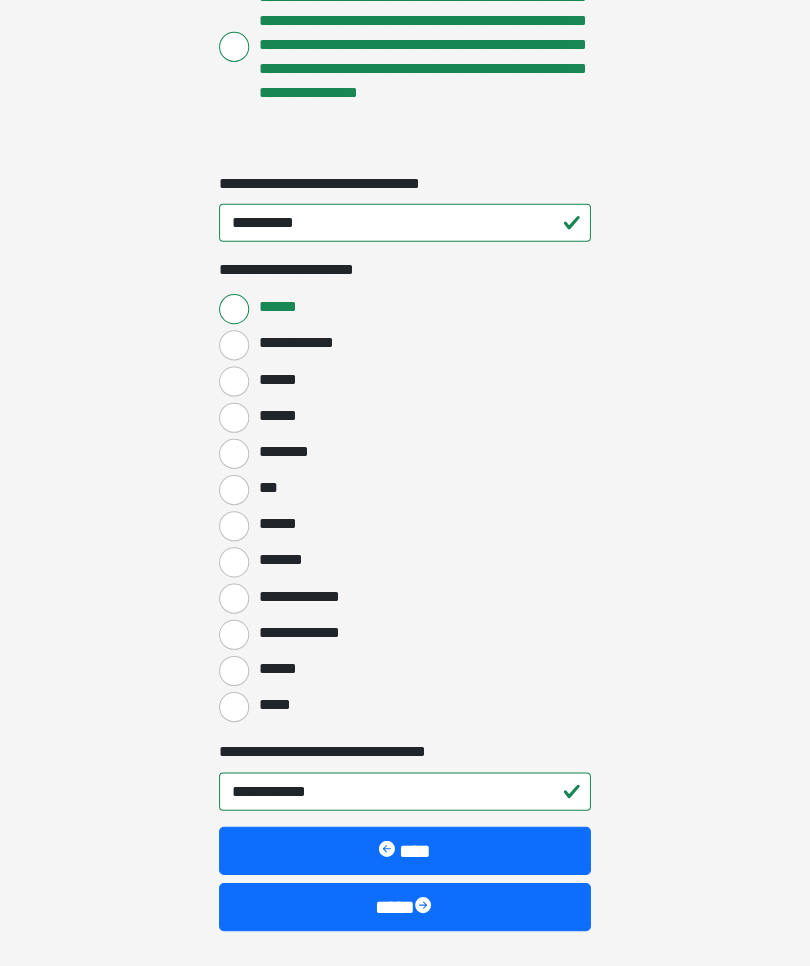 scroll, scrollTop: 736, scrollLeft: 0, axis: vertical 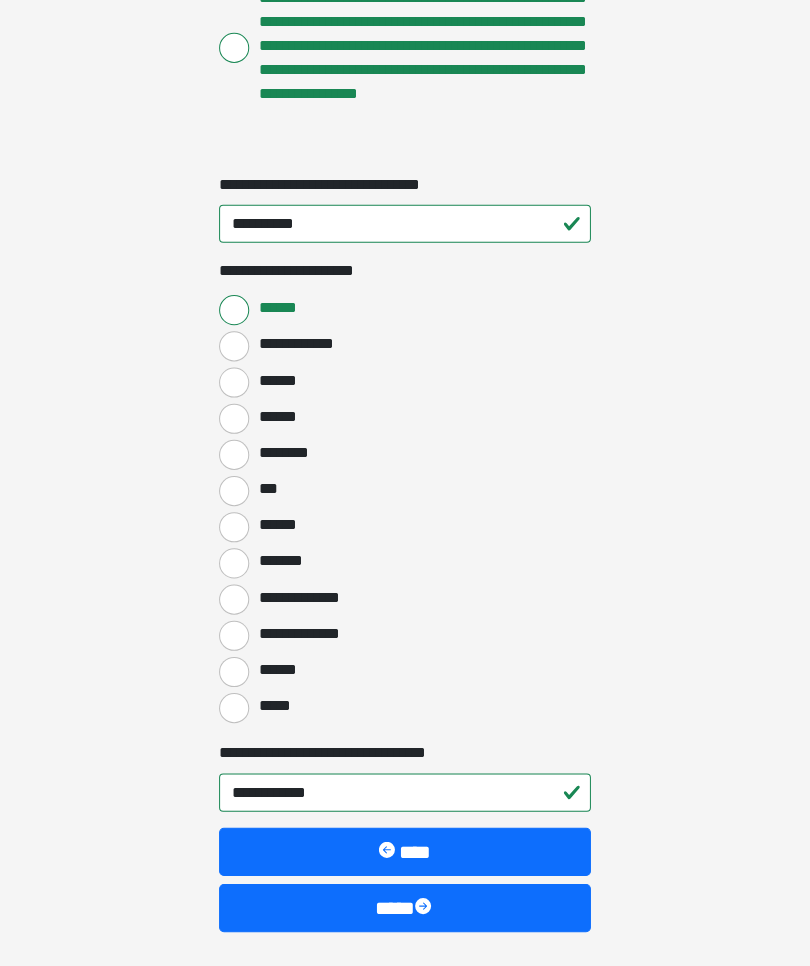 click on "****" at bounding box center (405, 904) 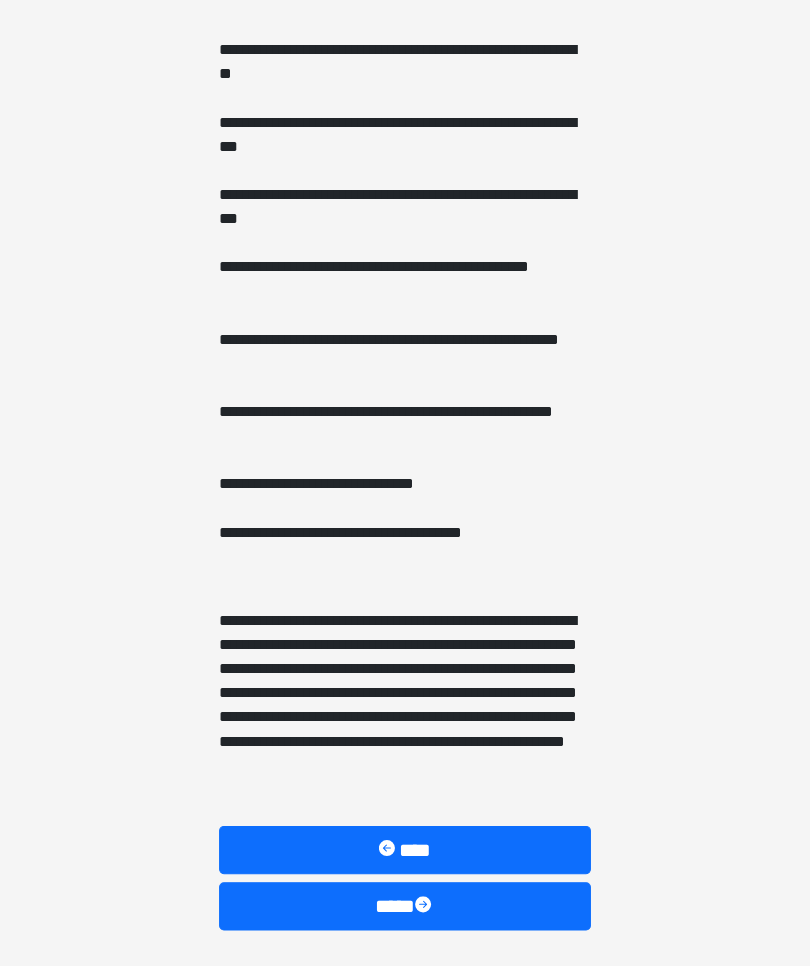 scroll, scrollTop: 1183, scrollLeft: 0, axis: vertical 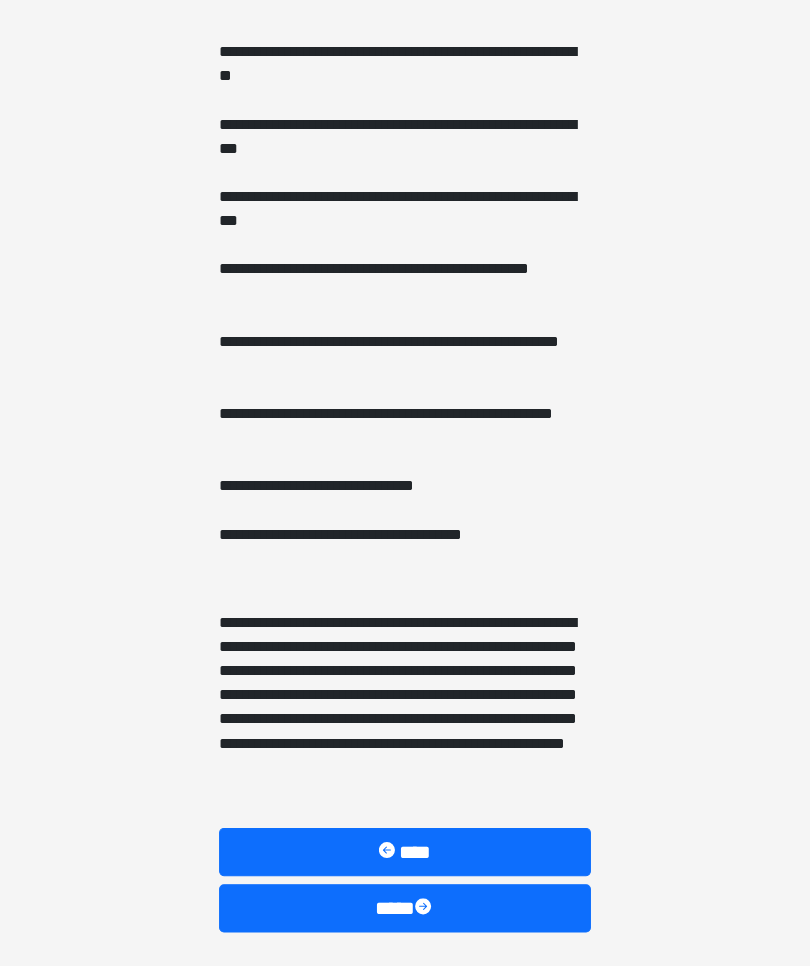 click on "****" at bounding box center [405, 904] 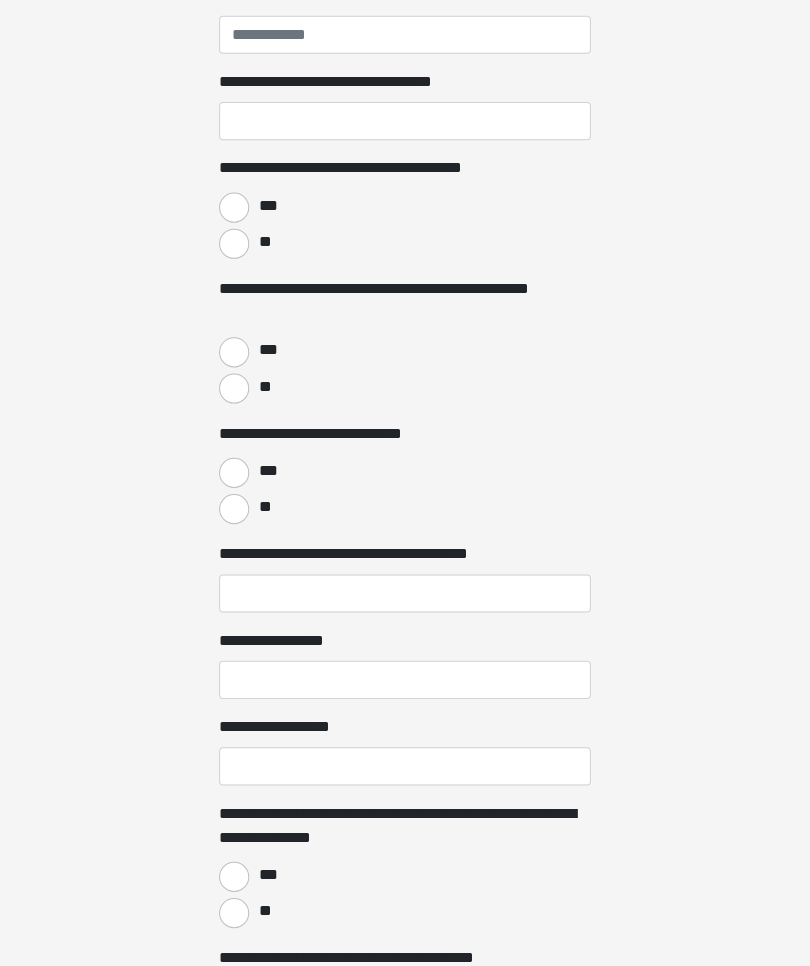 scroll, scrollTop: 722, scrollLeft: 0, axis: vertical 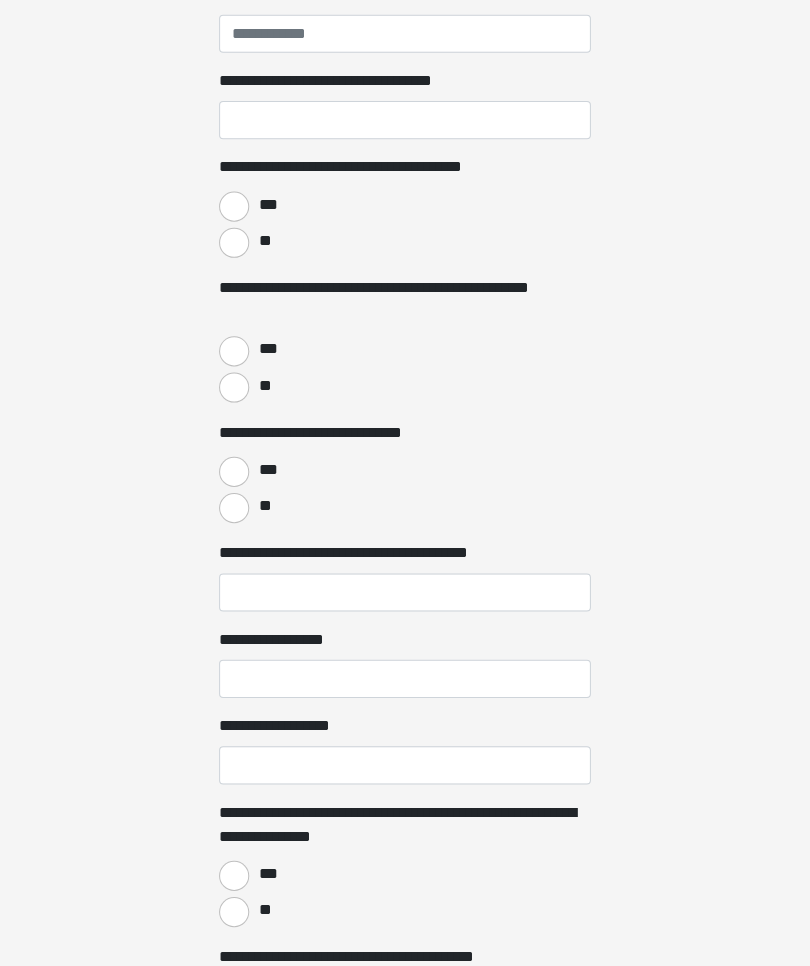 click on "**" at bounding box center (405, 906) 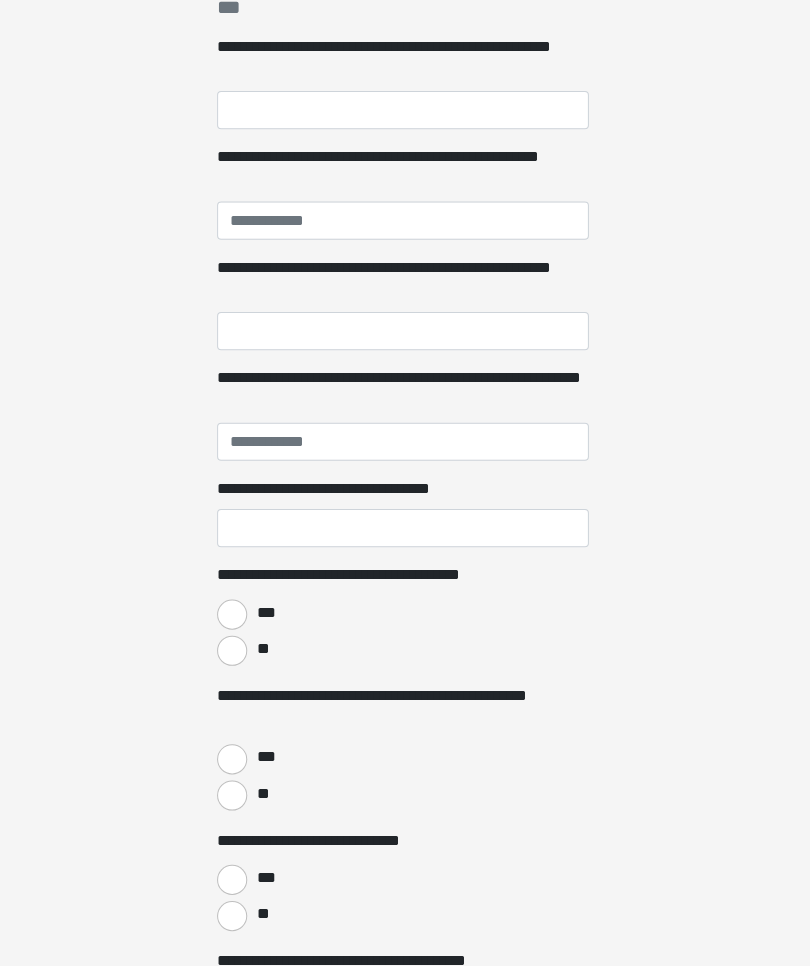 scroll, scrollTop: 317, scrollLeft: 0, axis: vertical 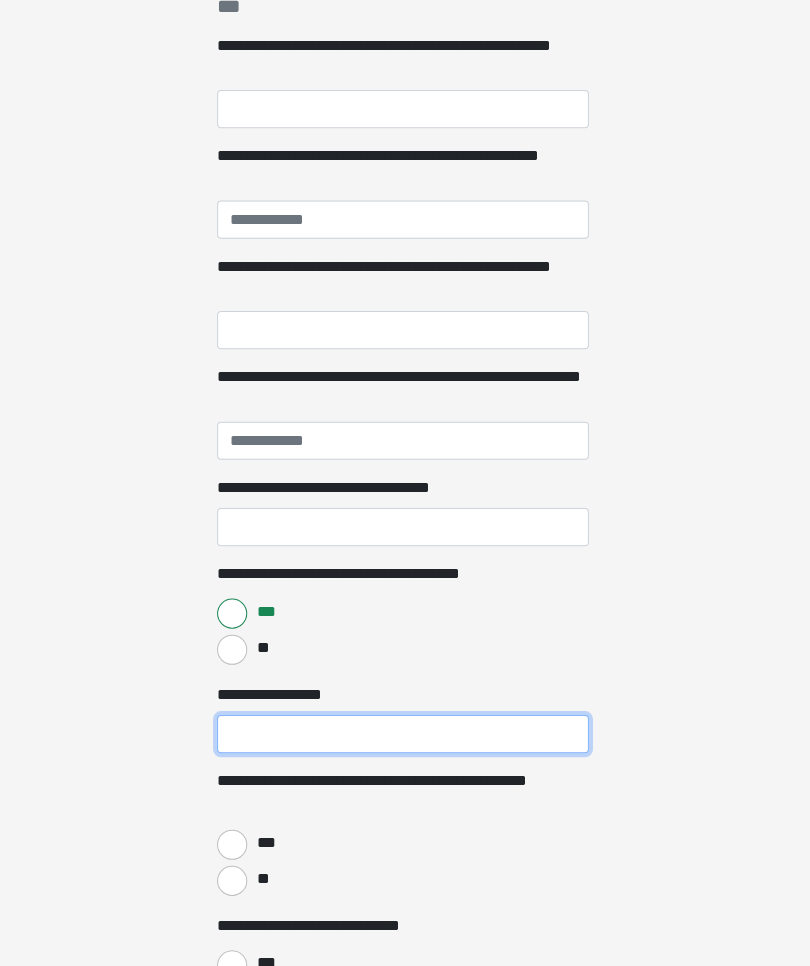 click on "**********" at bounding box center [405, 731] 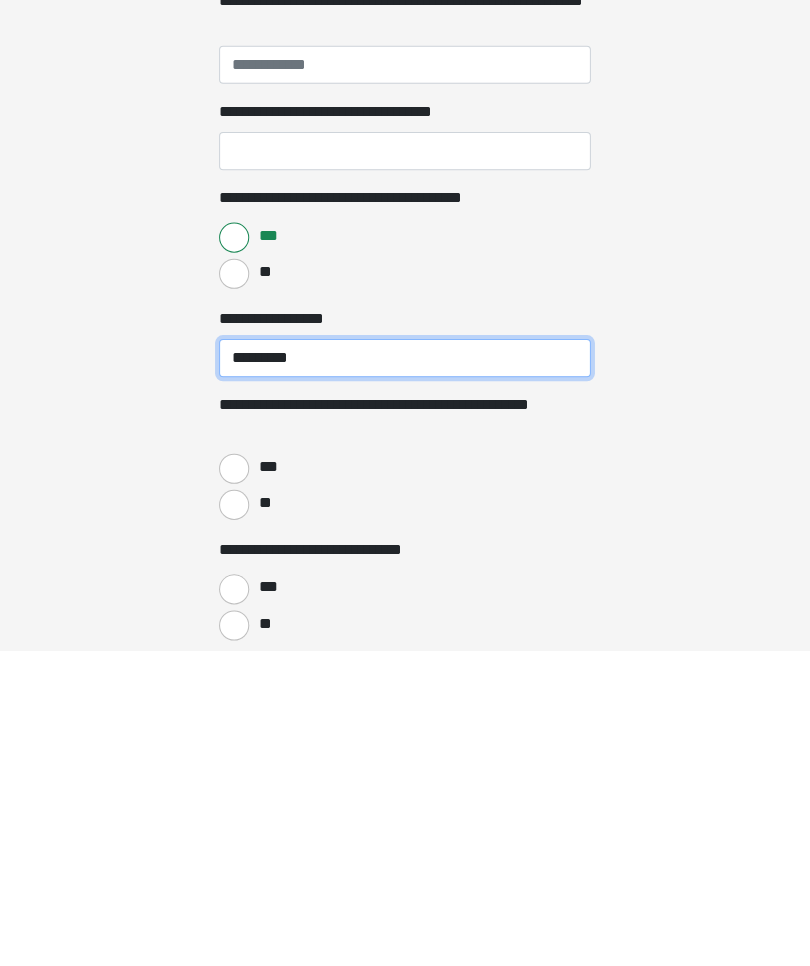 type on "*********" 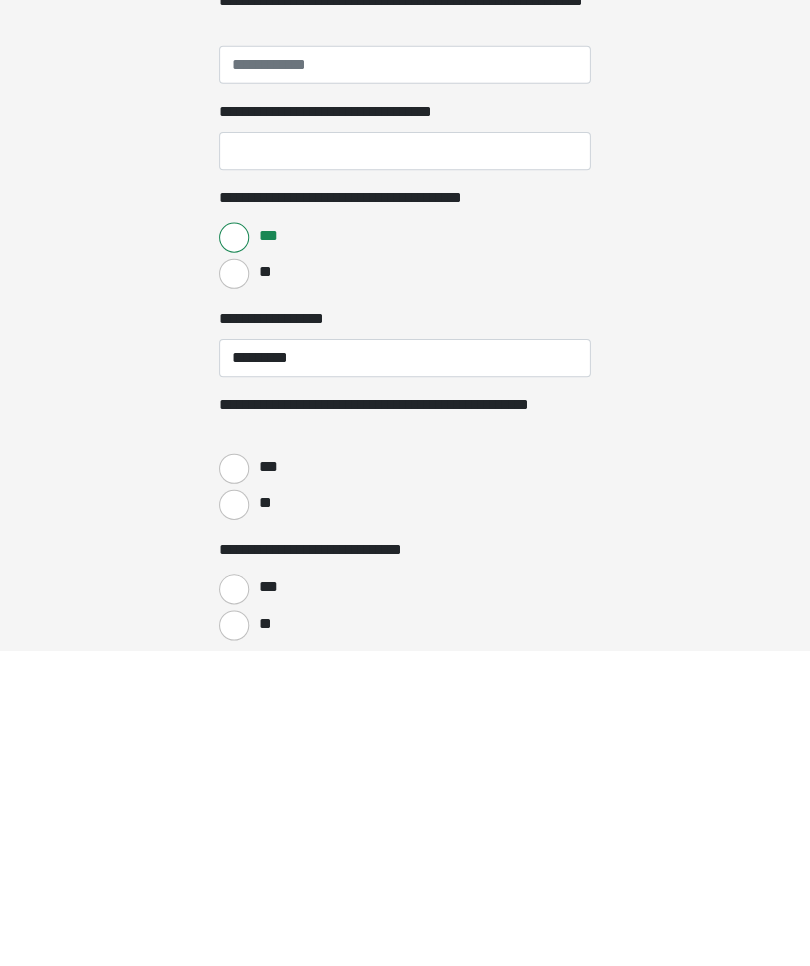 click on "***" at bounding box center (268, 783) 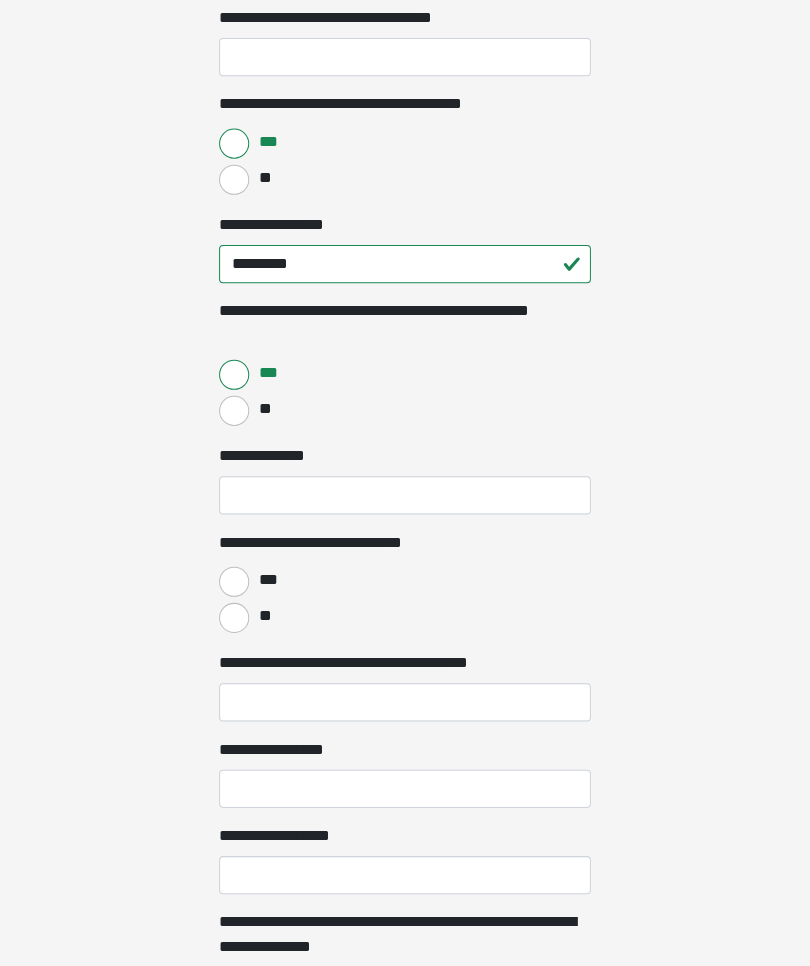 scroll, scrollTop: 807, scrollLeft: 0, axis: vertical 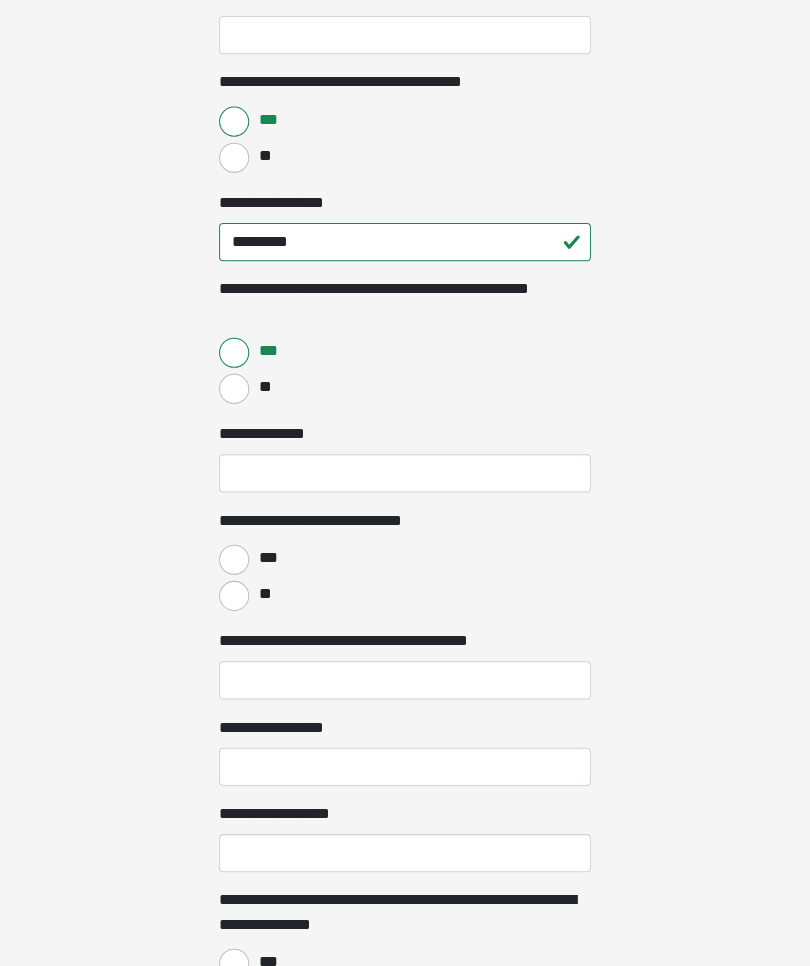 click on "***" at bounding box center (235, 557) 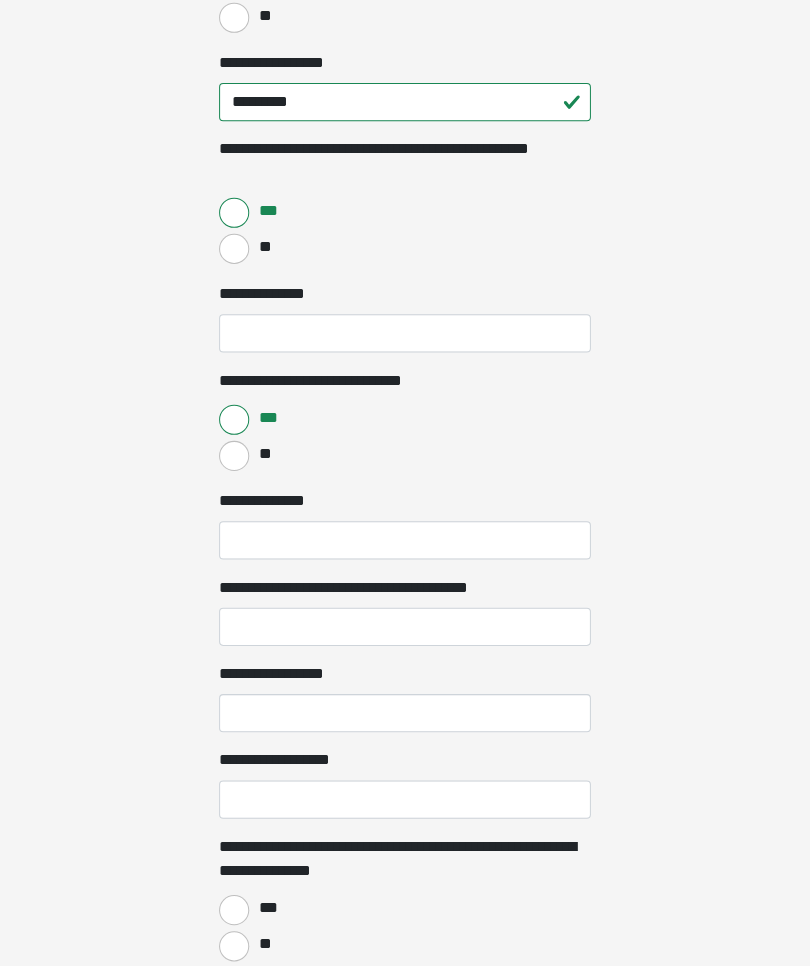 scroll, scrollTop: 954, scrollLeft: 0, axis: vertical 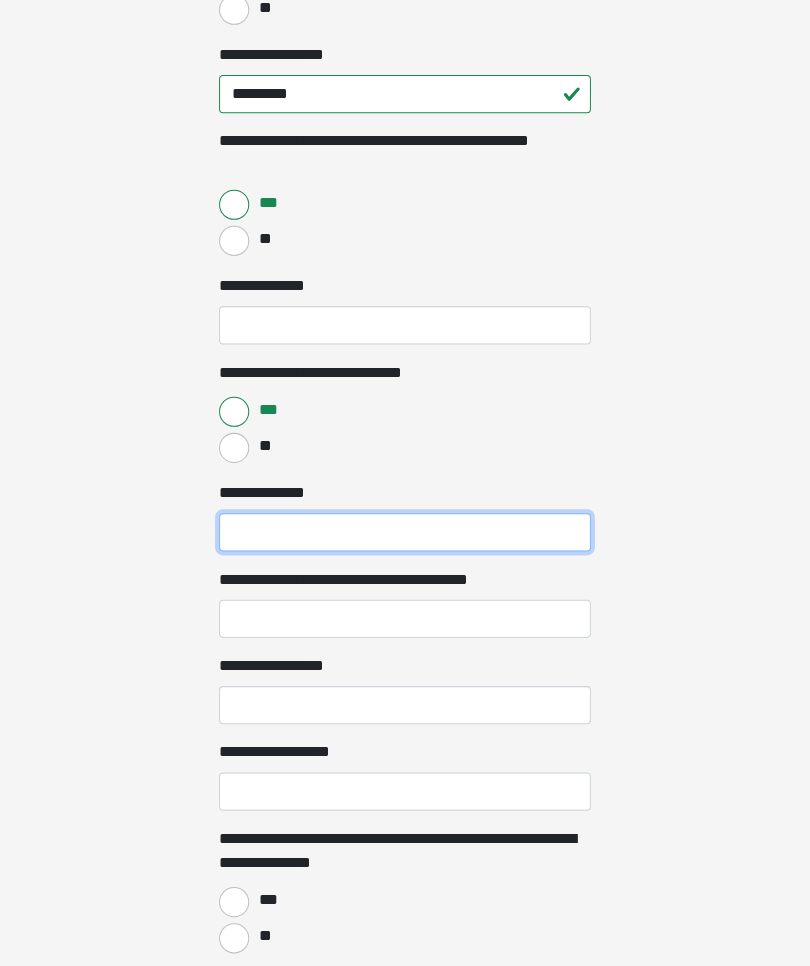 click on "**********" at bounding box center [405, 530] 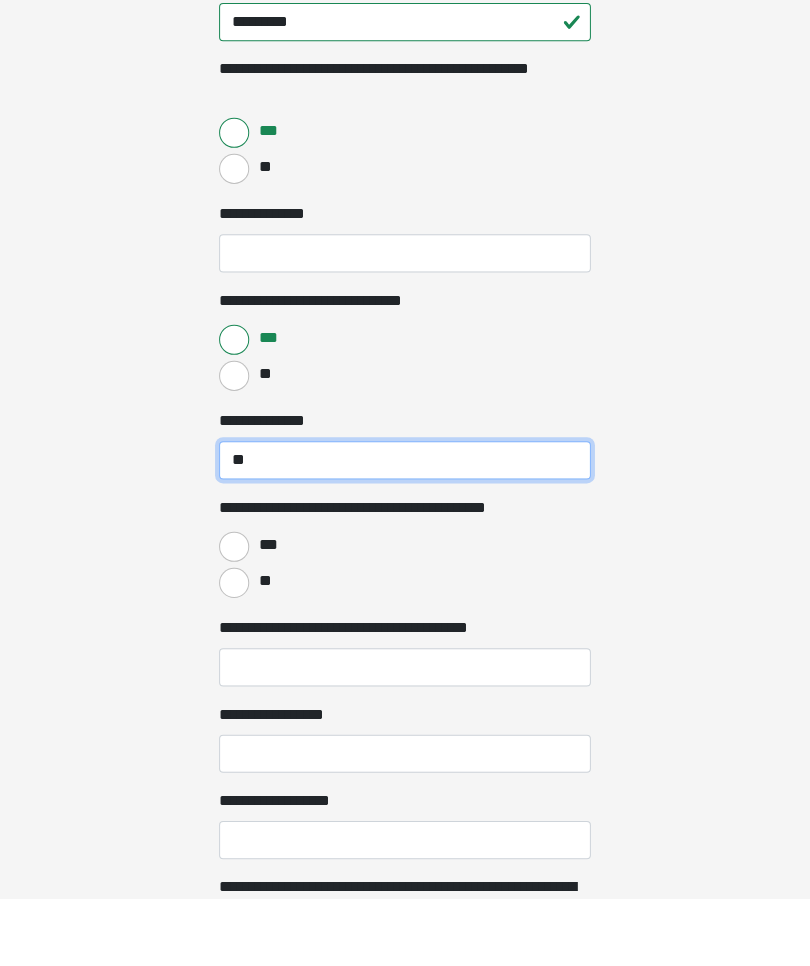type on "**" 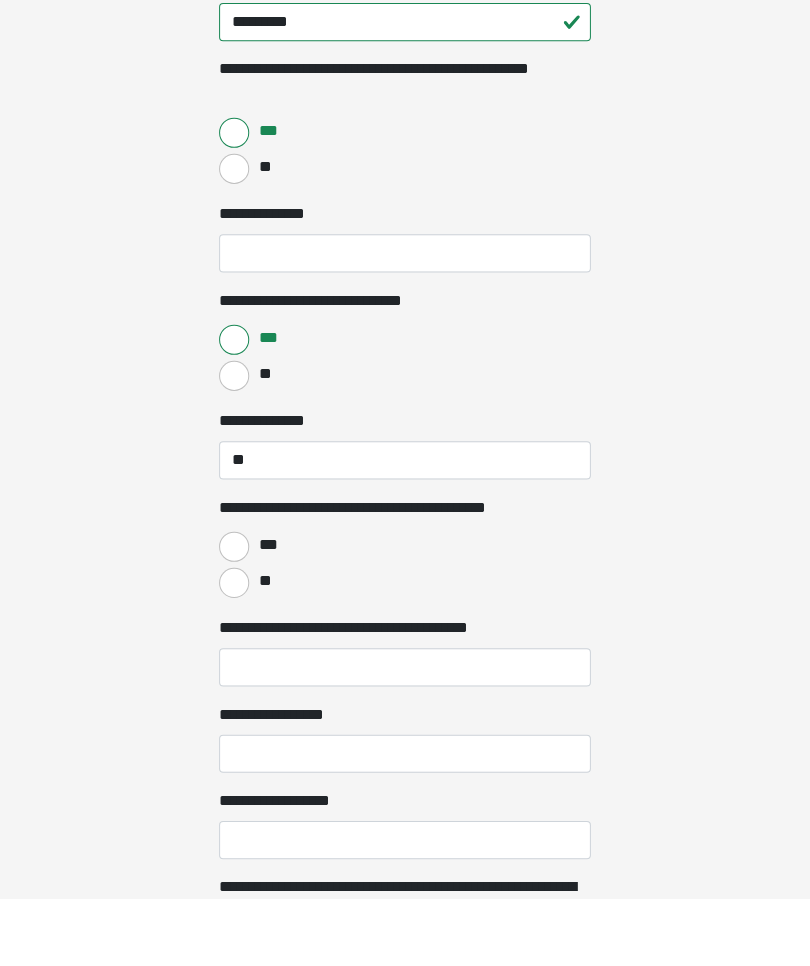 click on "**" at bounding box center (235, 652) 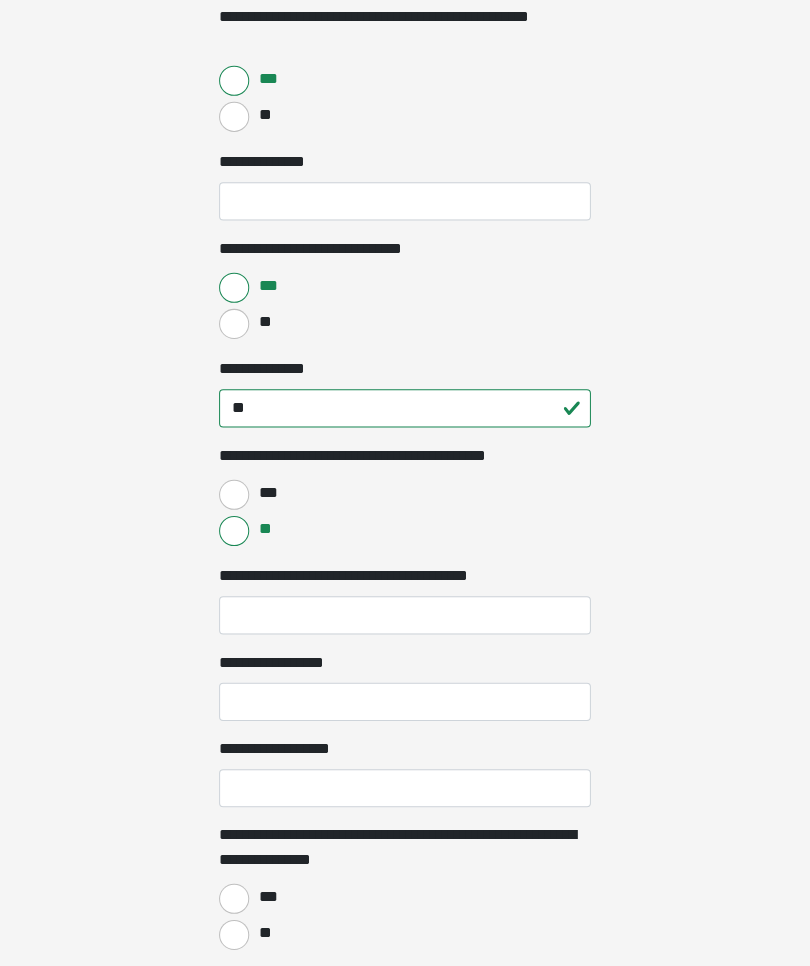 scroll, scrollTop: 1078, scrollLeft: 0, axis: vertical 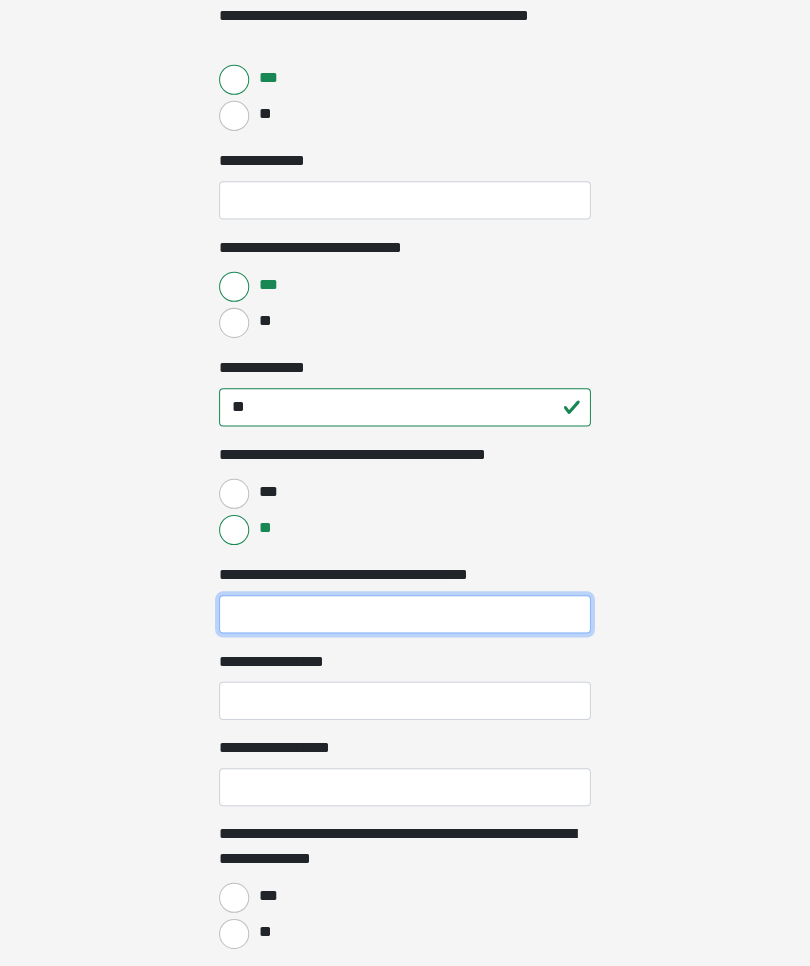 click on "**********" at bounding box center [405, 612] 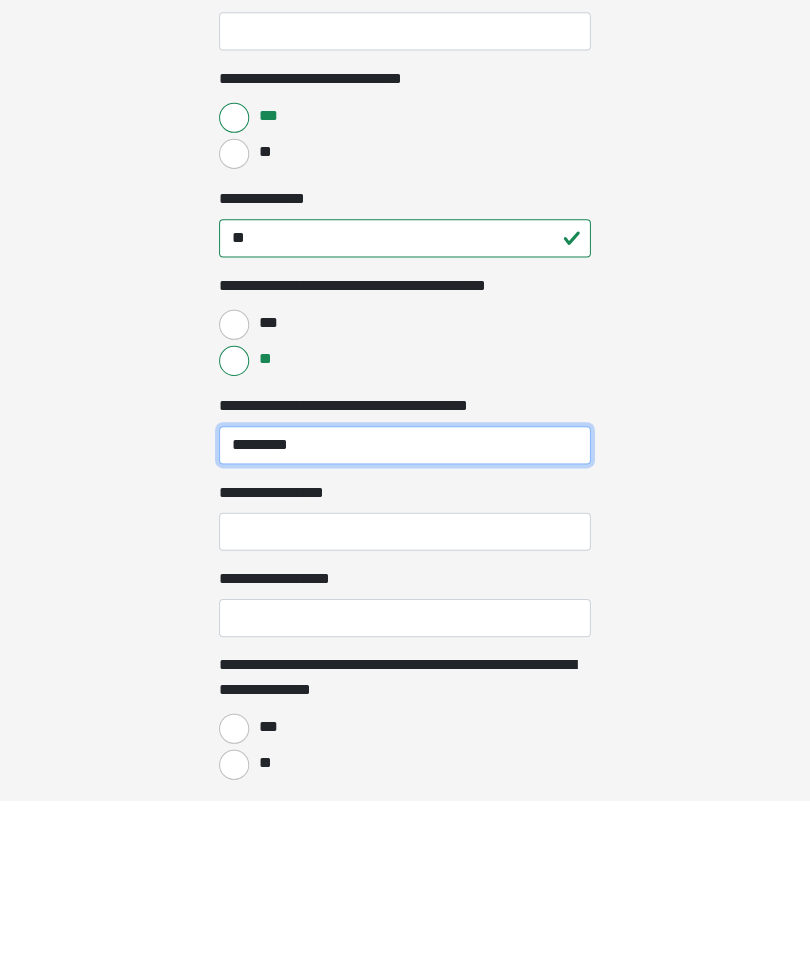 type on "*********" 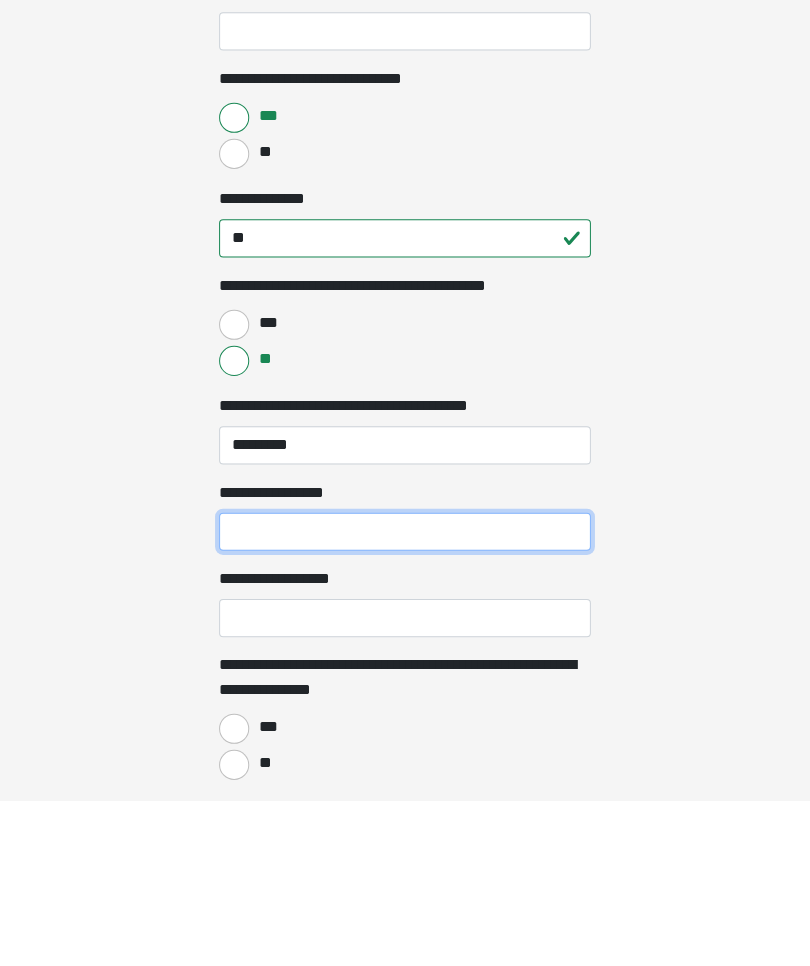 click on "**********" at bounding box center [405, 698] 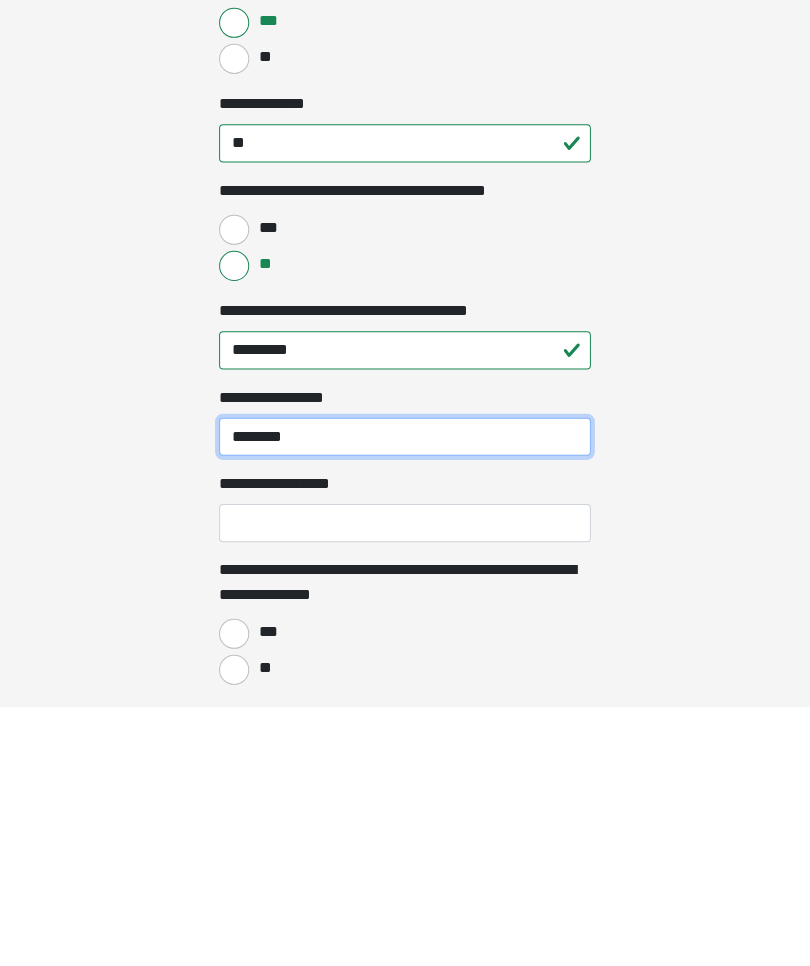 type on "********" 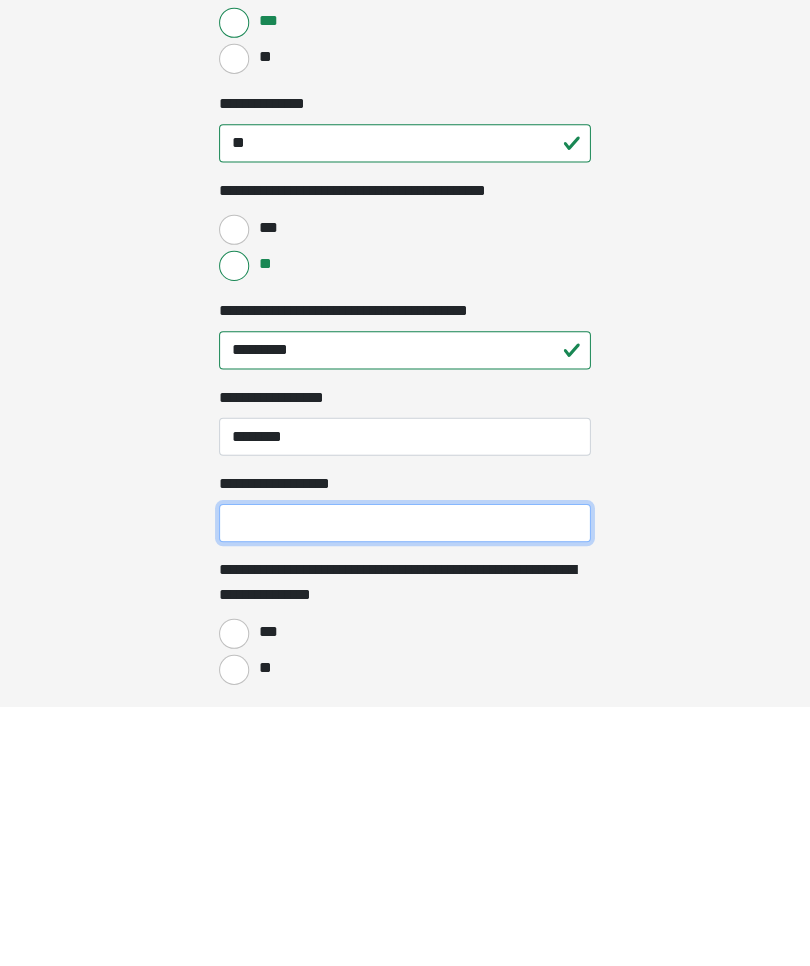 click on "**********" at bounding box center (405, 784) 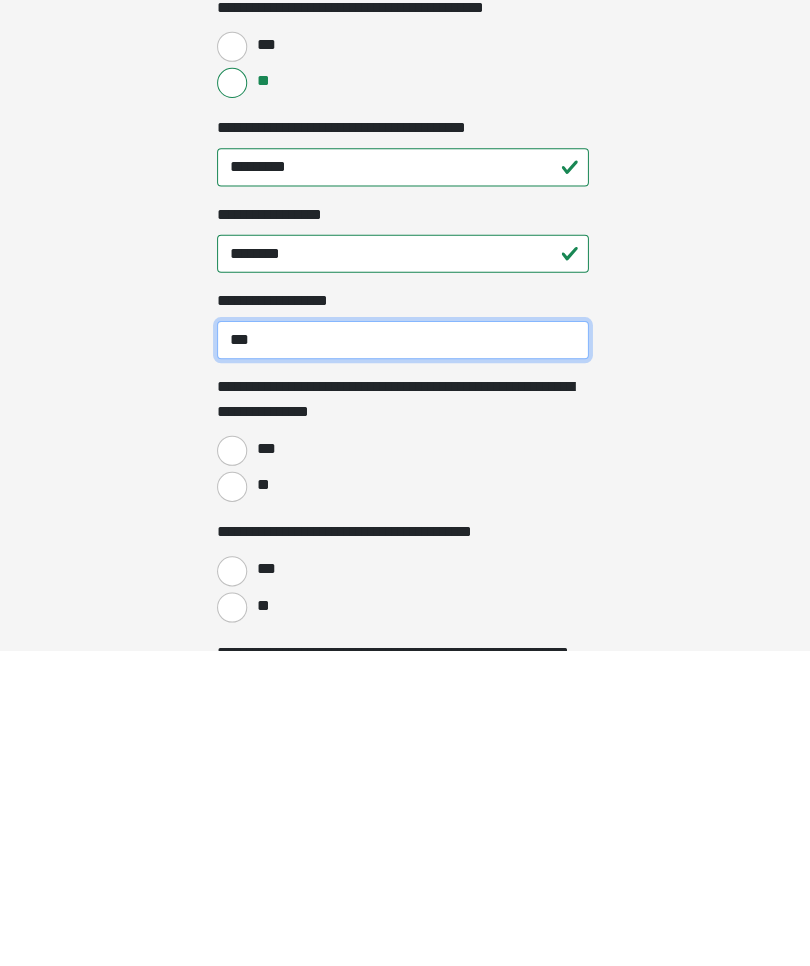 scroll, scrollTop: 1206, scrollLeft: 0, axis: vertical 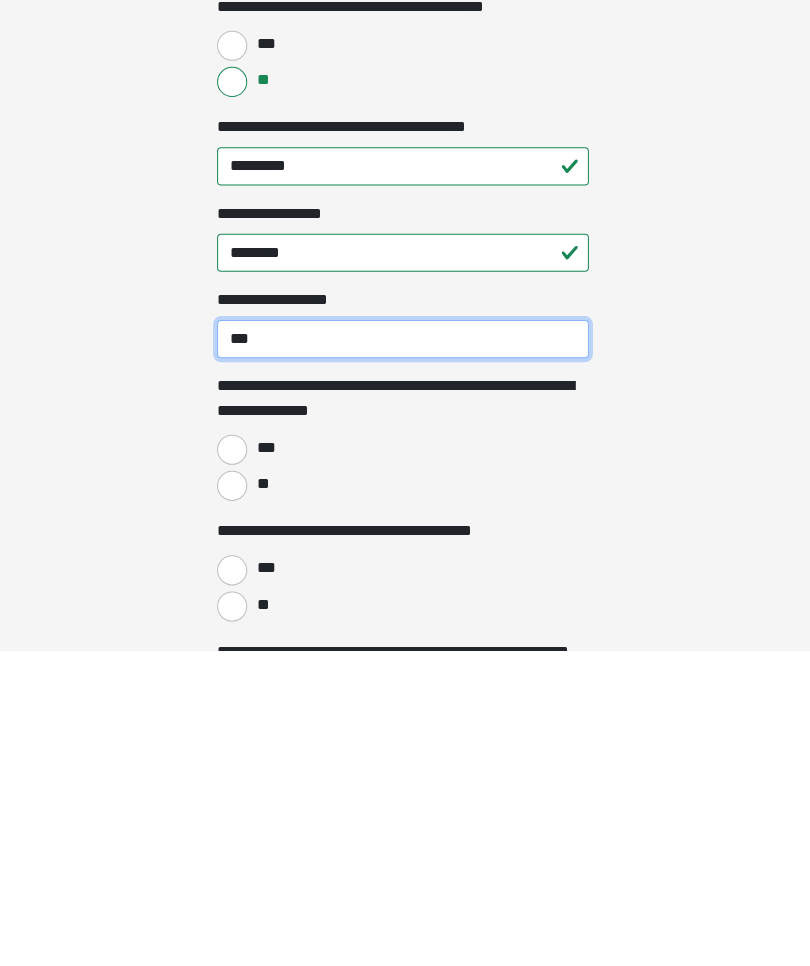 type on "***" 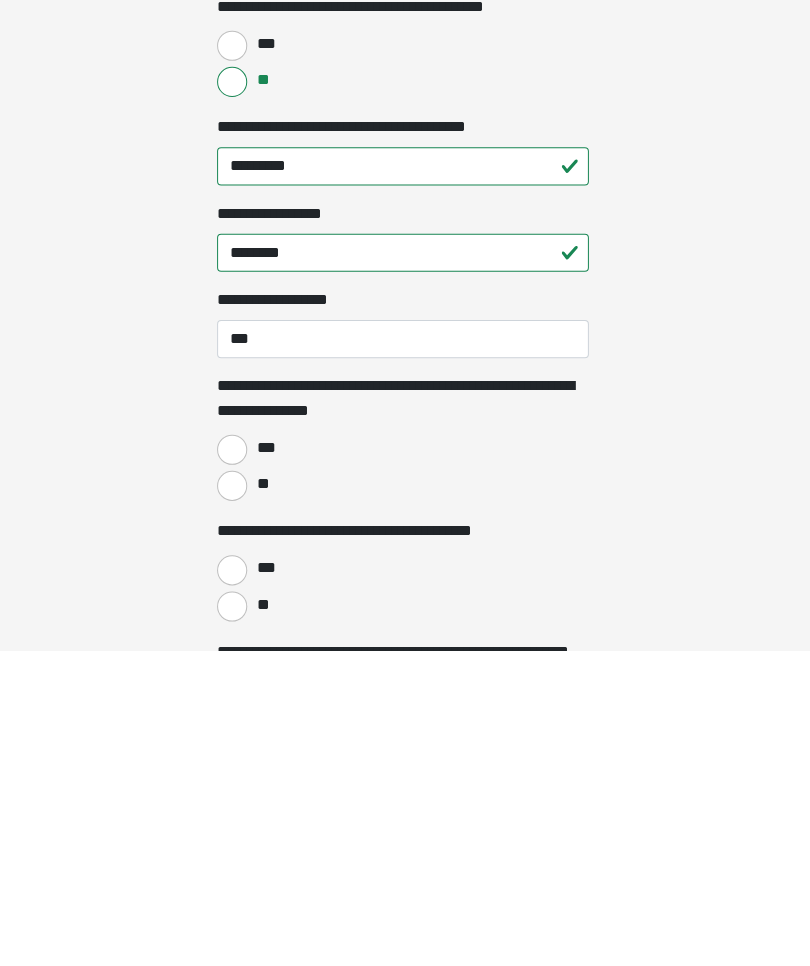click on "**" at bounding box center (235, 802) 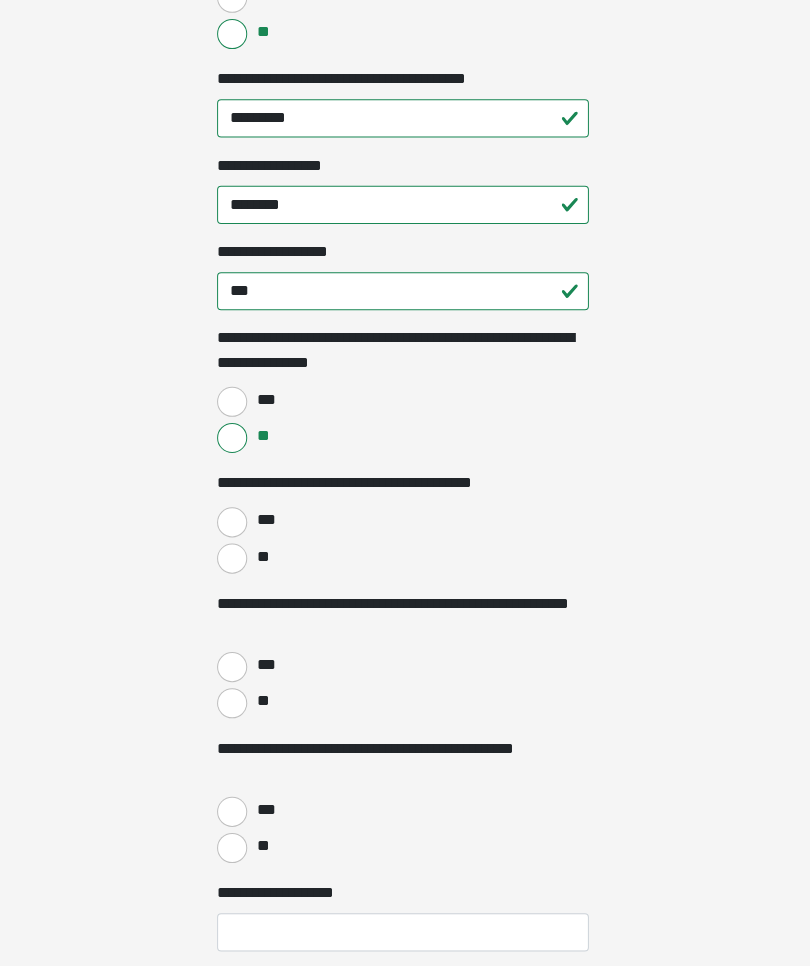 scroll, scrollTop: 1572, scrollLeft: 0, axis: vertical 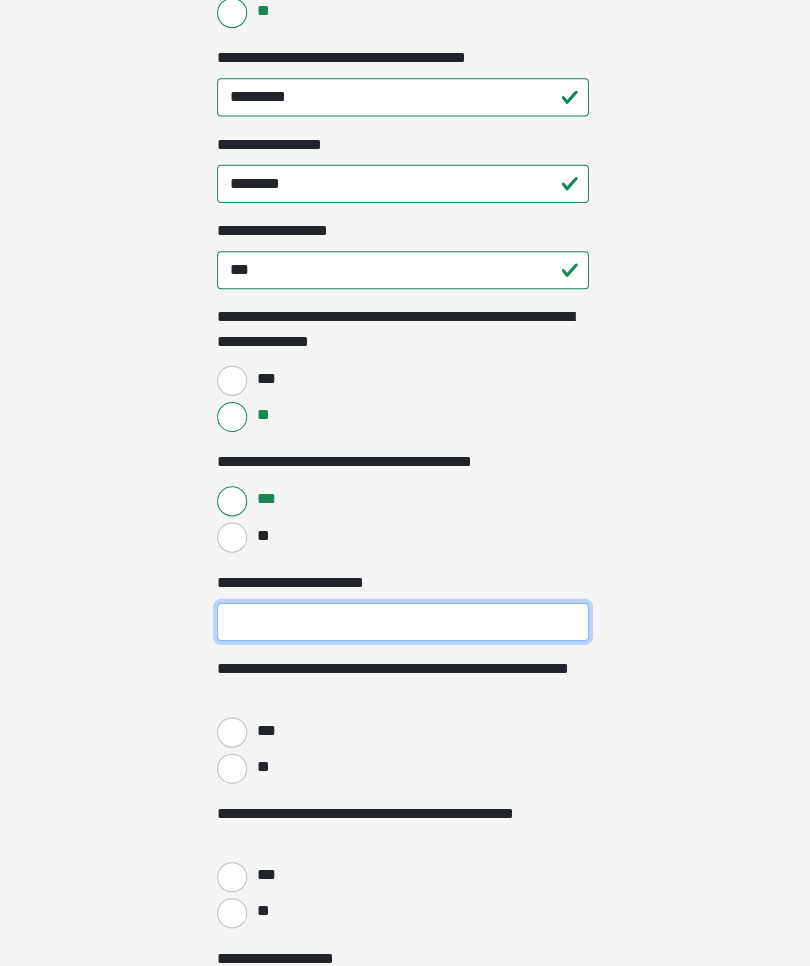 click on "**********" at bounding box center (405, 619) 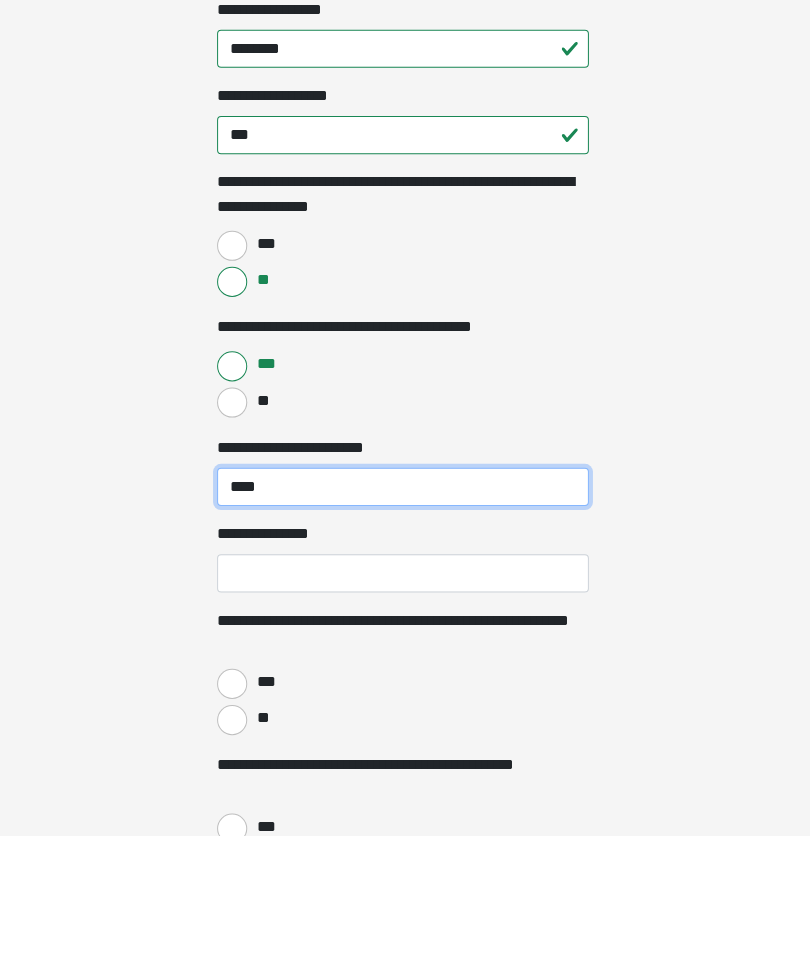 type on "****" 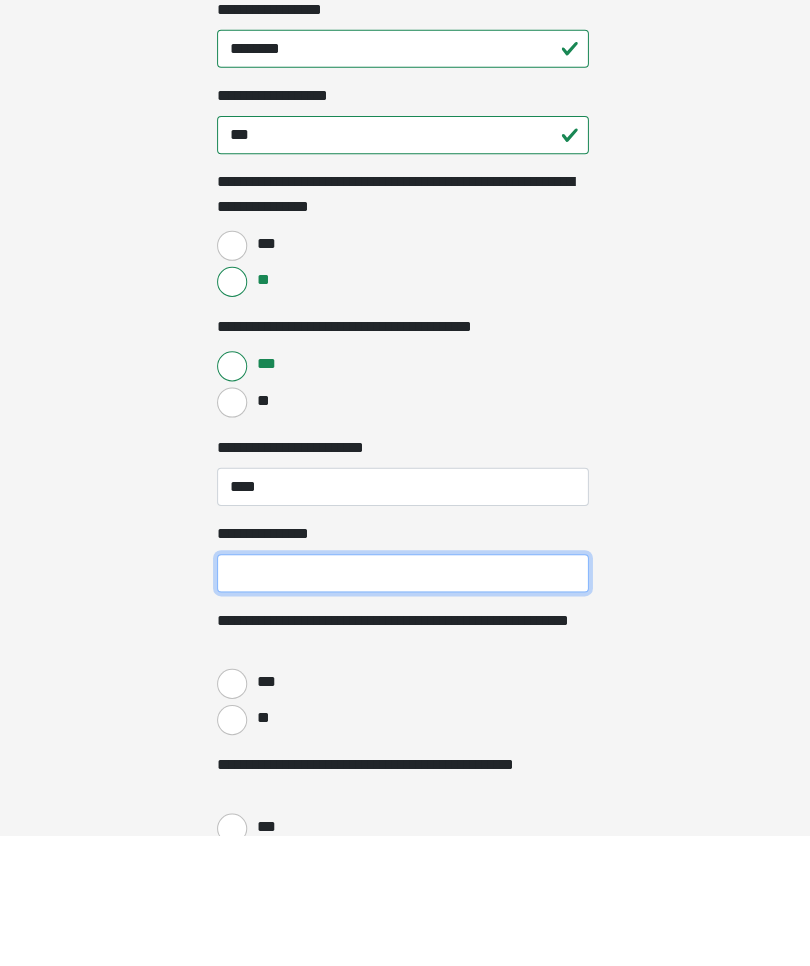 click on "**********" at bounding box center [405, 705] 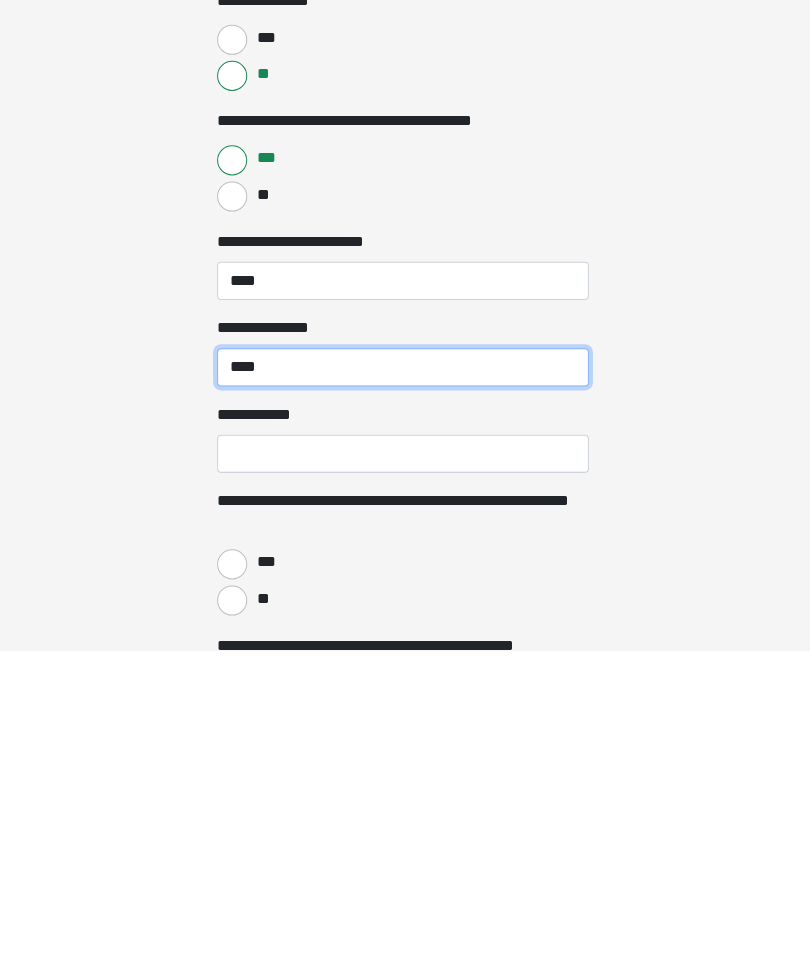 scroll, scrollTop: 1615, scrollLeft: 0, axis: vertical 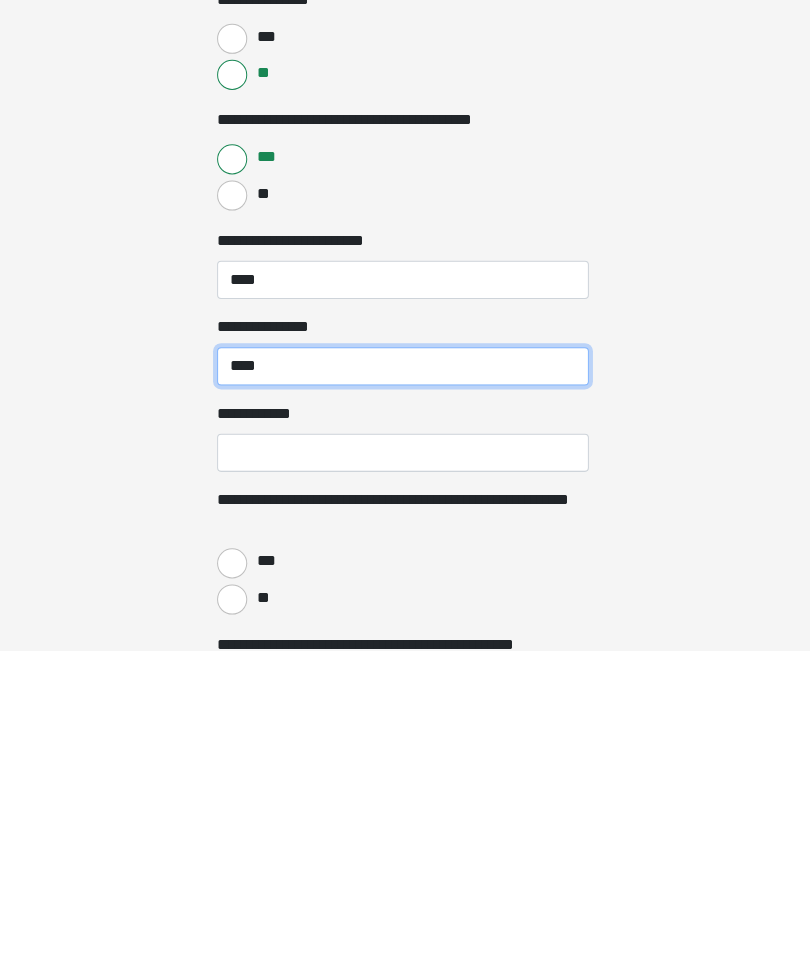 type on "****" 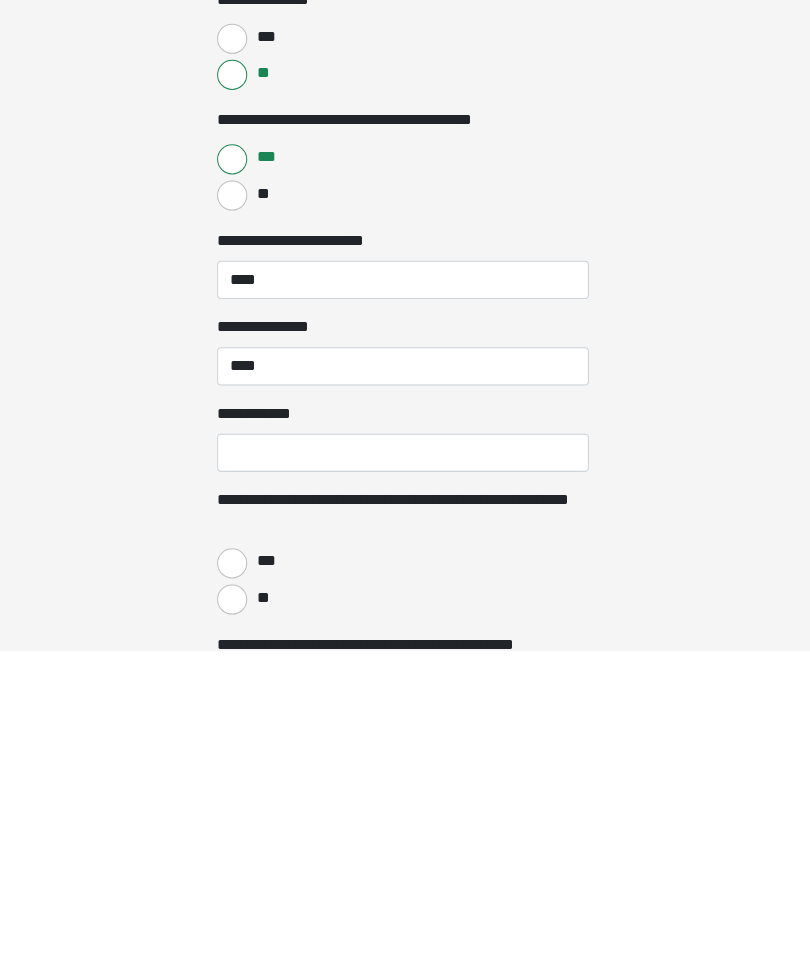 click on "***" at bounding box center [405, 877] 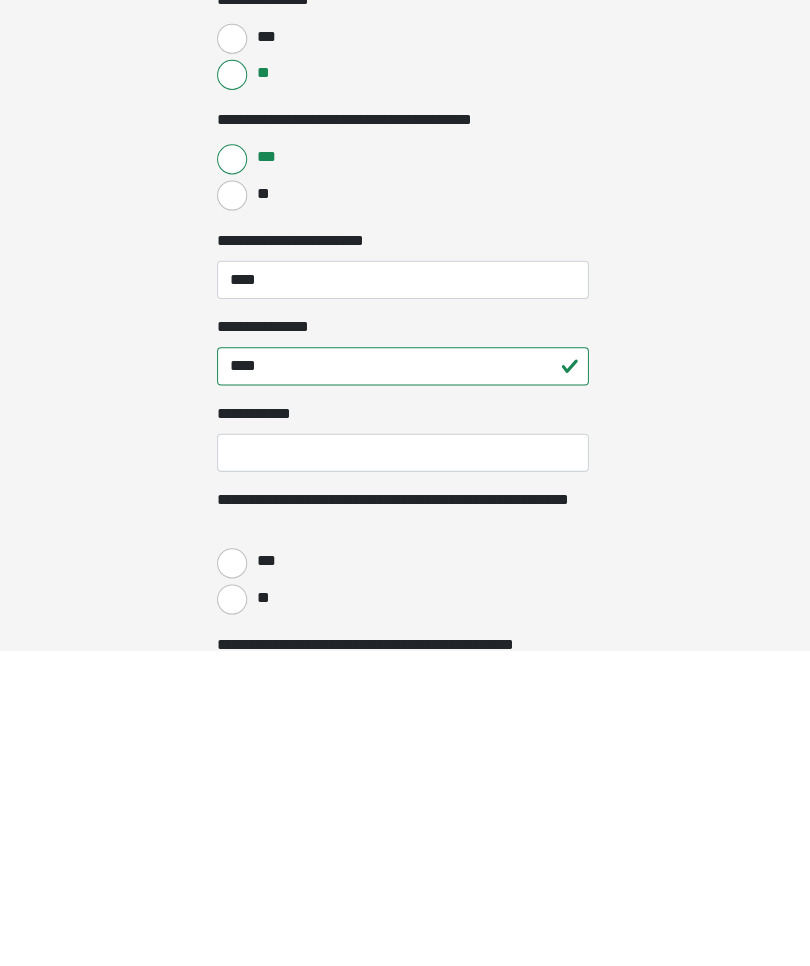 scroll, scrollTop: 1934, scrollLeft: 0, axis: vertical 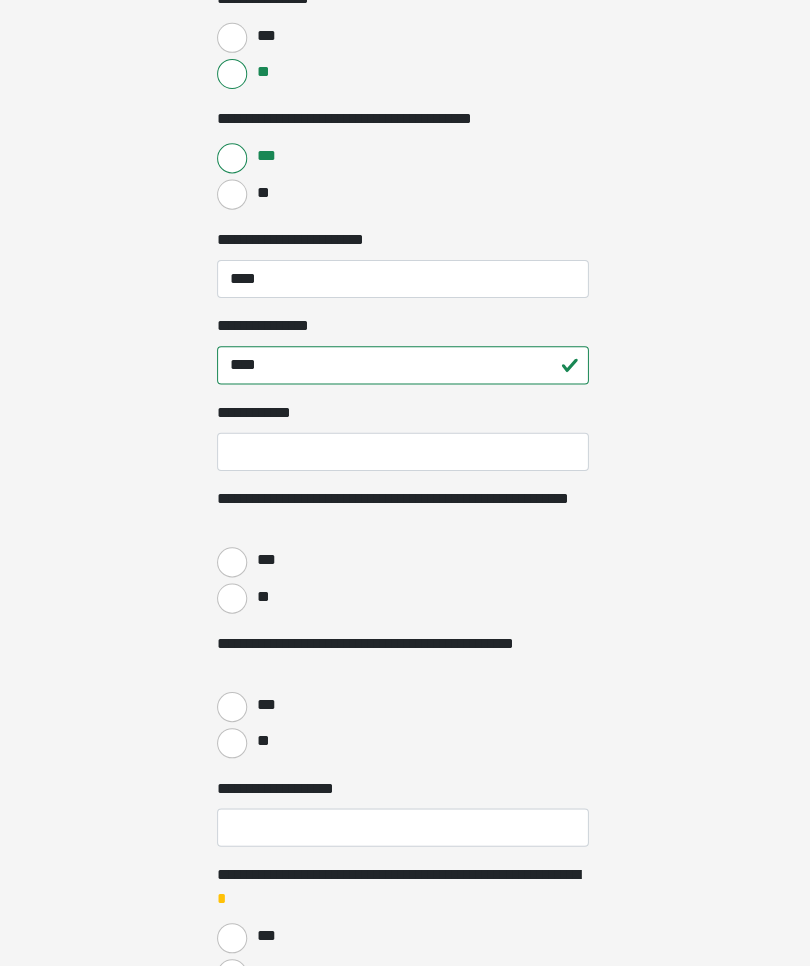 click on "***" at bounding box center [235, 560] 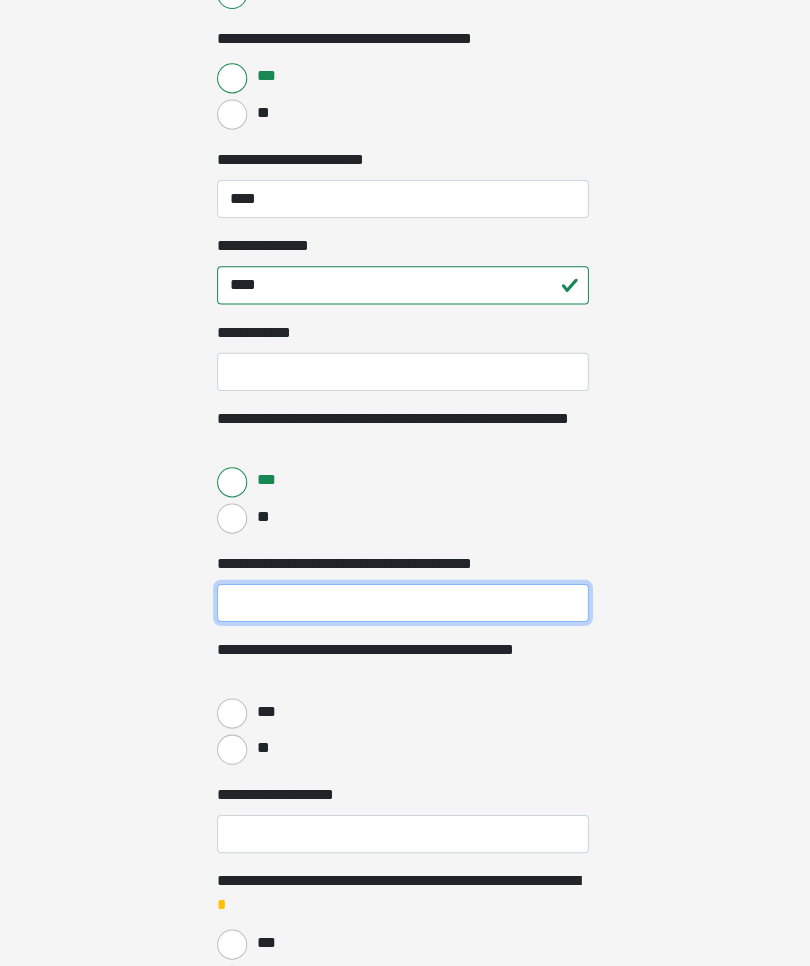 click on "**********" at bounding box center (405, 600) 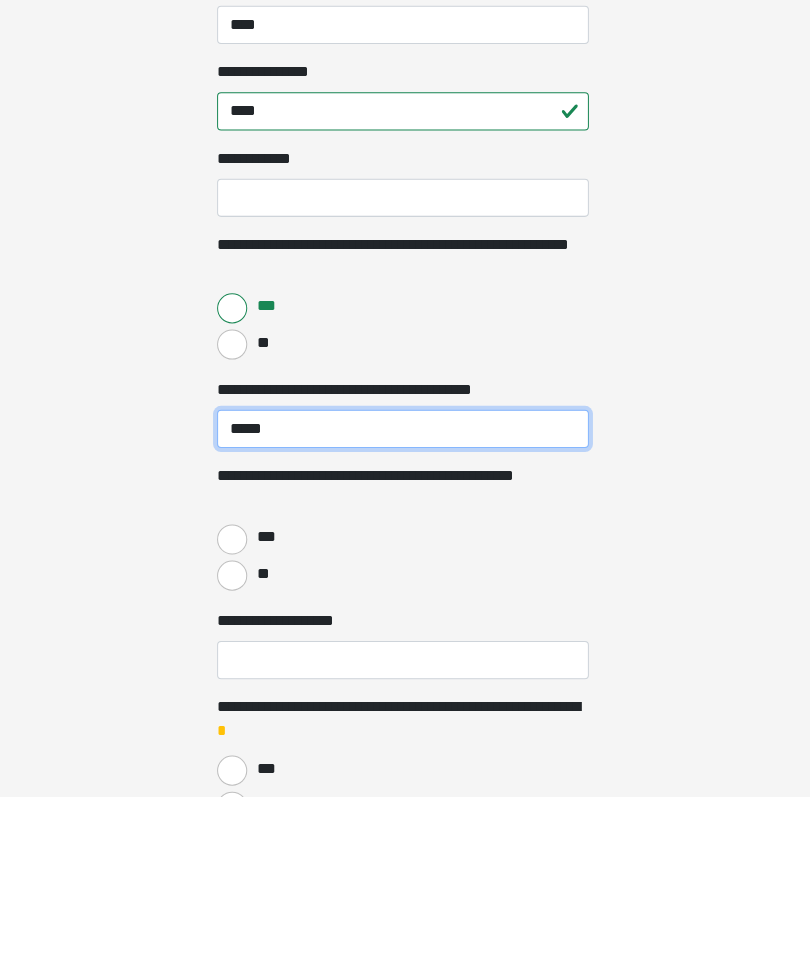 type on "*****" 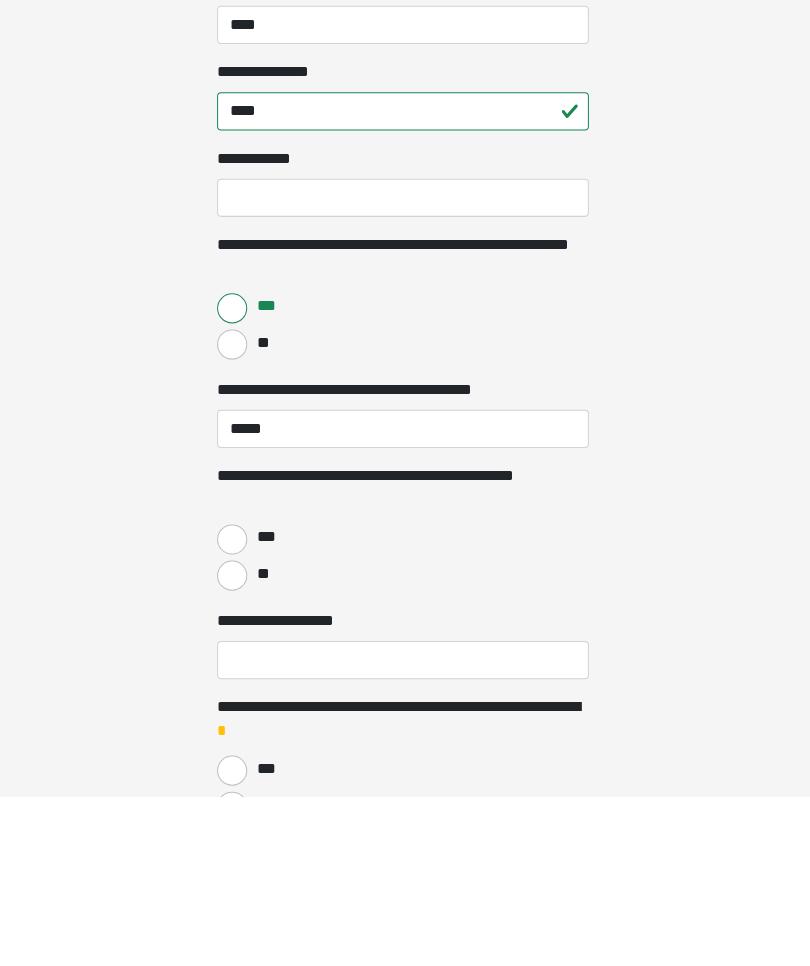 click on "***" at bounding box center [235, 710] 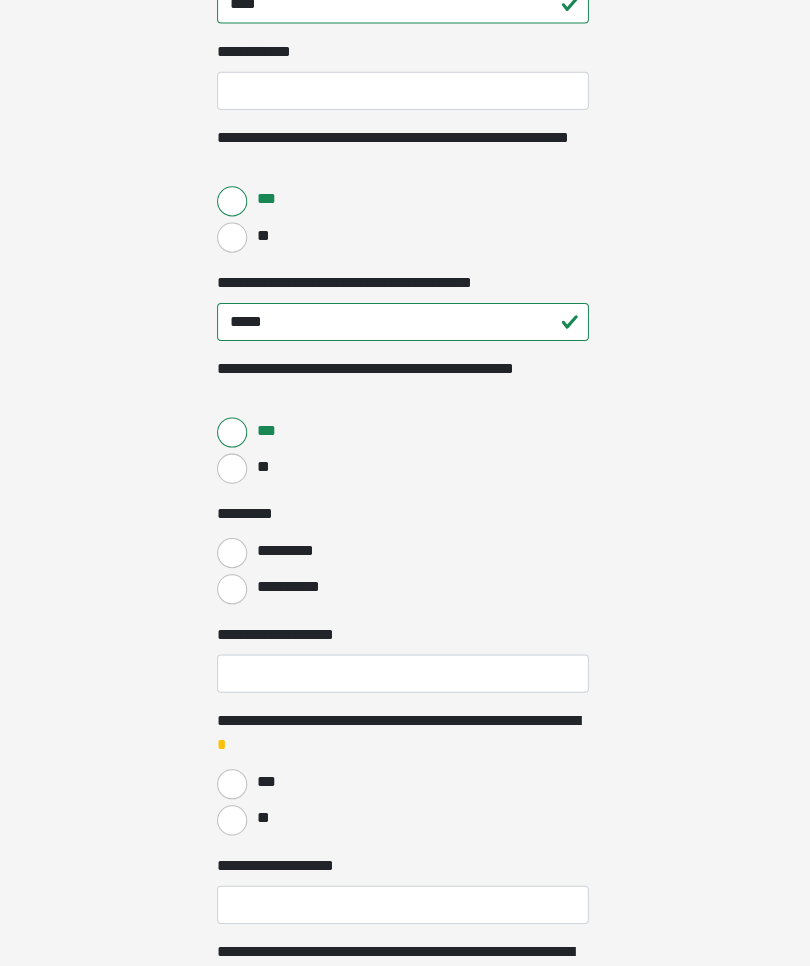 scroll, scrollTop: 2295, scrollLeft: 0, axis: vertical 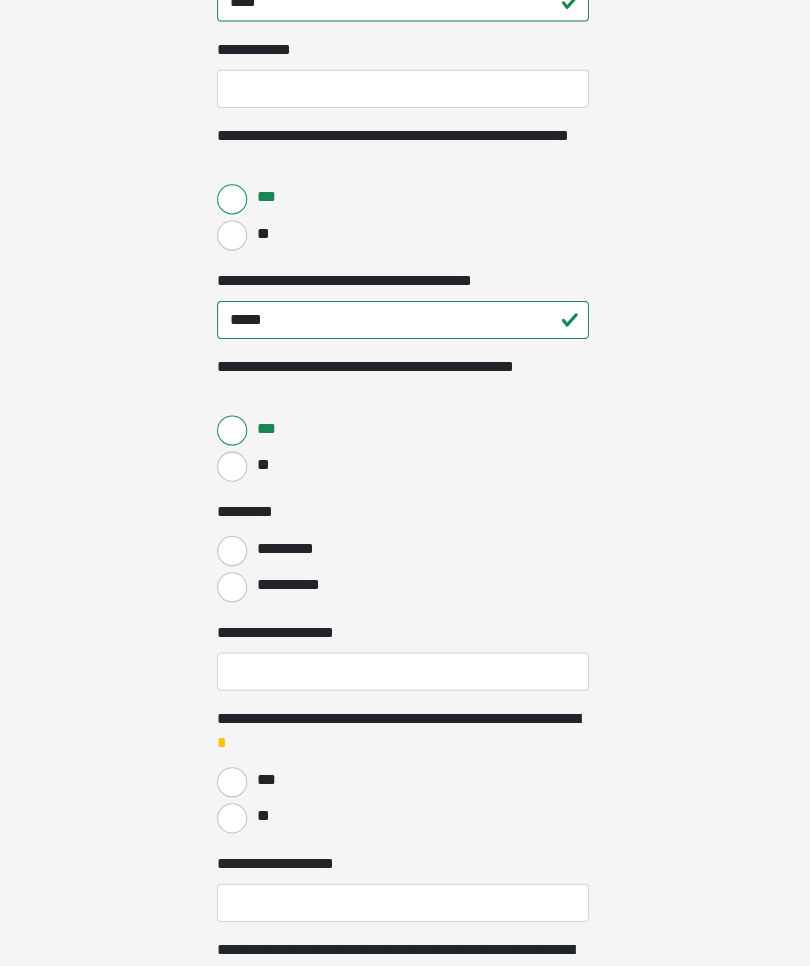 click on "*********" at bounding box center (235, 549) 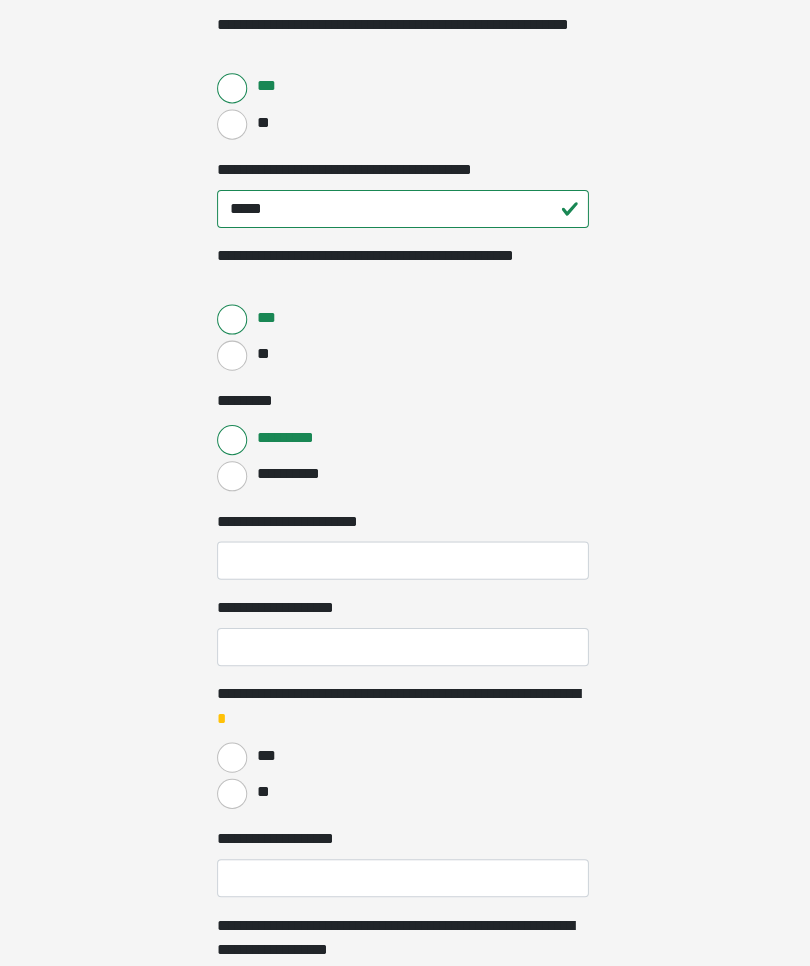 scroll, scrollTop: 2411, scrollLeft: 0, axis: vertical 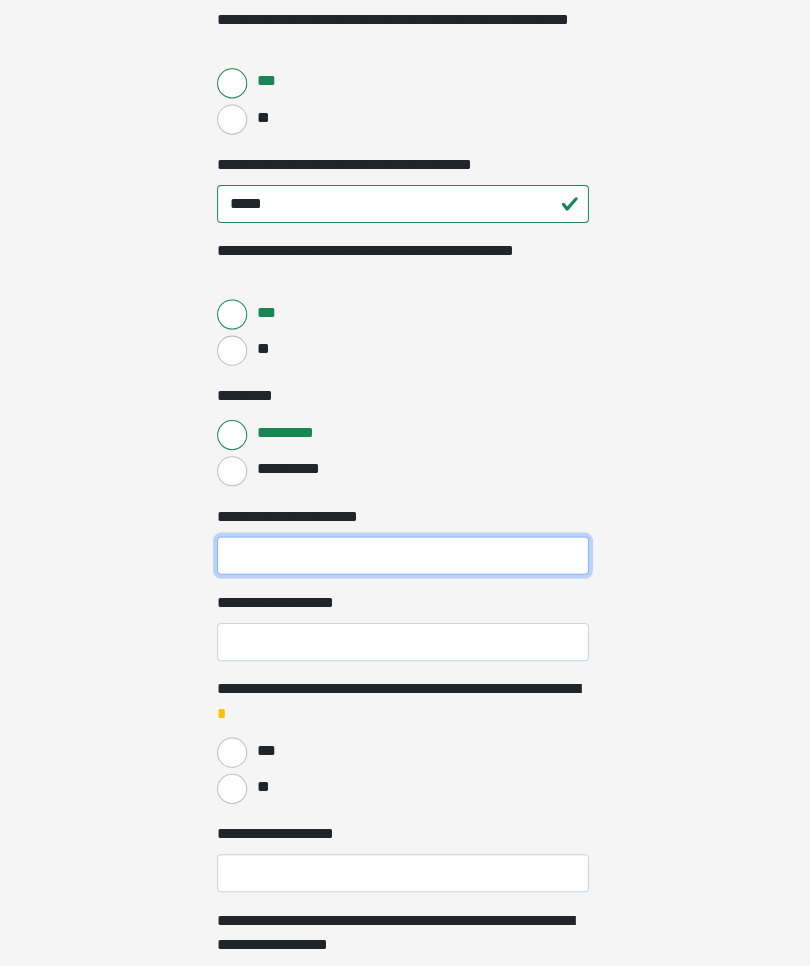 click on "**********" at bounding box center [405, 553] 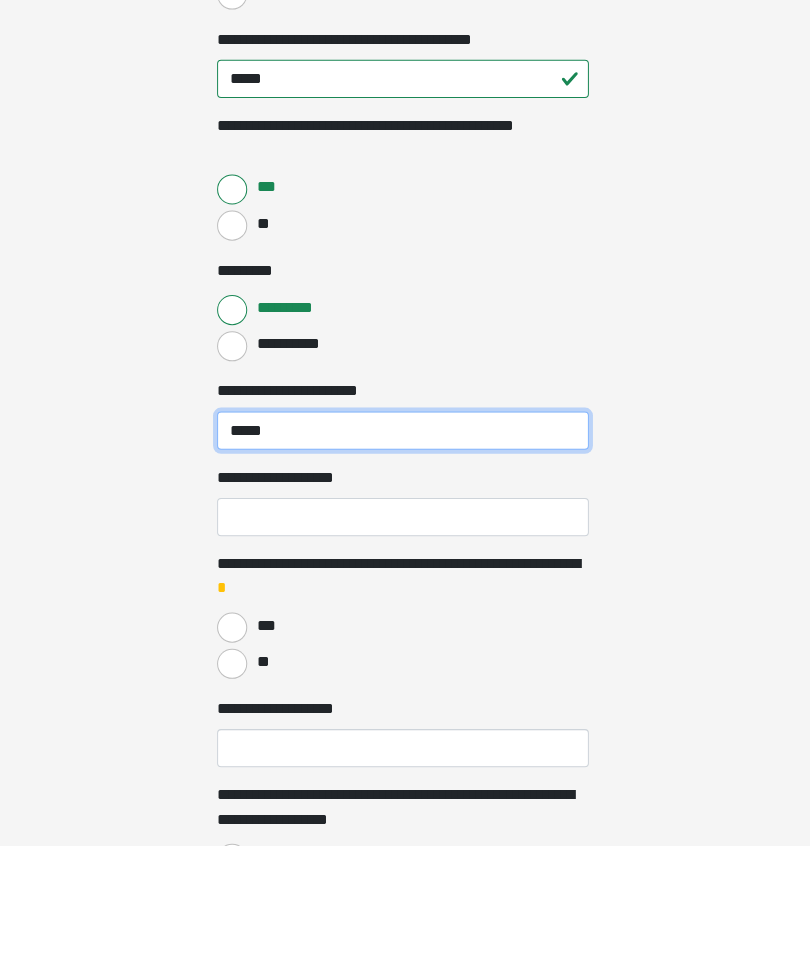 type on "*****" 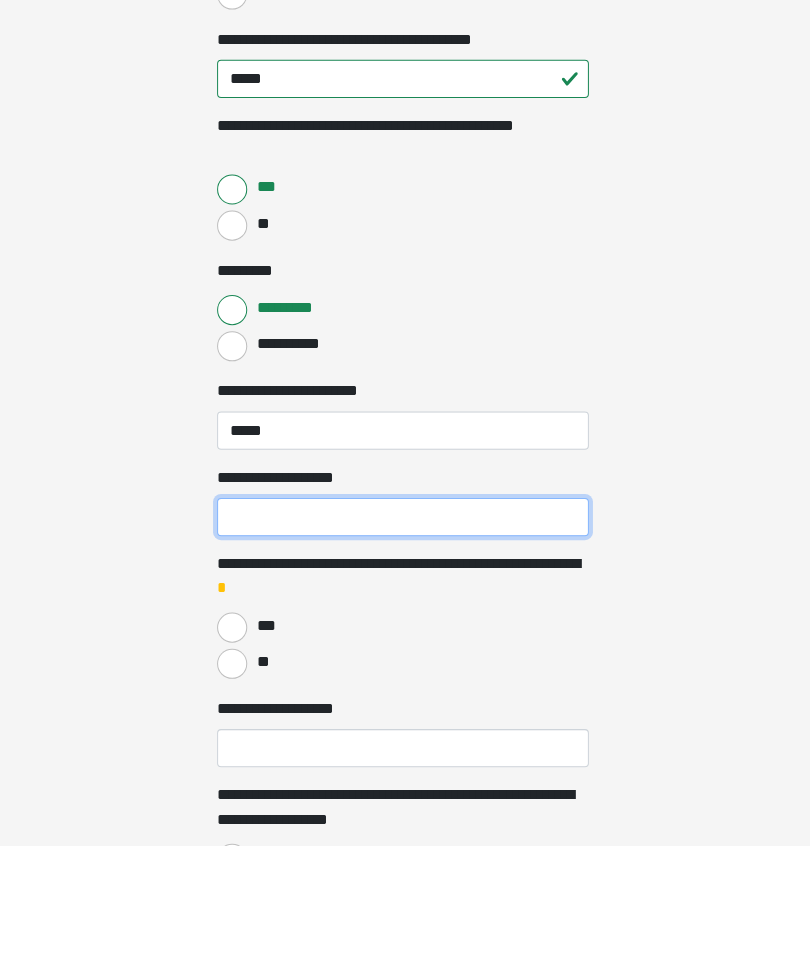 click on "**********" at bounding box center (405, 639) 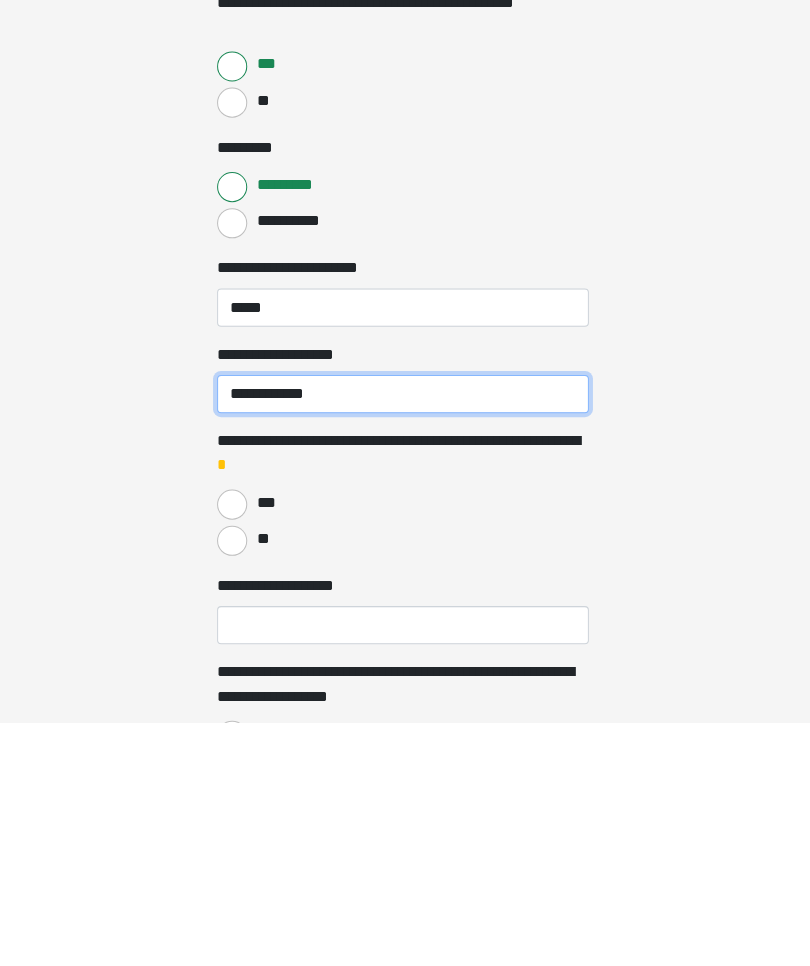 type on "**********" 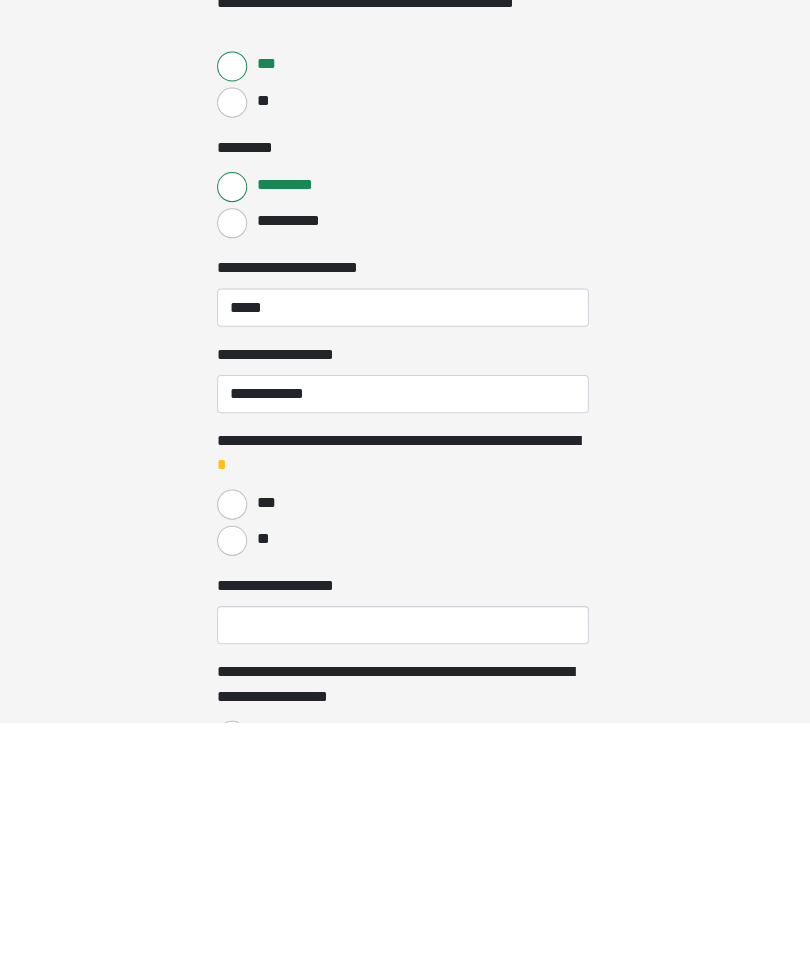 click on "**" at bounding box center (235, 785) 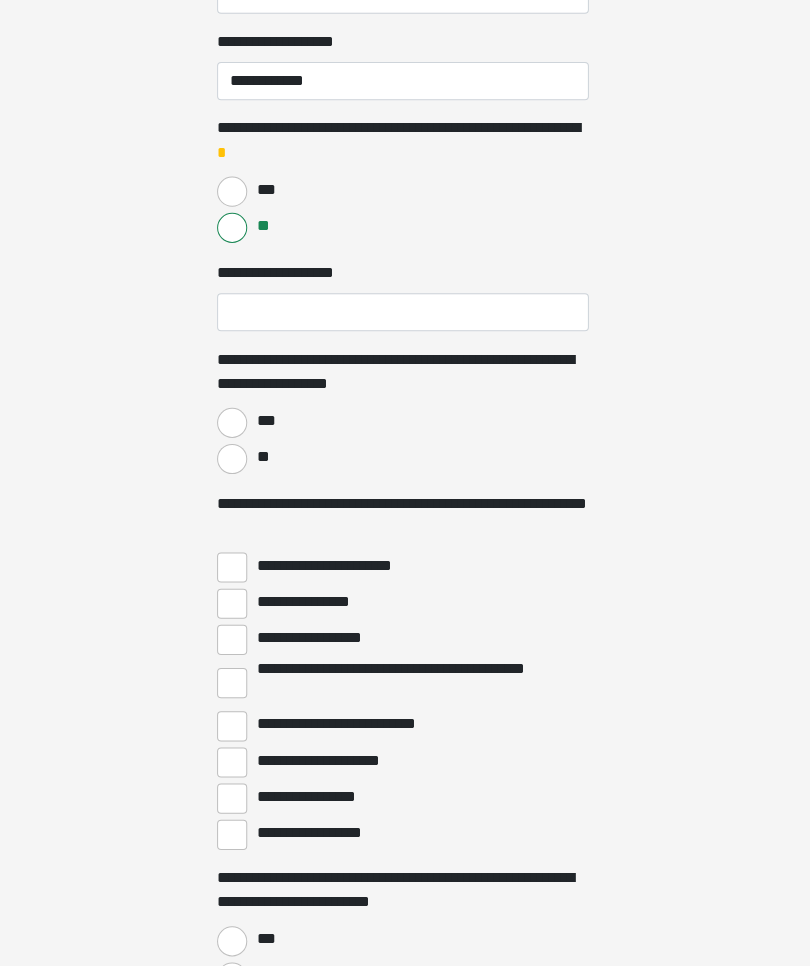 scroll, scrollTop: 2970, scrollLeft: 0, axis: vertical 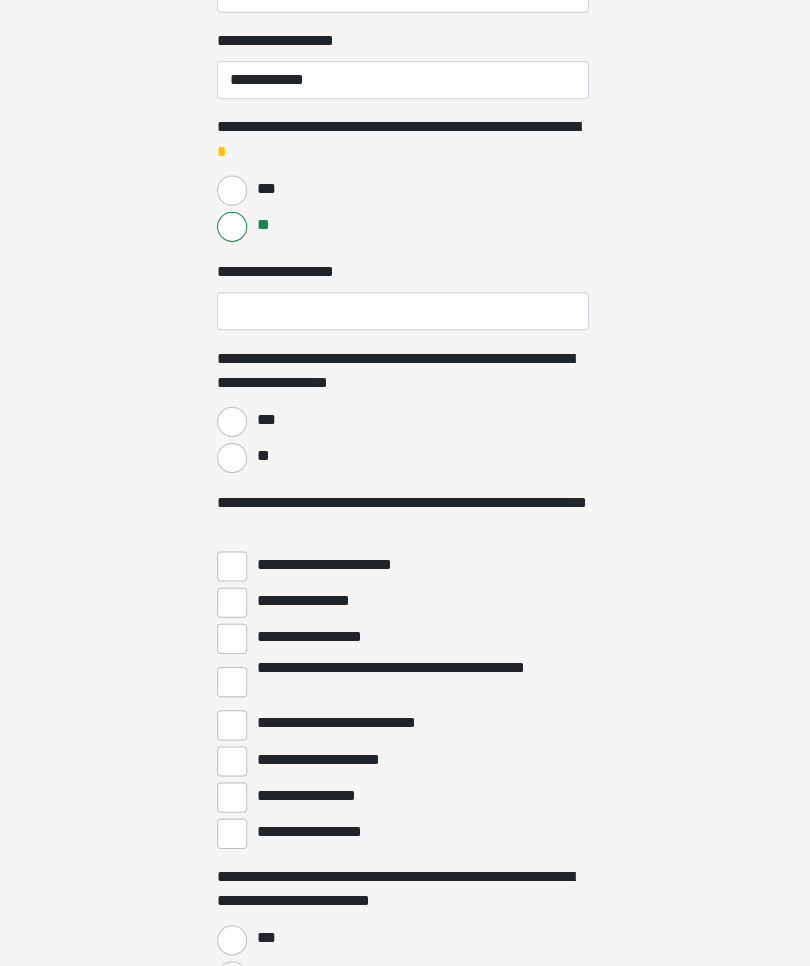 click on "***" at bounding box center [235, 420] 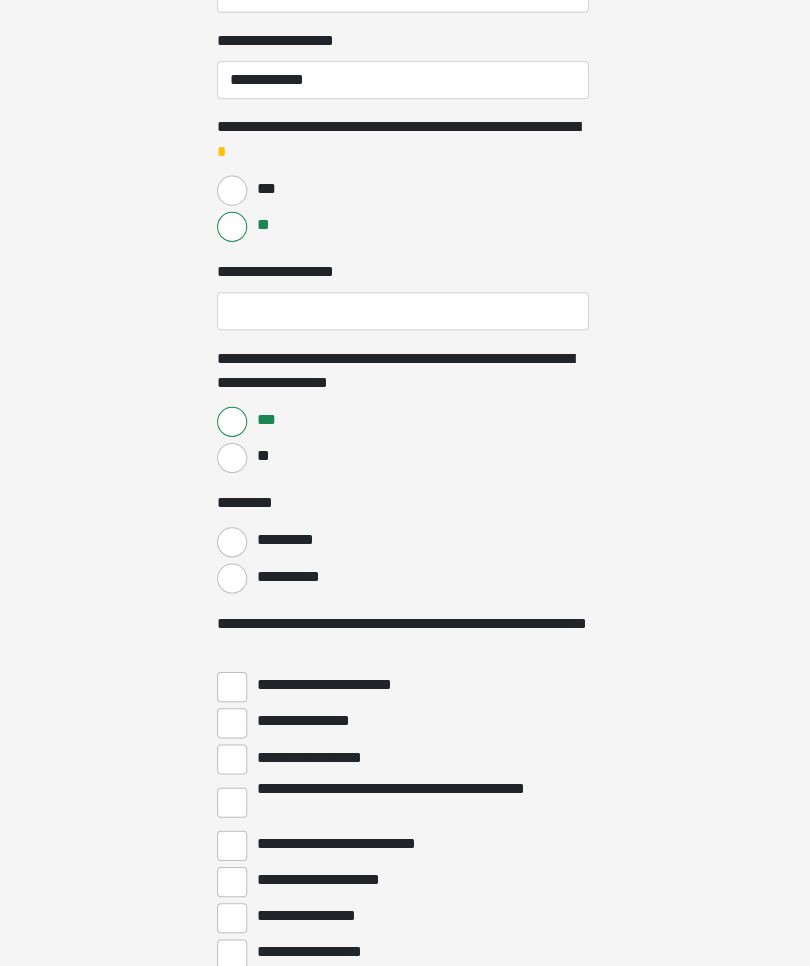 click on "**********" at bounding box center (235, 576) 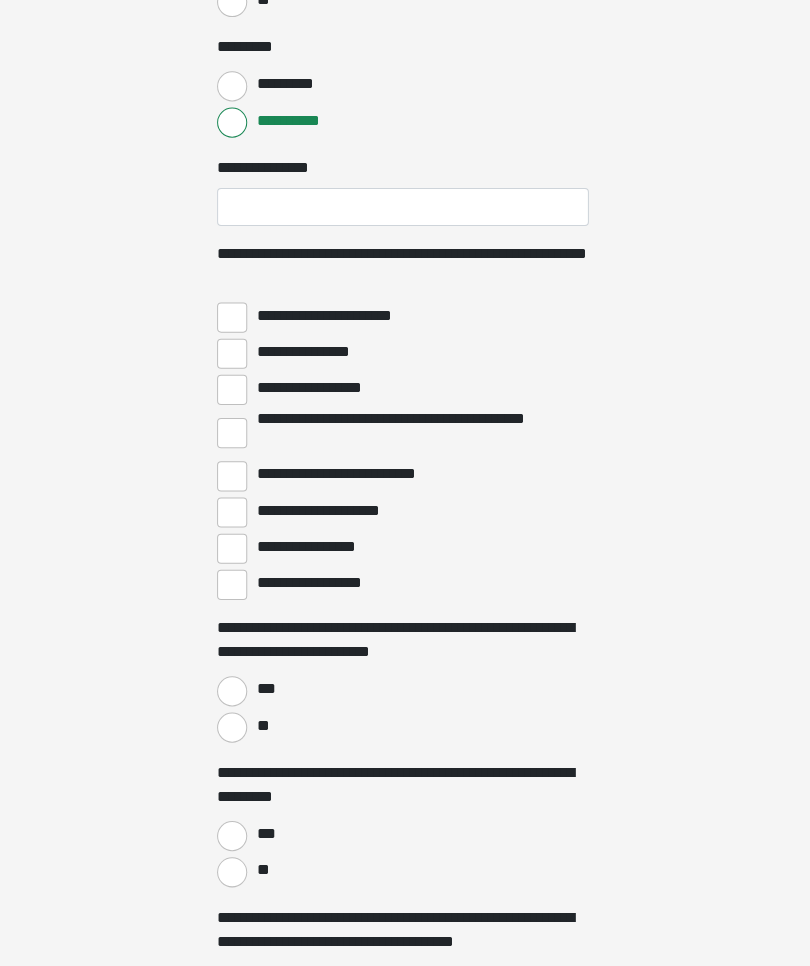 scroll, scrollTop: 3445, scrollLeft: 0, axis: vertical 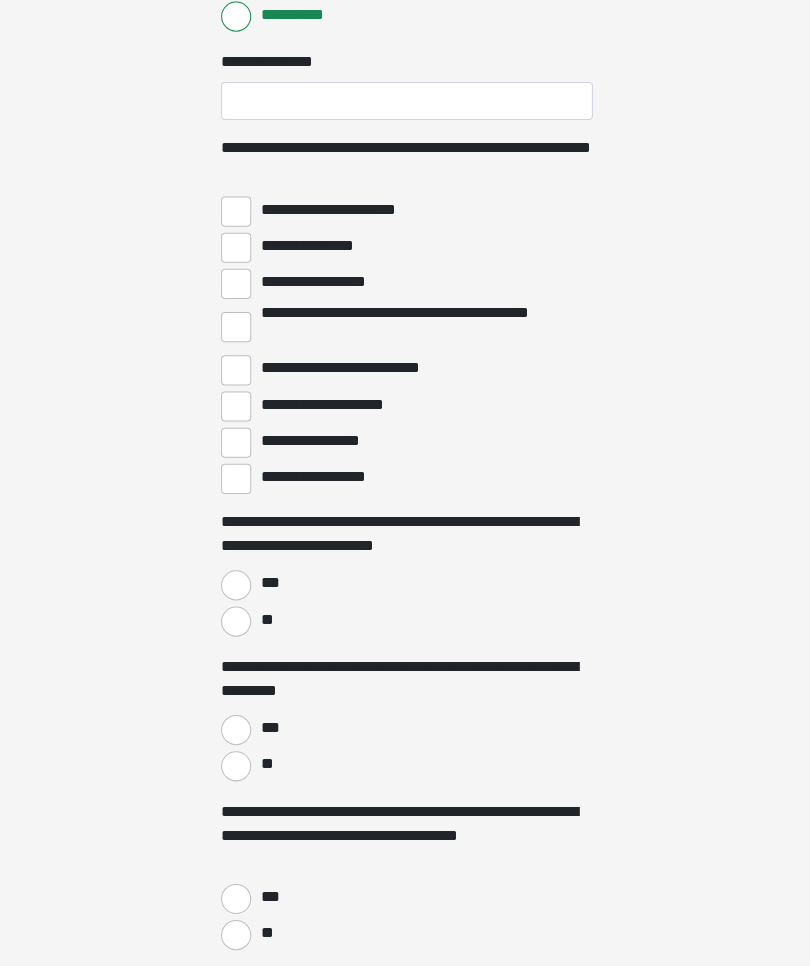 click on "**********" at bounding box center [235, 477] 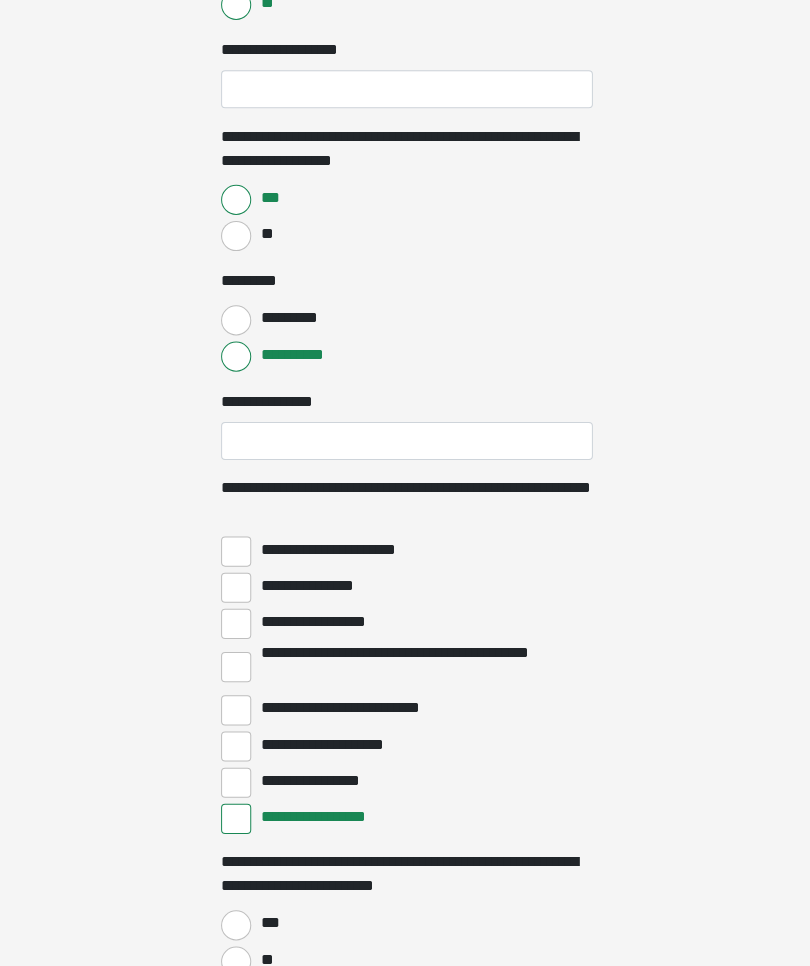 scroll, scrollTop: 3188, scrollLeft: 0, axis: vertical 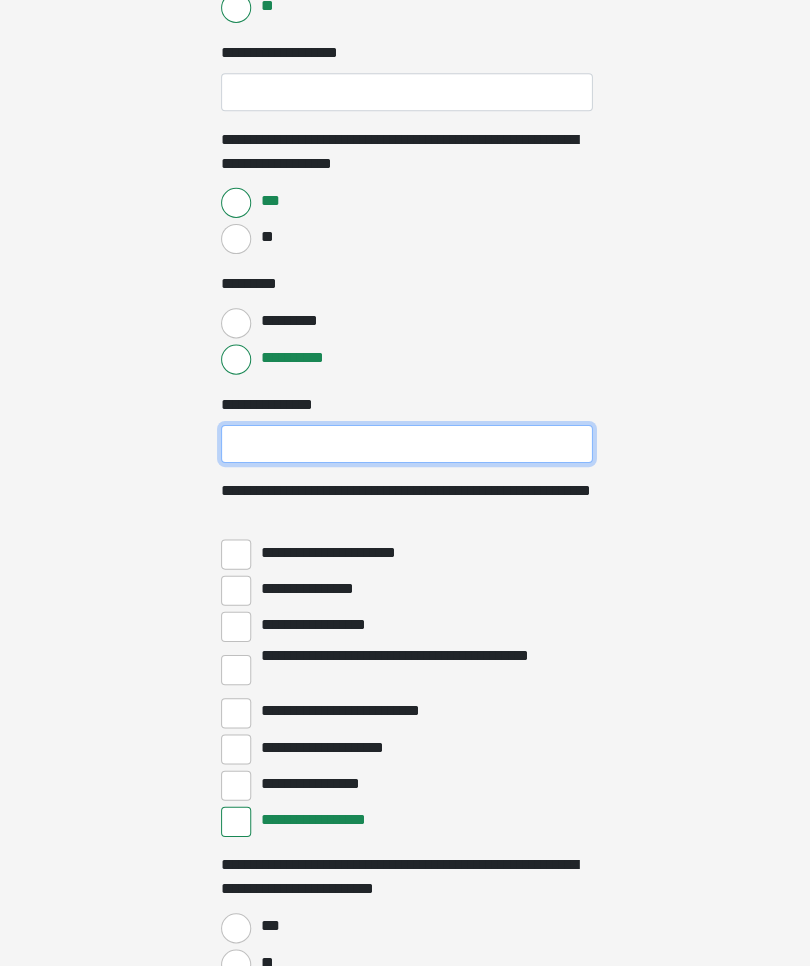 click on "**********" at bounding box center [405, 442] 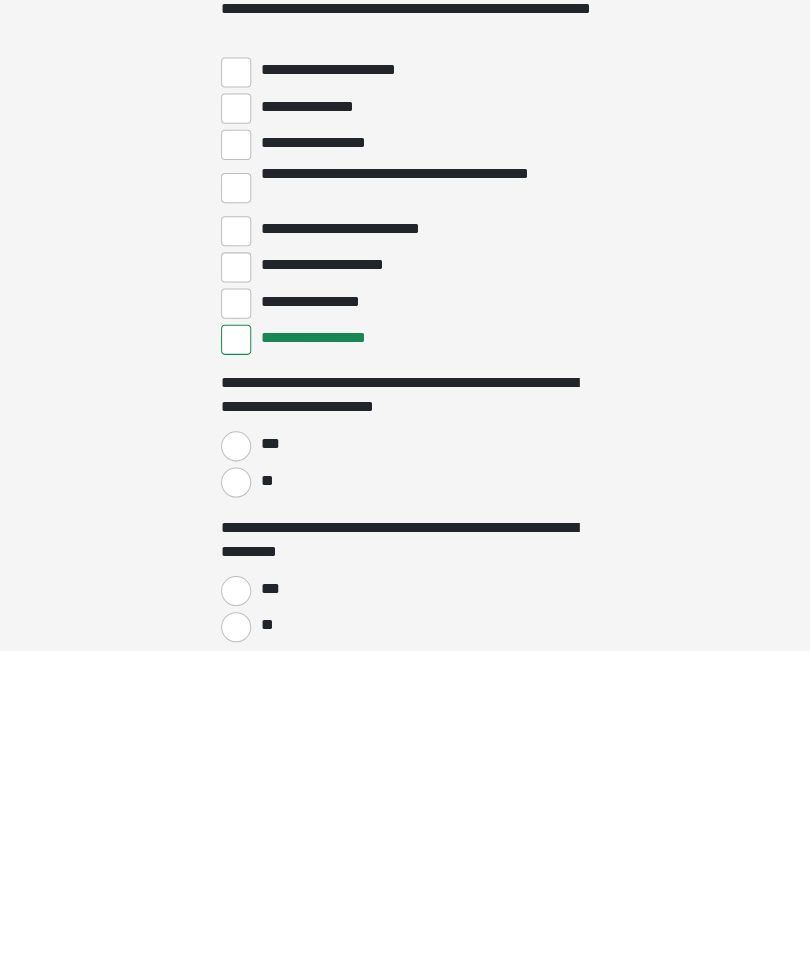scroll, scrollTop: 3356, scrollLeft: 0, axis: vertical 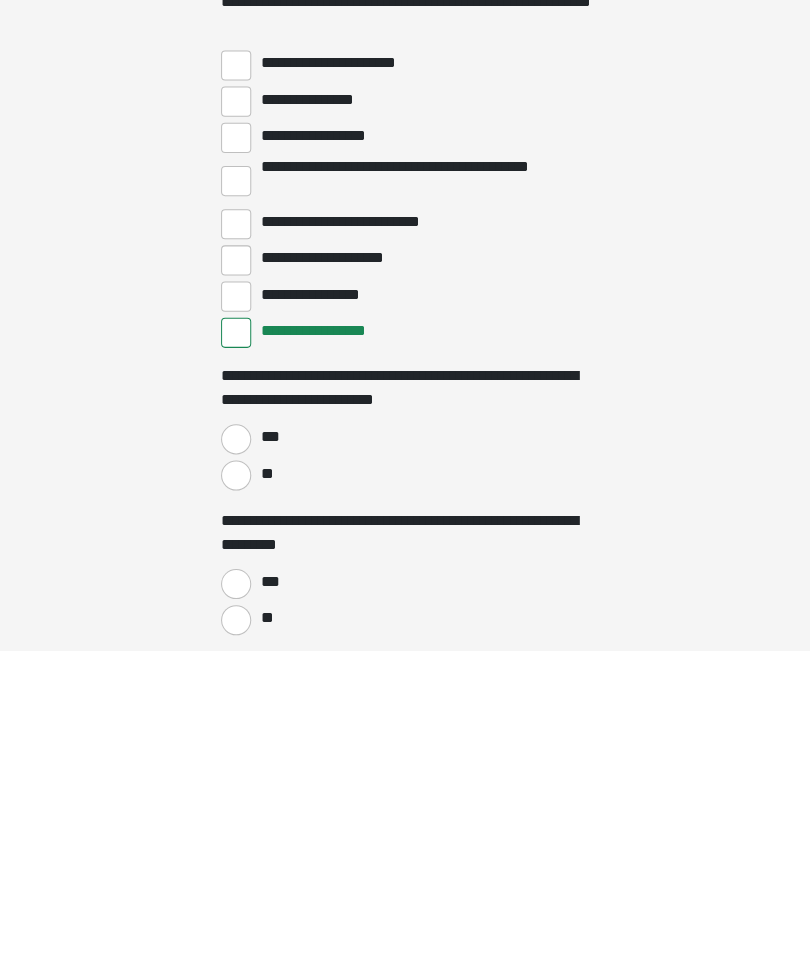 type on "*******" 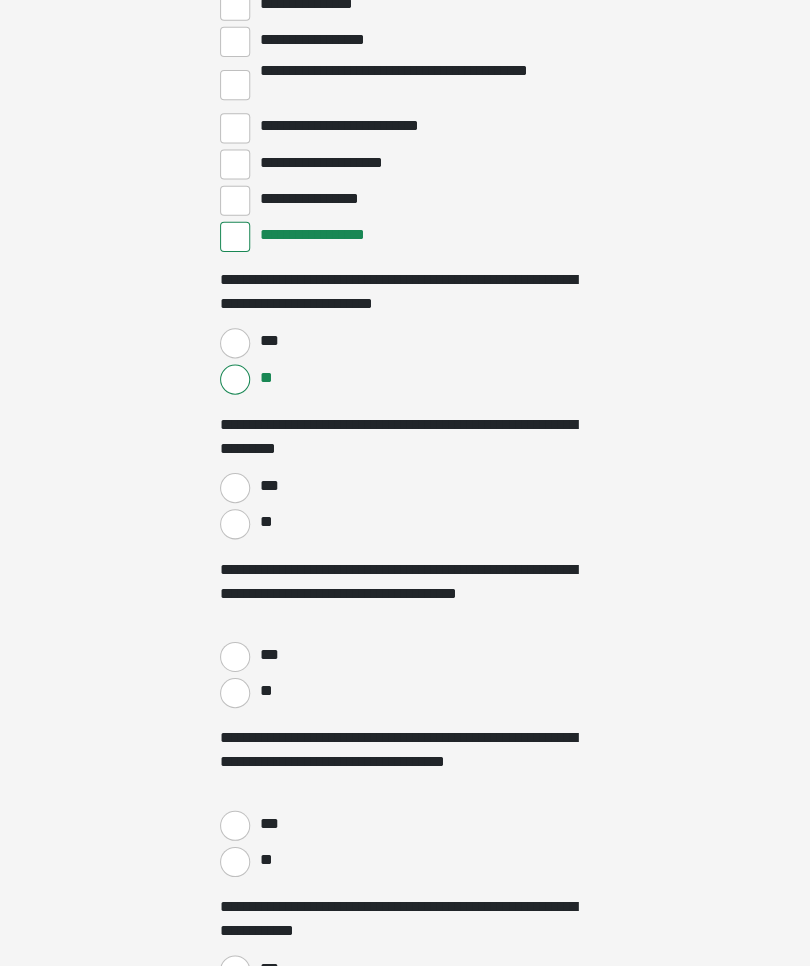 scroll, scrollTop: 3771, scrollLeft: 0, axis: vertical 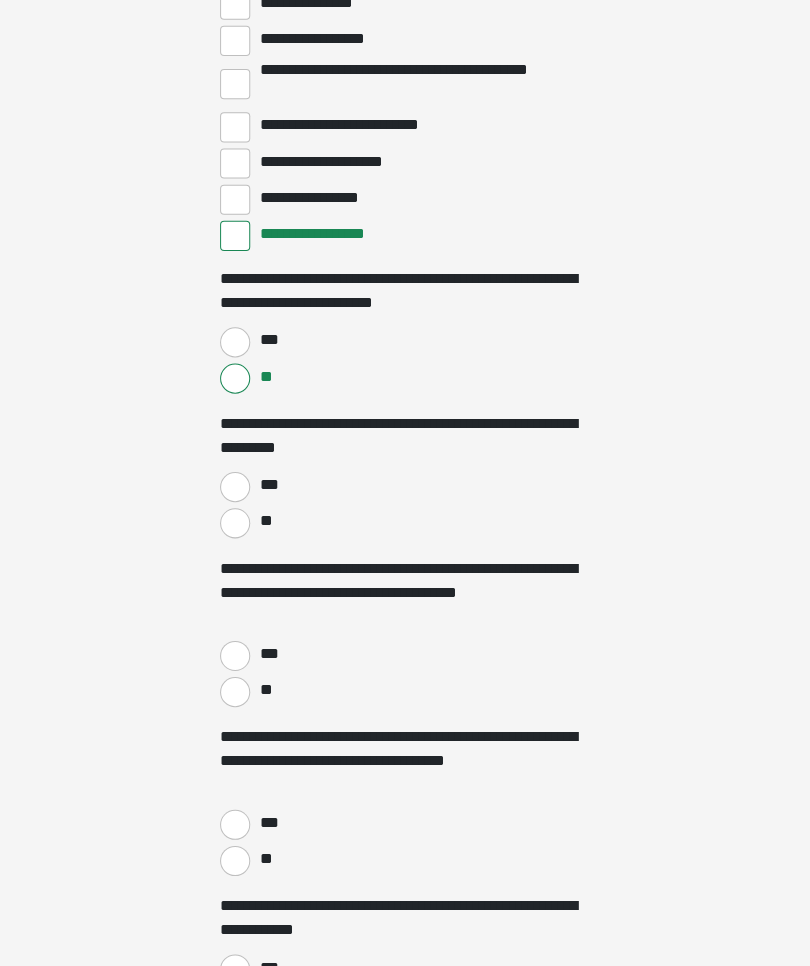 click on "**" at bounding box center (235, 521) 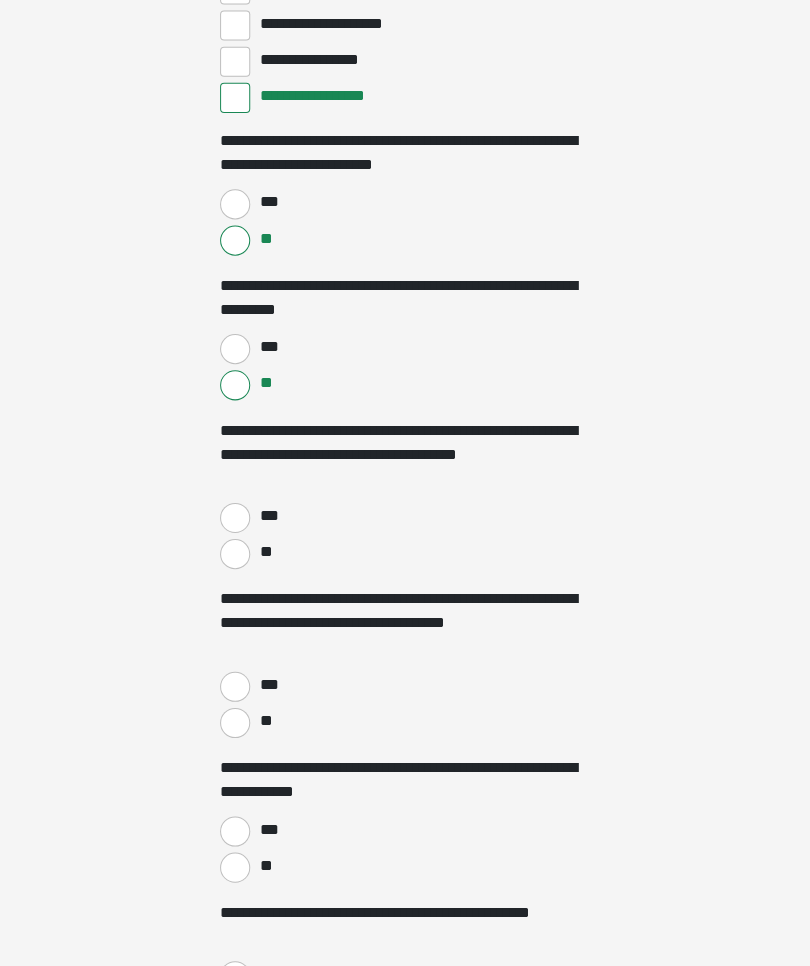 scroll, scrollTop: 3921, scrollLeft: 0, axis: vertical 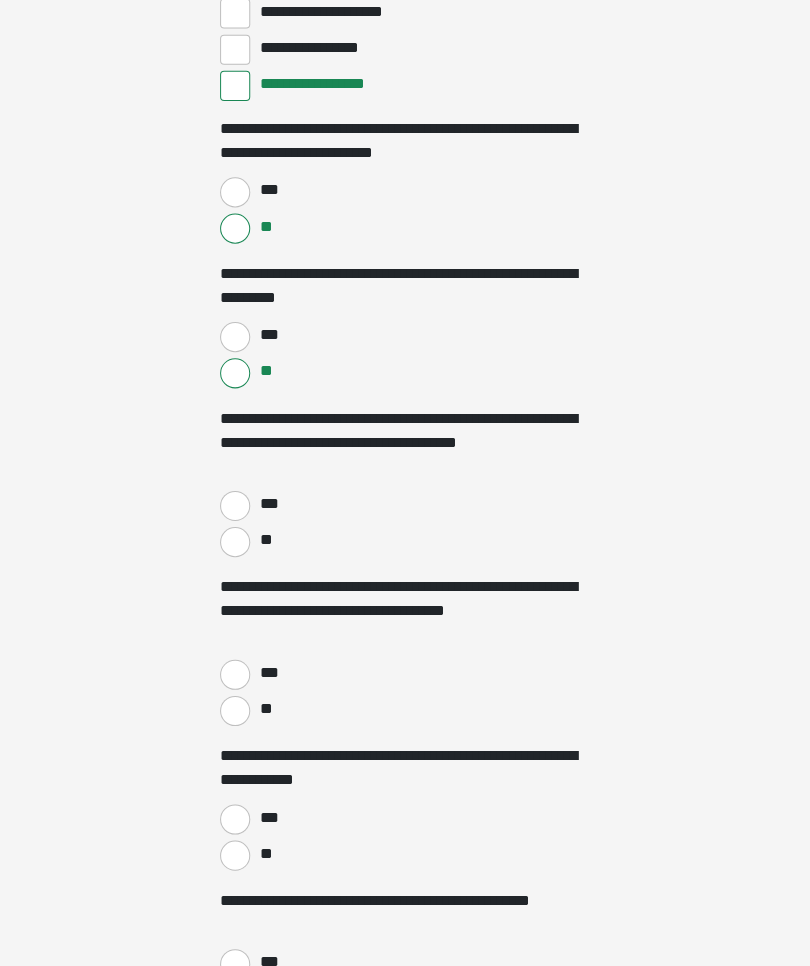 click on "**" at bounding box center [235, 539] 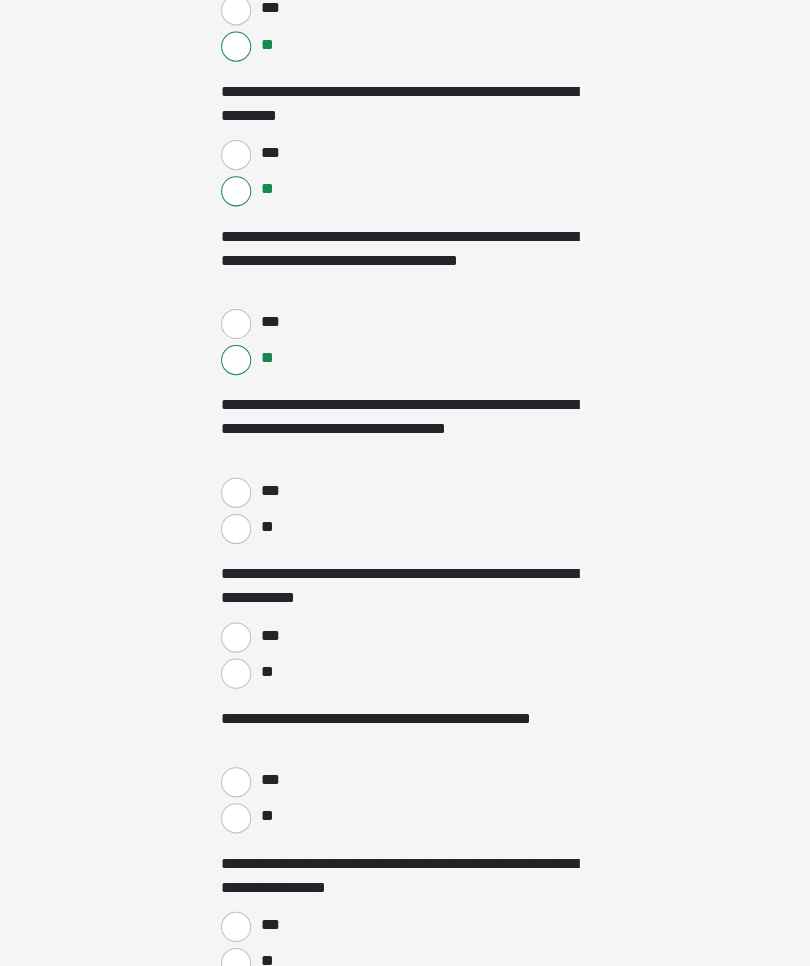 click on "**" at bounding box center (235, 526) 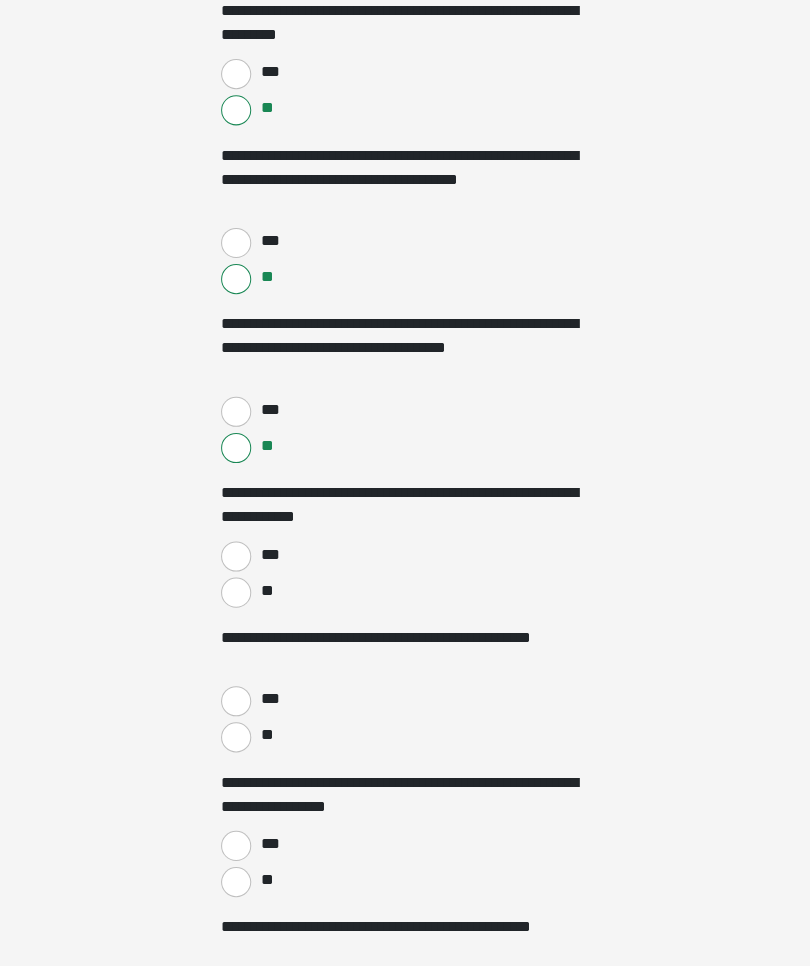 scroll, scrollTop: 4192, scrollLeft: 0, axis: vertical 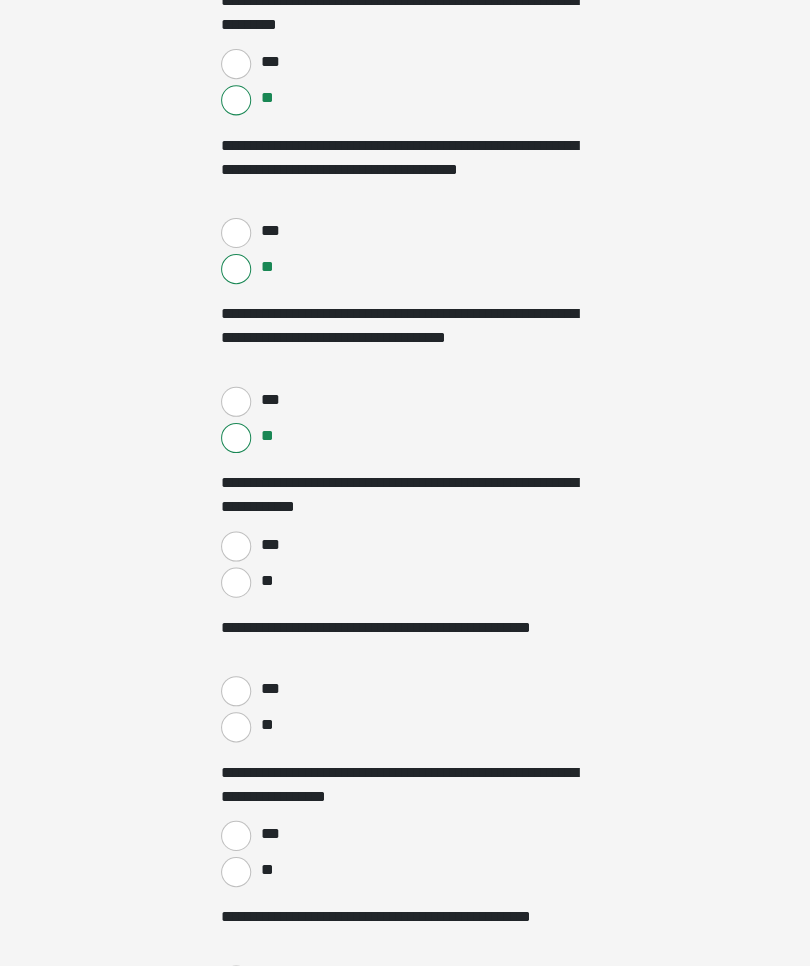 click on "**********" at bounding box center (405, -1346) 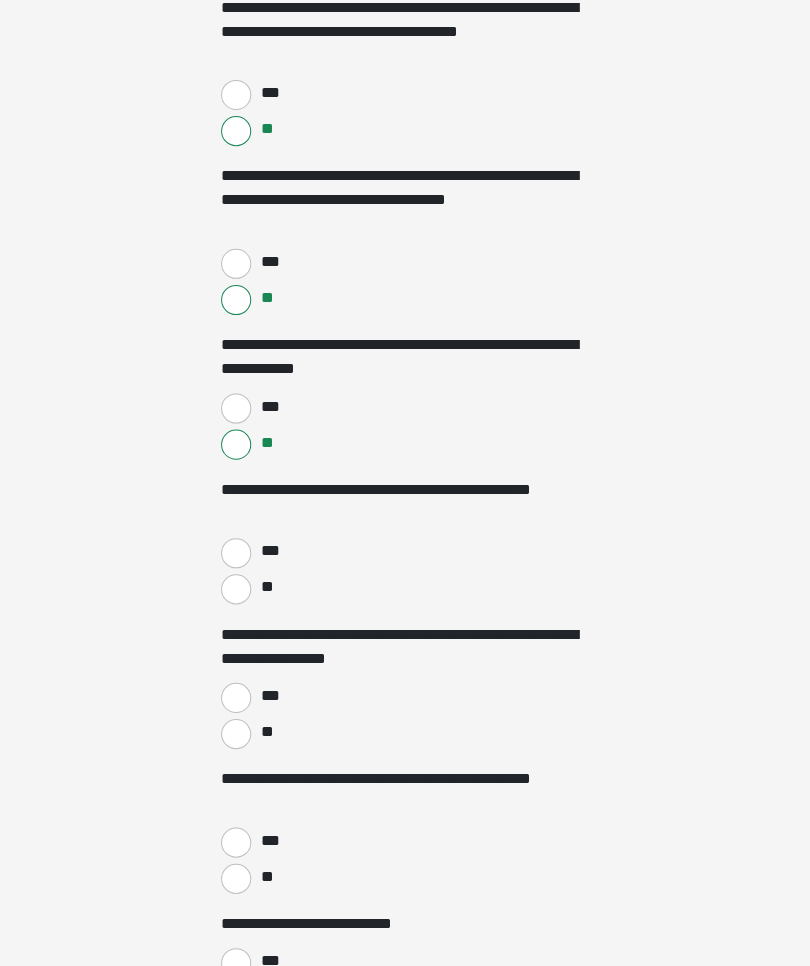 click on "**" at bounding box center [235, 586] 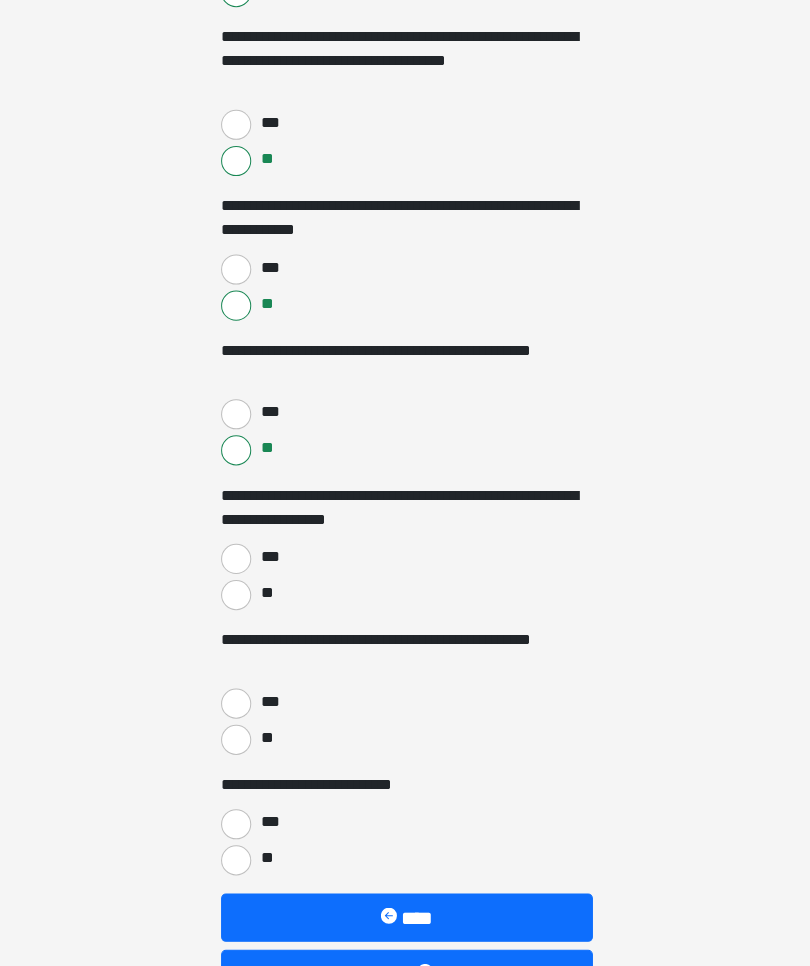 scroll, scrollTop: 4480, scrollLeft: 0, axis: vertical 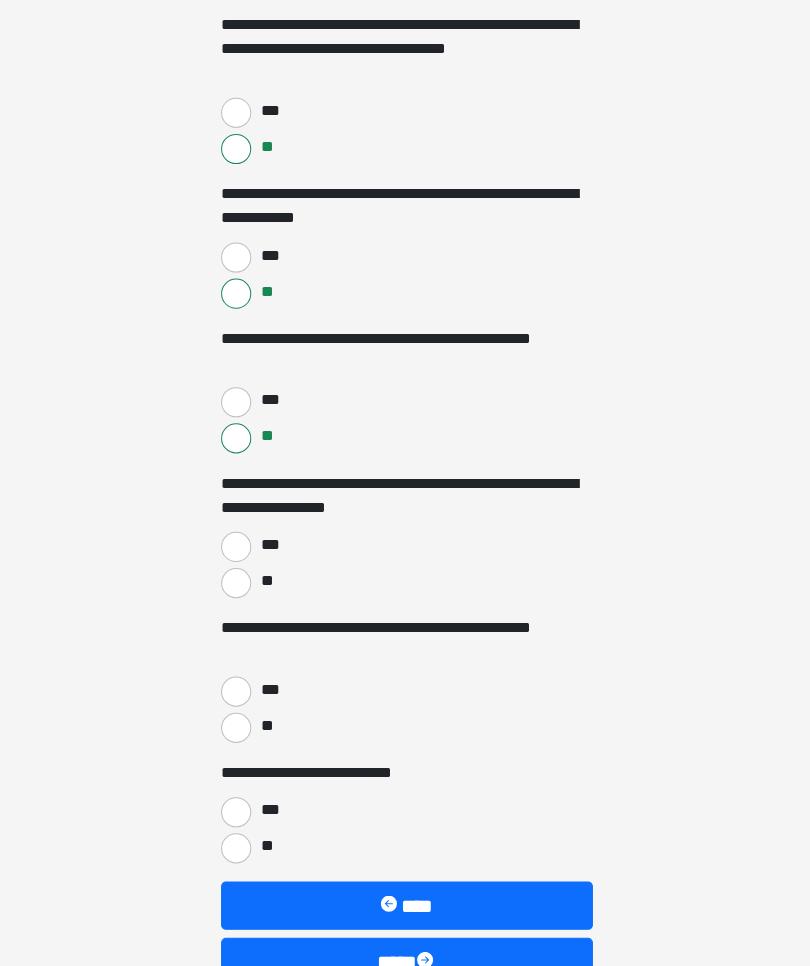 click on "**" at bounding box center [235, 580] 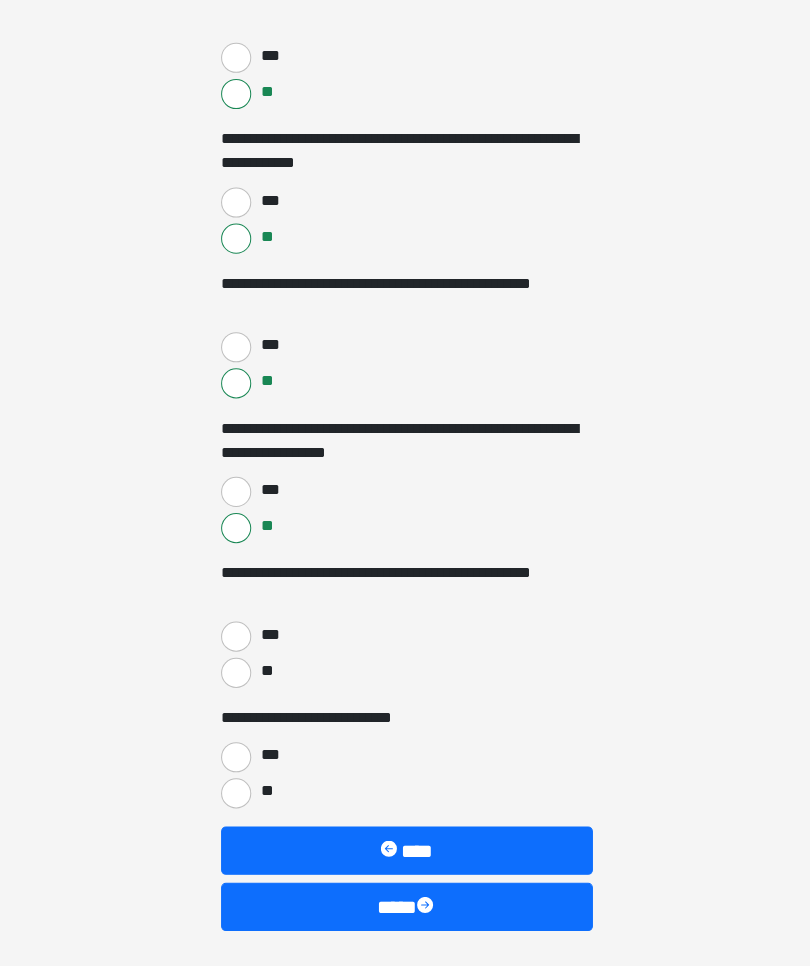 scroll, scrollTop: 4533, scrollLeft: 0, axis: vertical 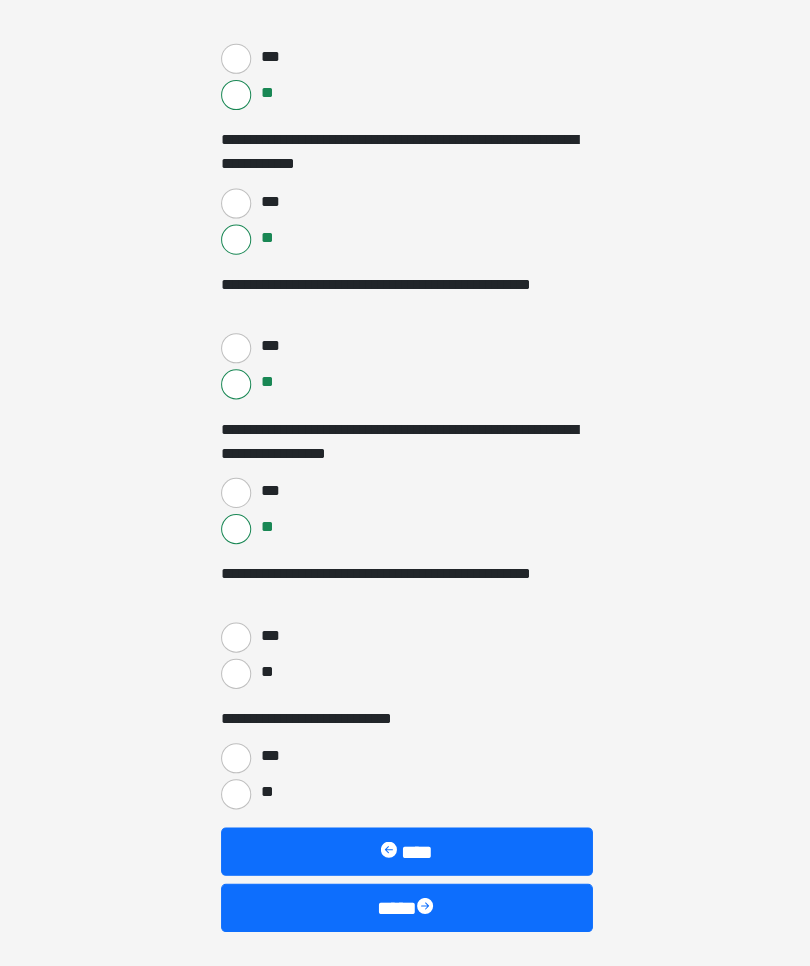 click on "**" at bounding box center [235, 671] 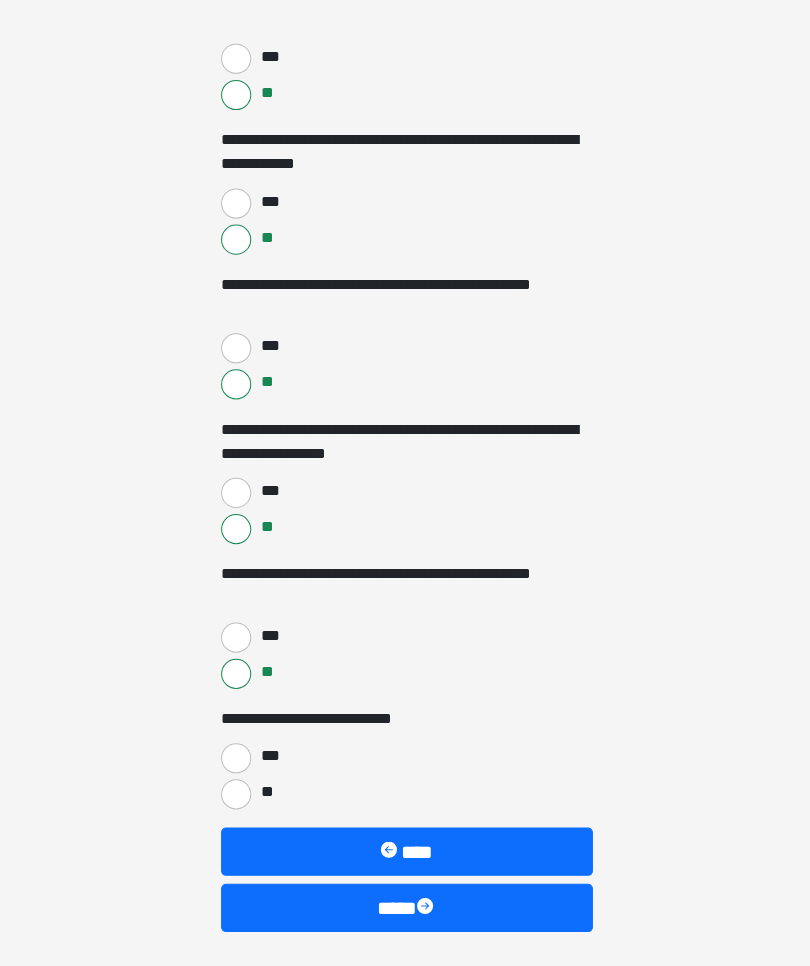 click on "**" at bounding box center [235, 791] 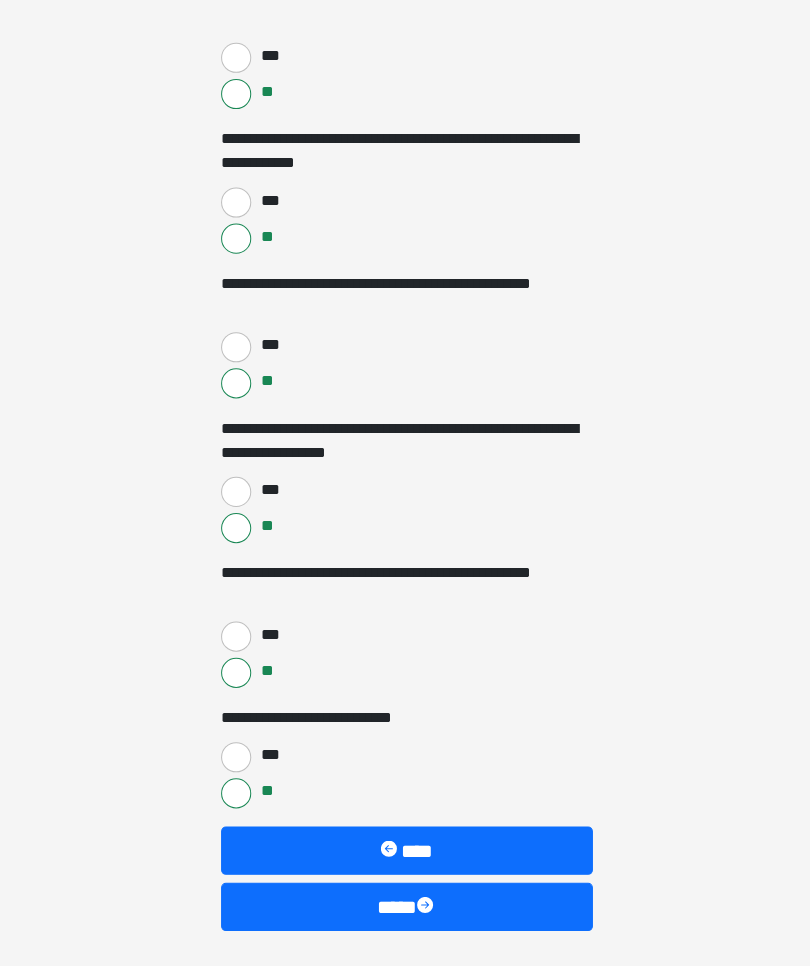 click on "****" at bounding box center [405, 903] 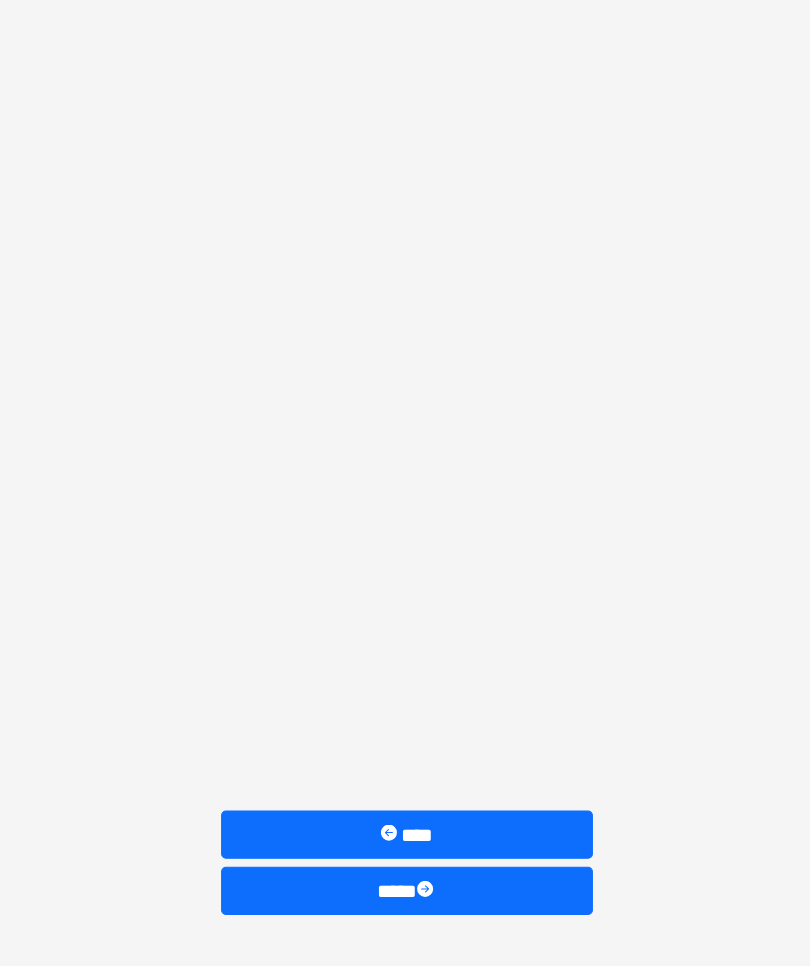 scroll, scrollTop: 992, scrollLeft: 0, axis: vertical 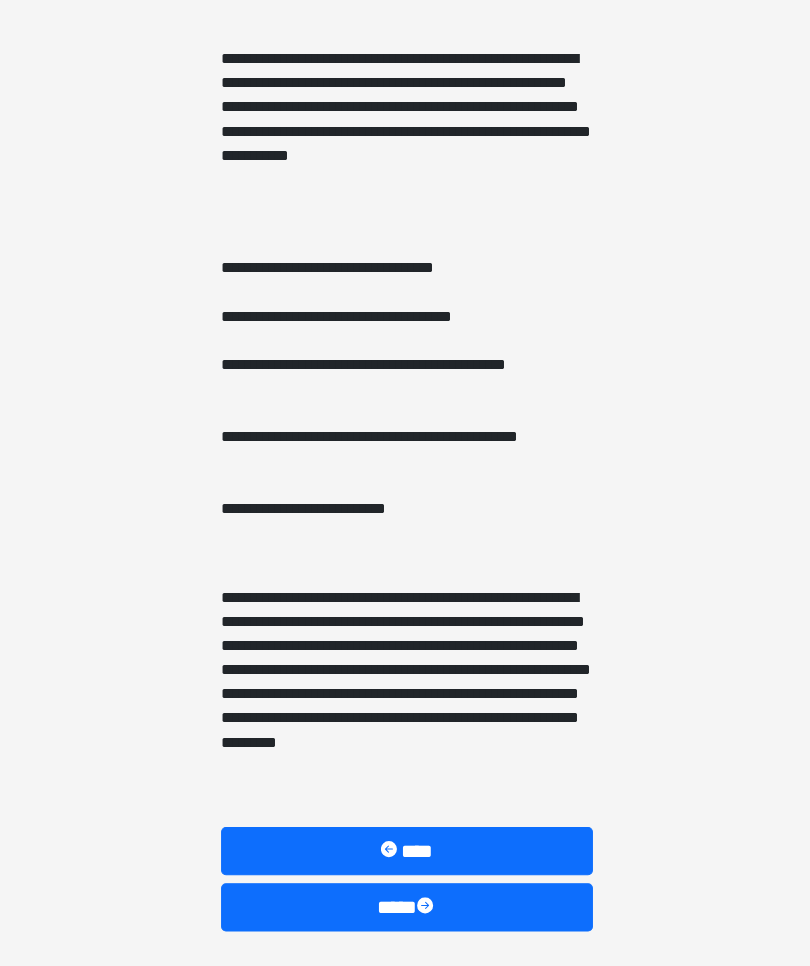 click on "****" at bounding box center (405, 903) 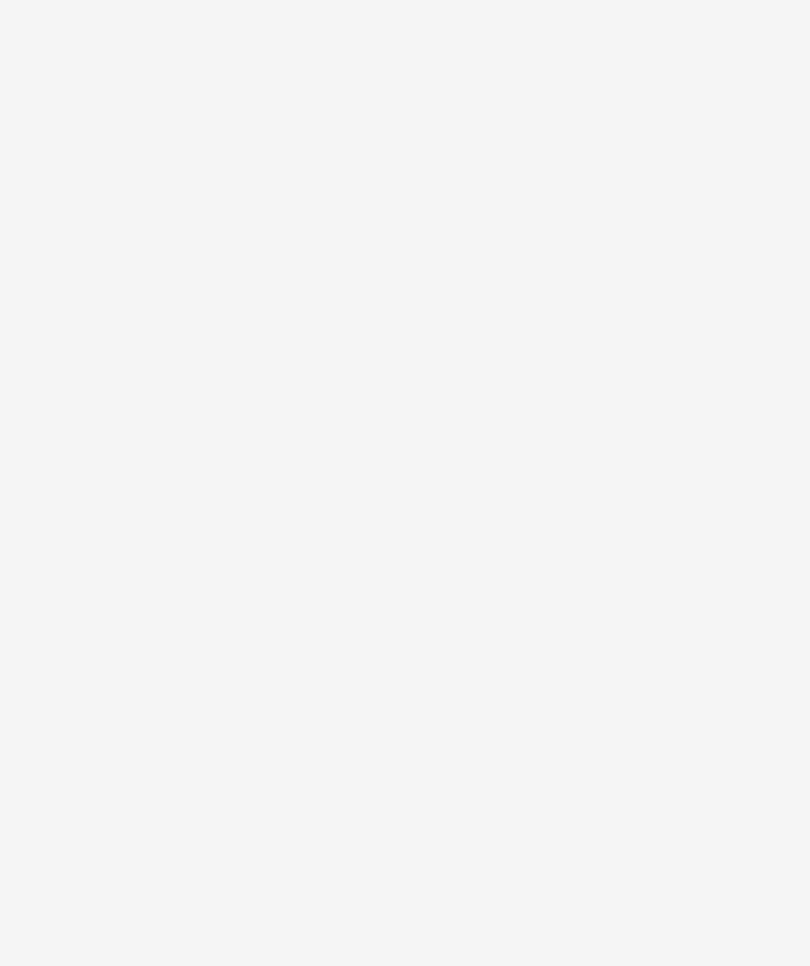 scroll, scrollTop: 0, scrollLeft: 0, axis: both 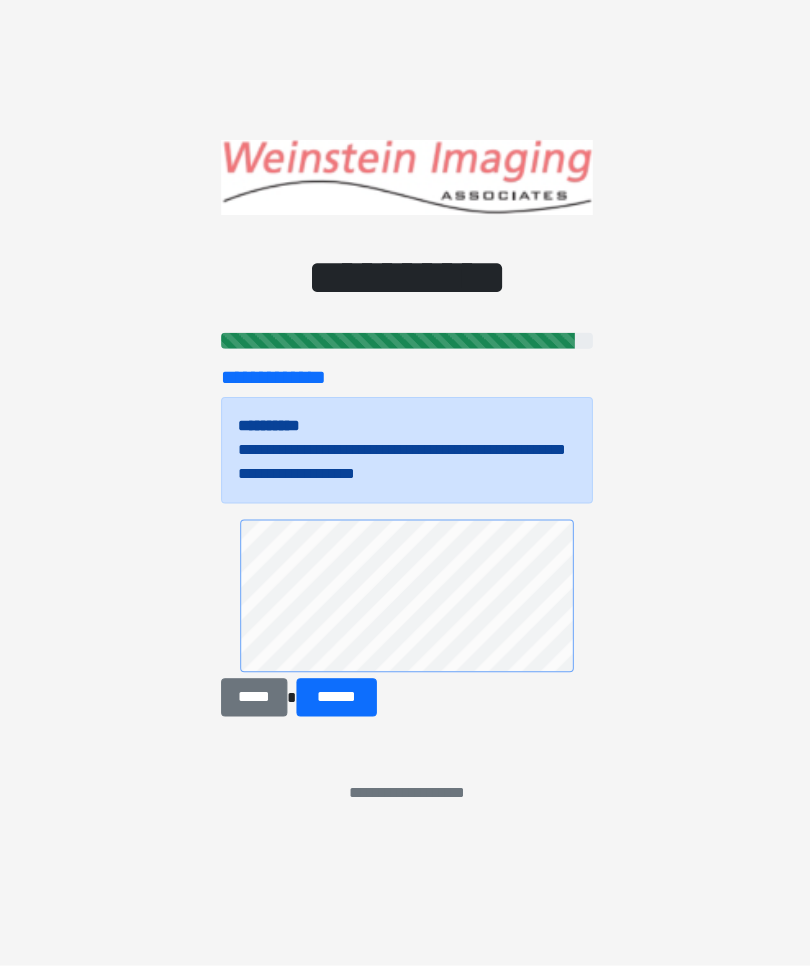 click on "******" at bounding box center (335, 699) 